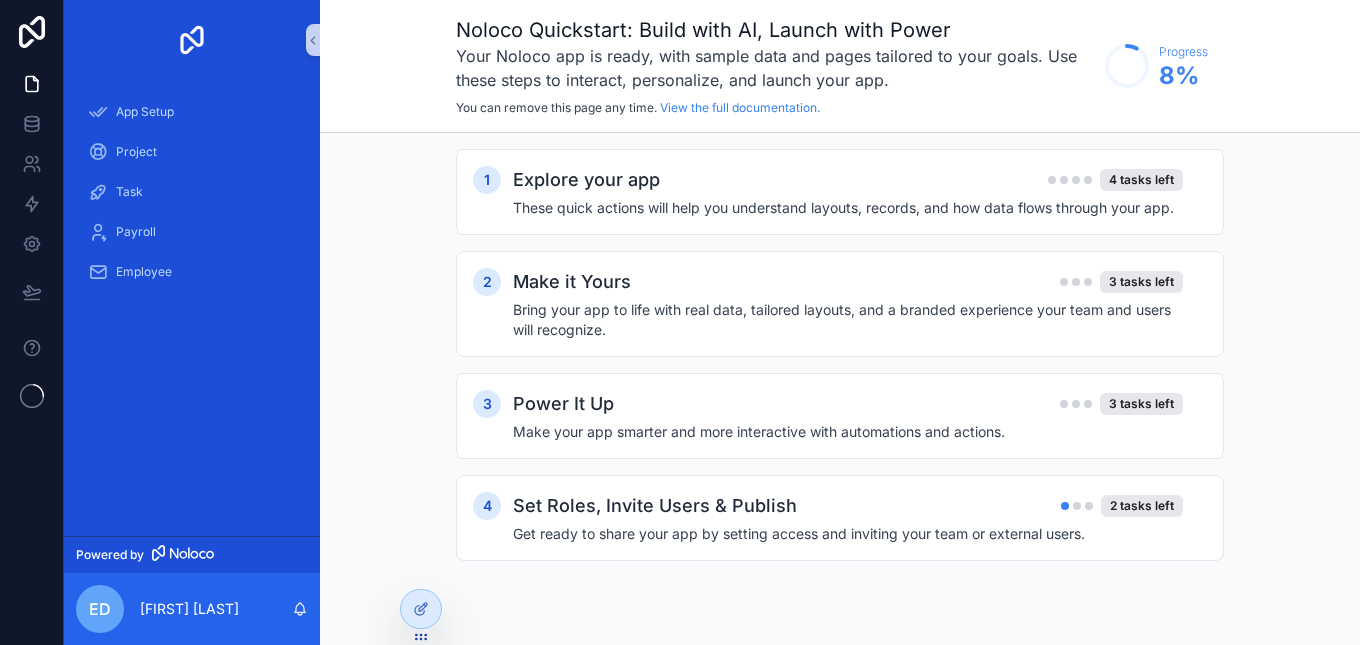 scroll, scrollTop: 0, scrollLeft: 0, axis: both 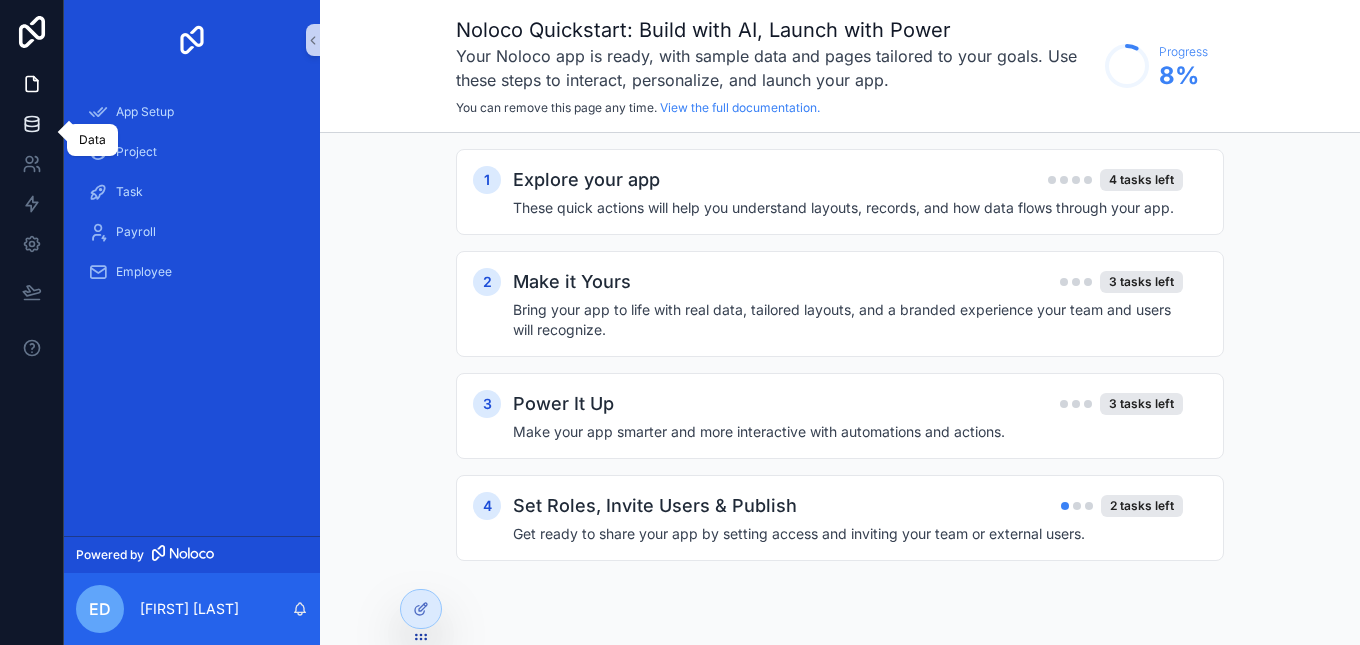 click 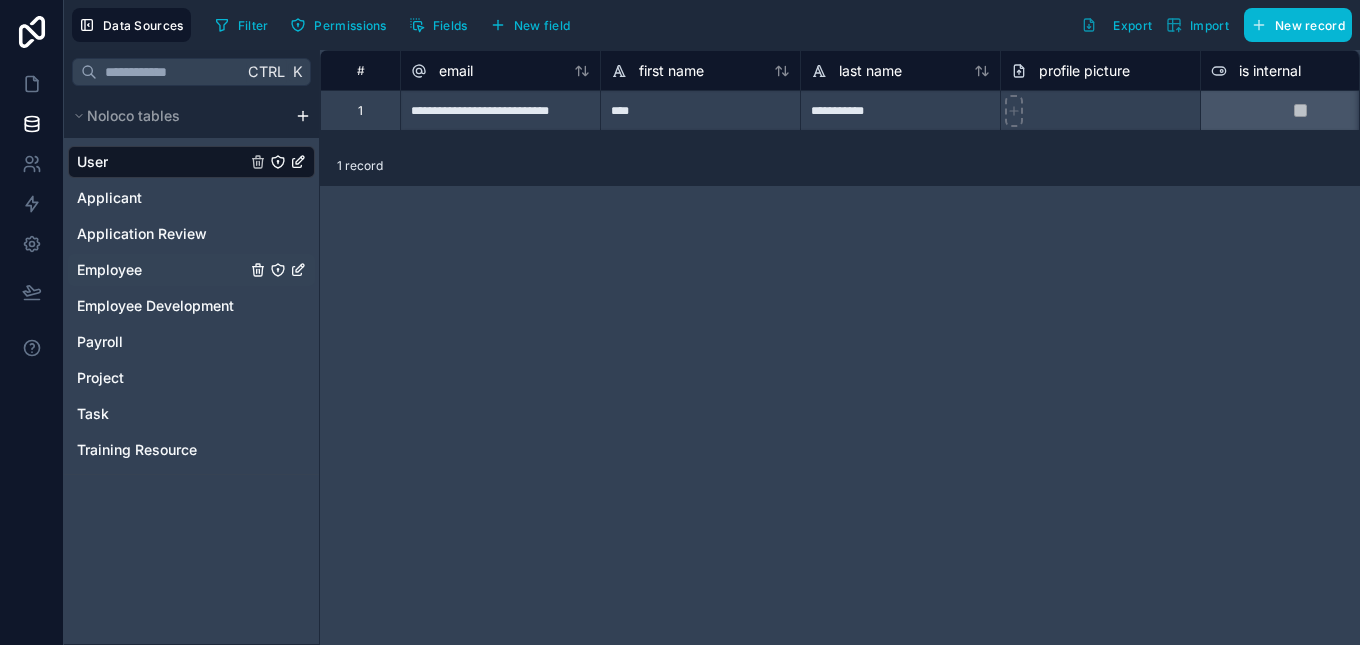 click on "Employee" at bounding box center (109, 270) 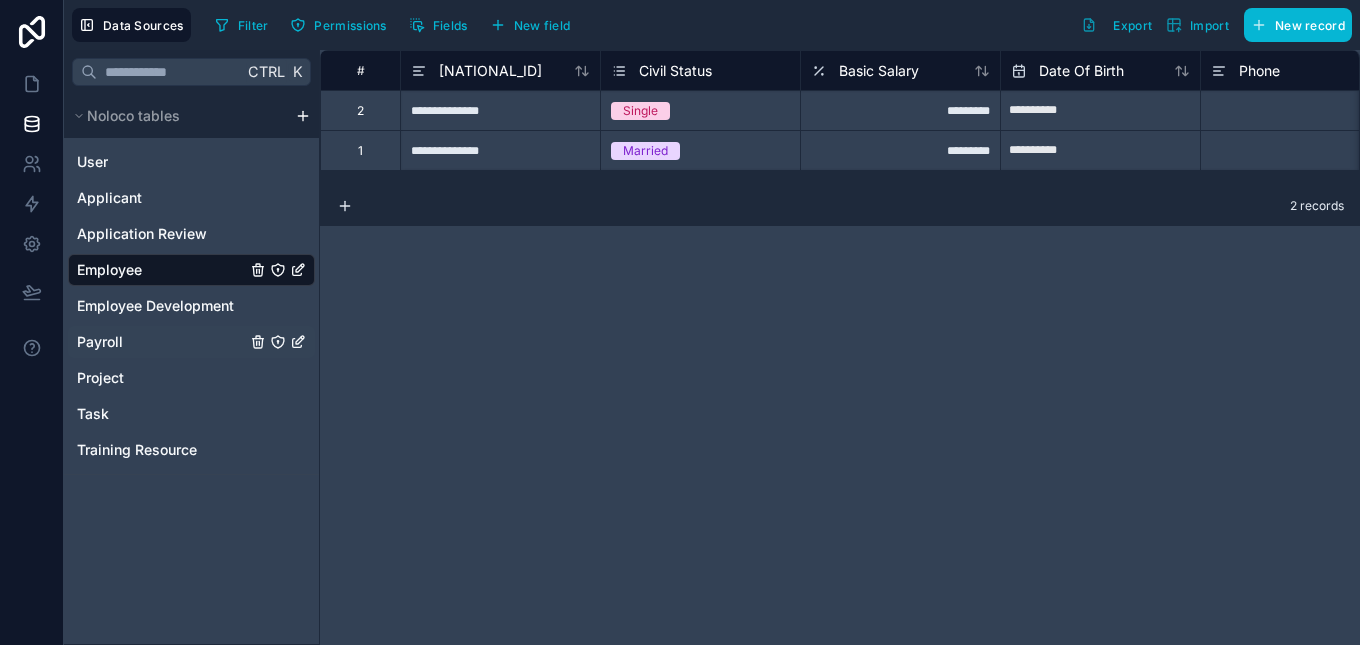 click on "Payroll" at bounding box center [100, 342] 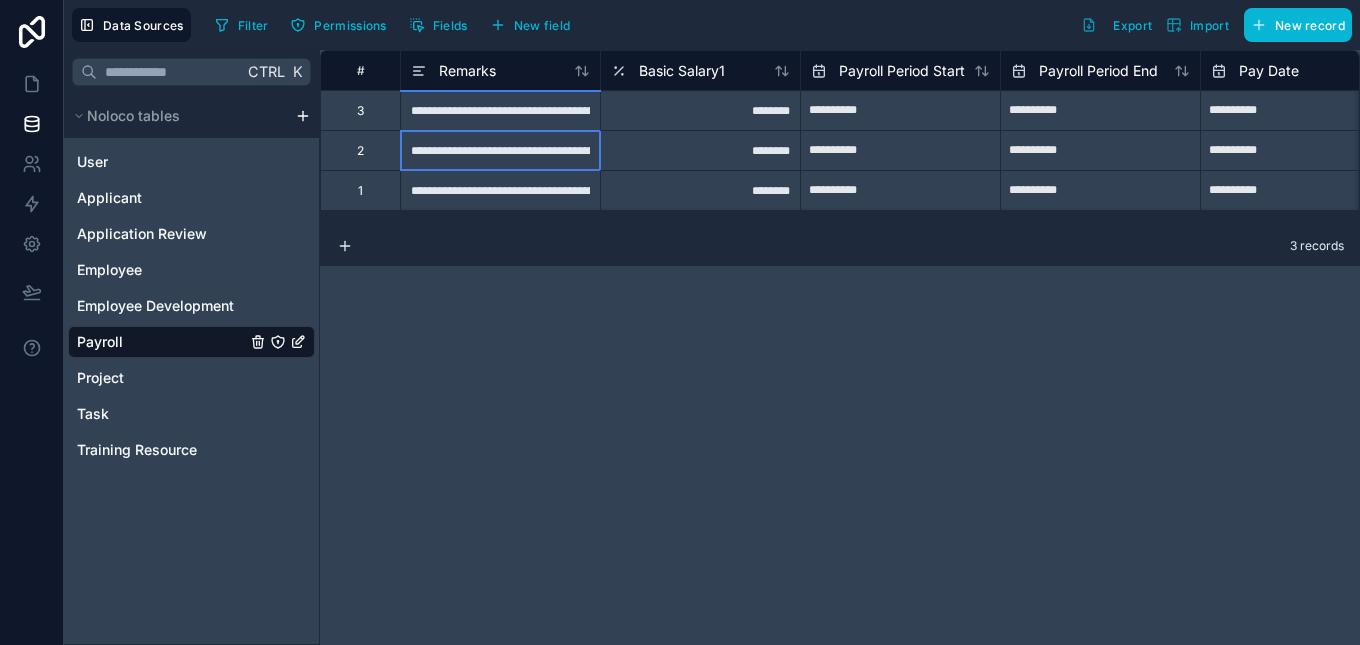 click on "**********" at bounding box center (500, 150) 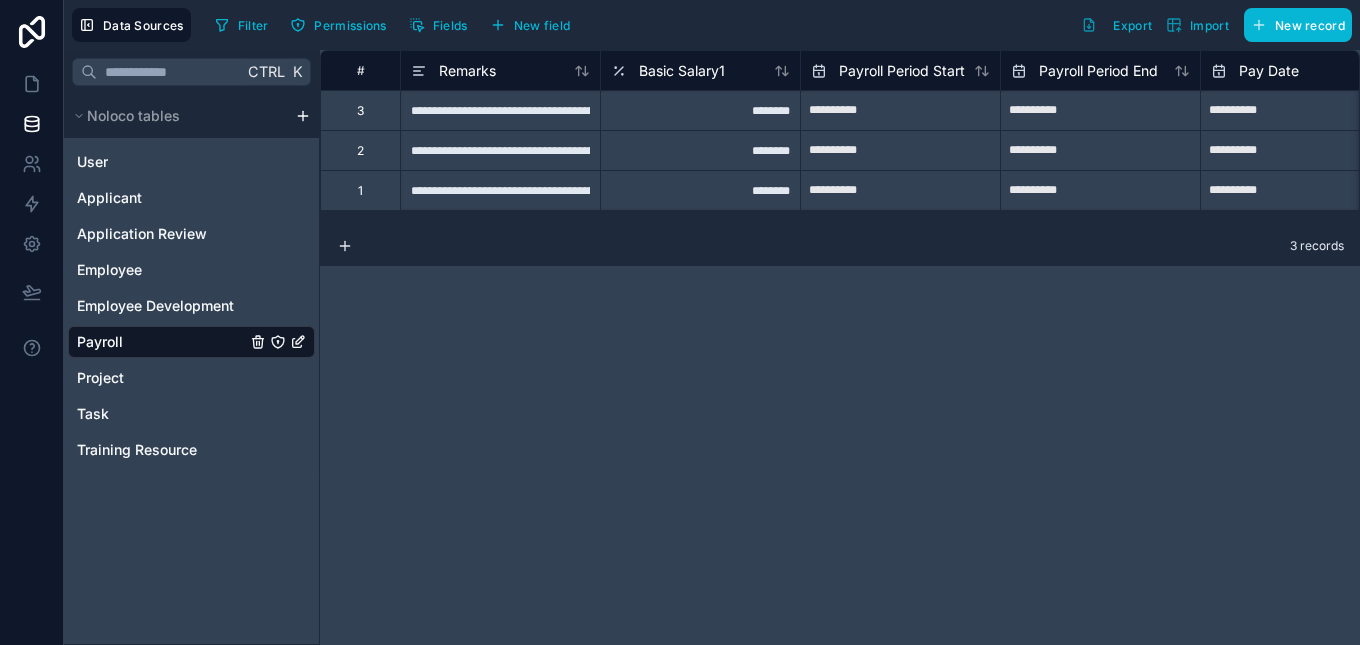 click on "Payroll" at bounding box center [191, 342] 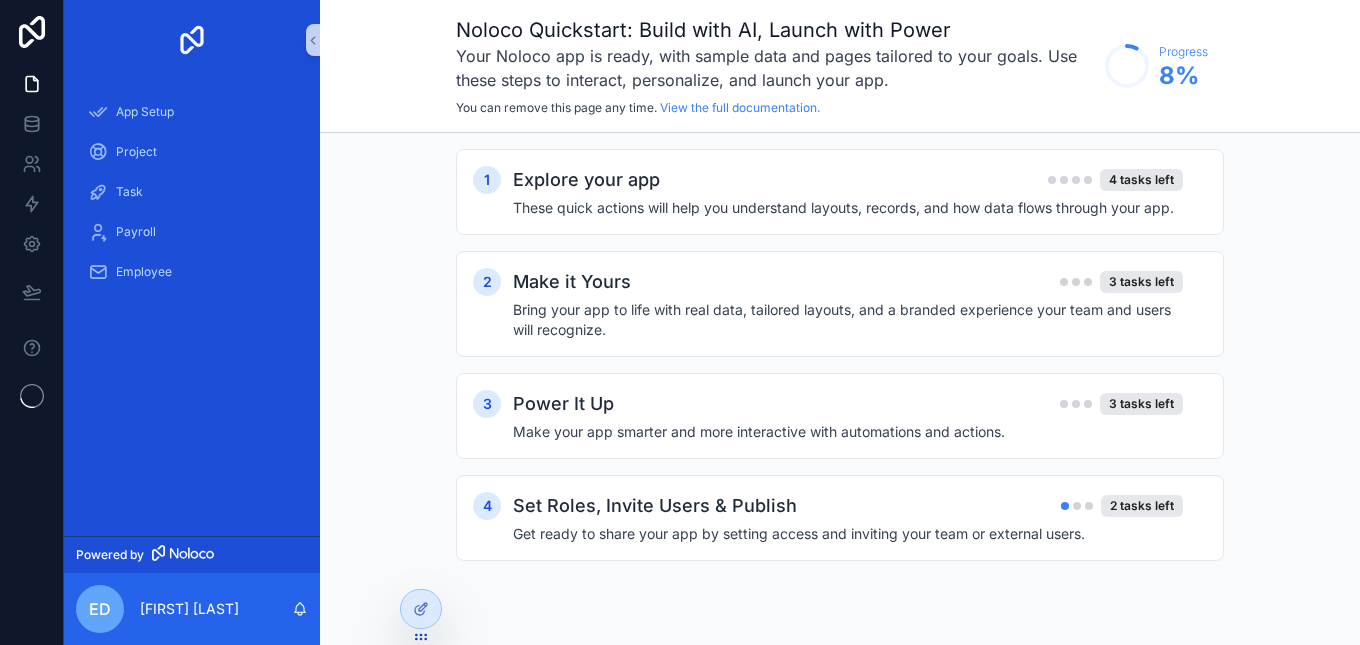 scroll, scrollTop: 0, scrollLeft: 0, axis: both 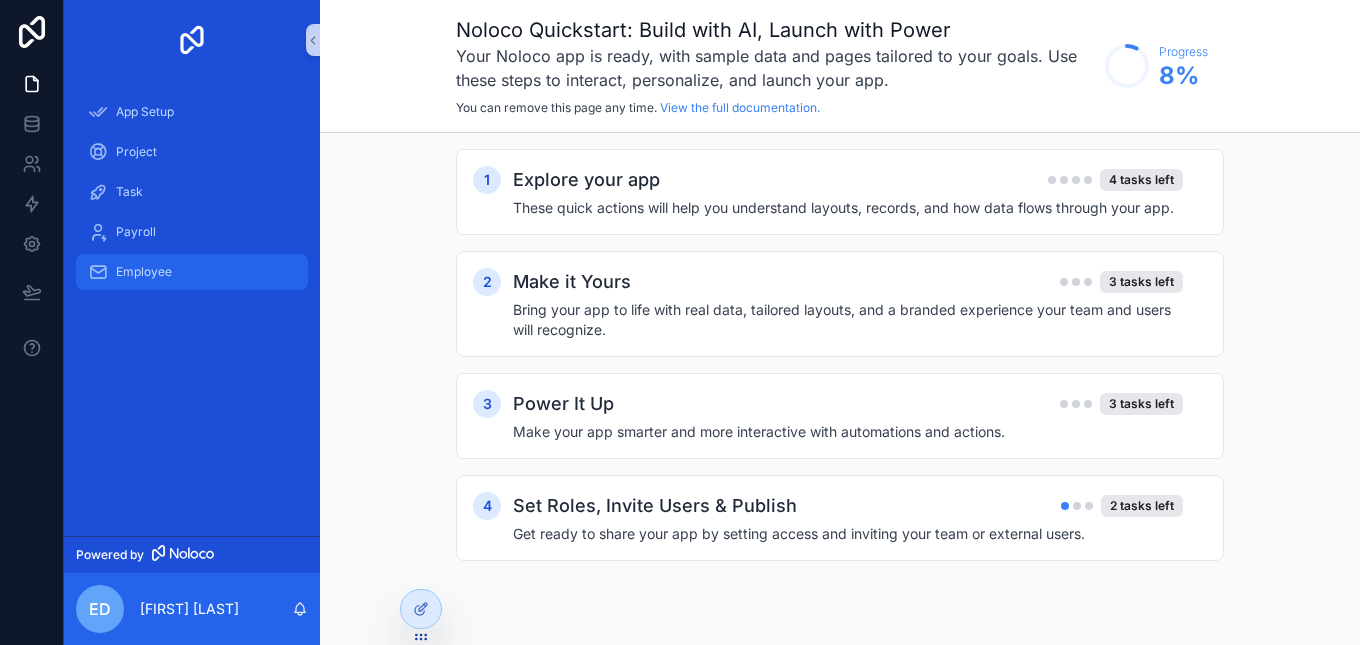 click on "Employee" at bounding box center (144, 272) 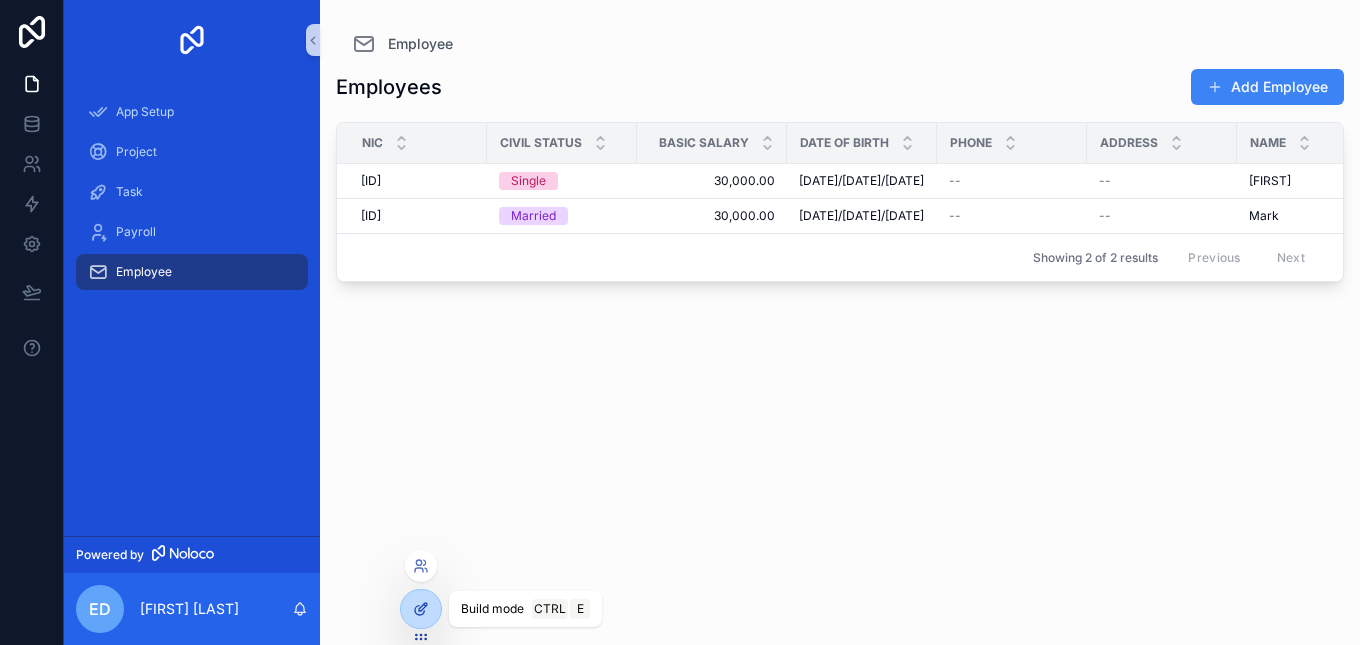 click at bounding box center (421, 609) 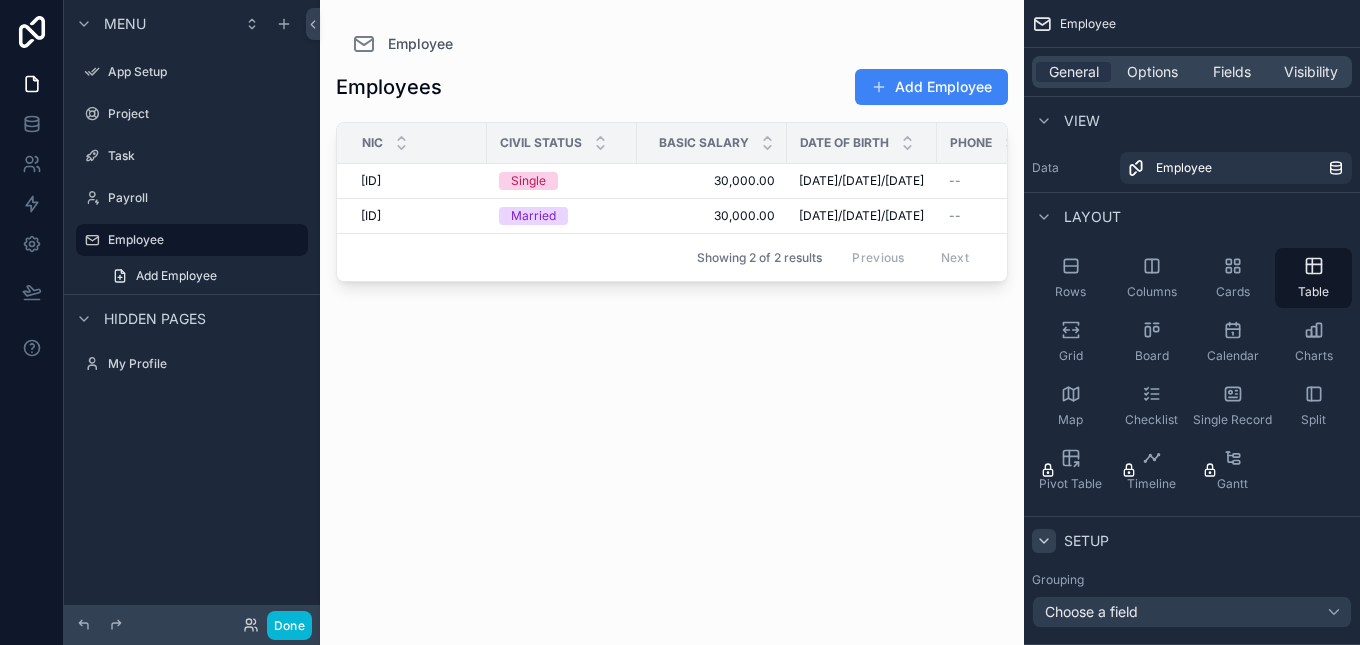 click 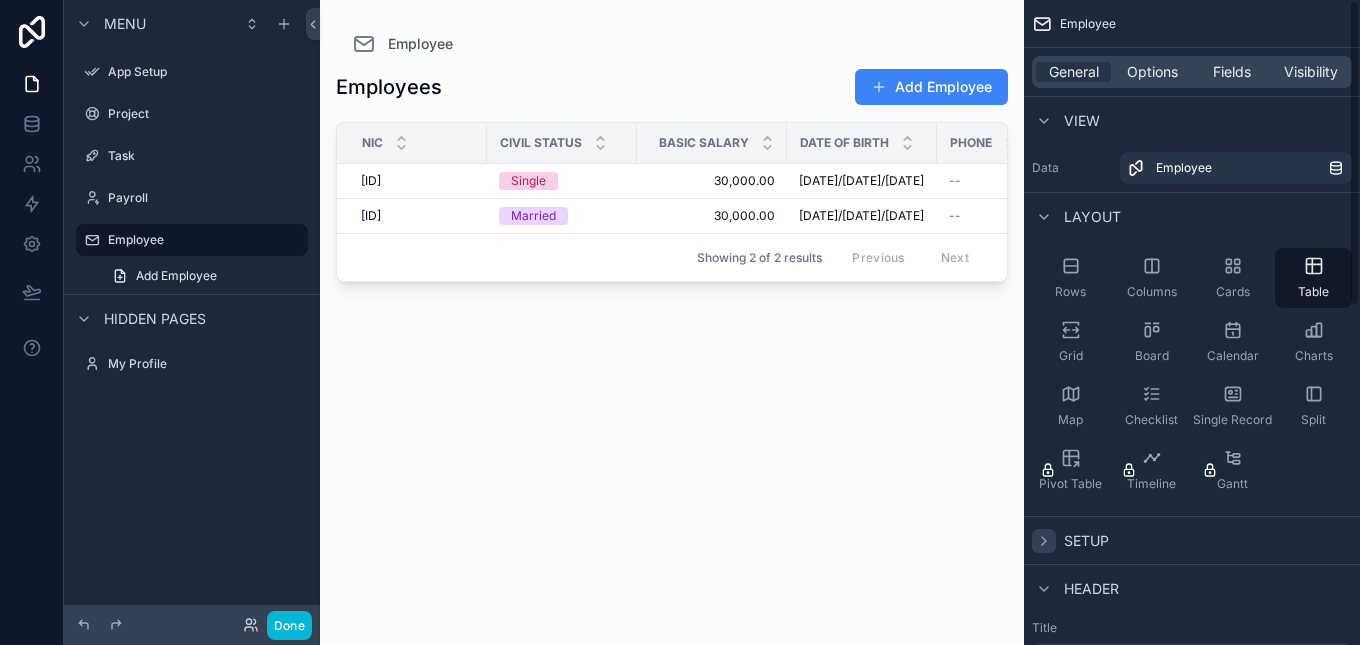 click 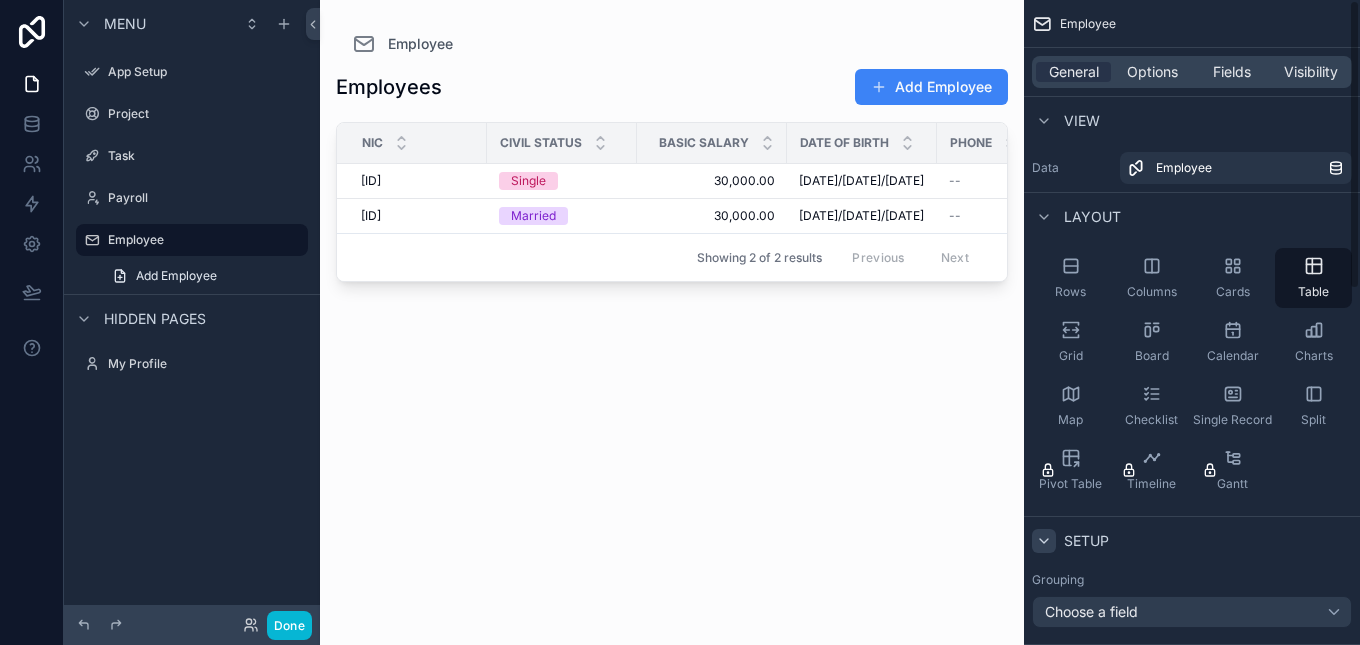 click 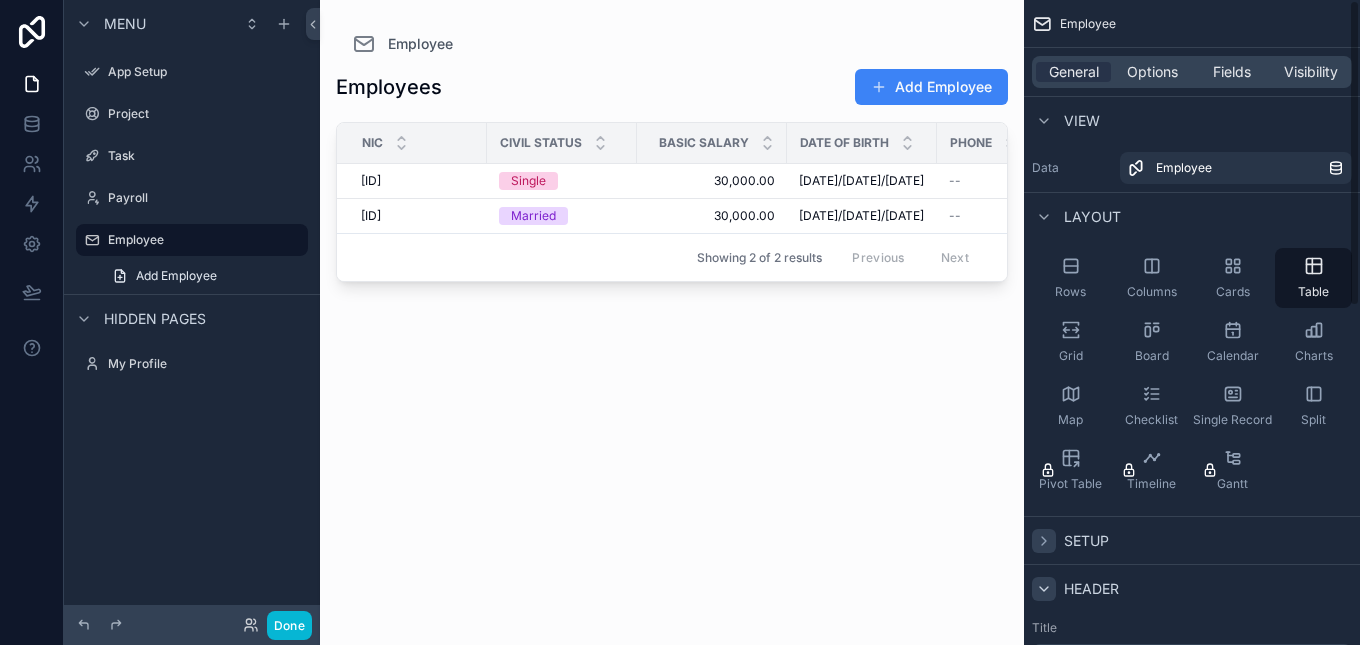 click 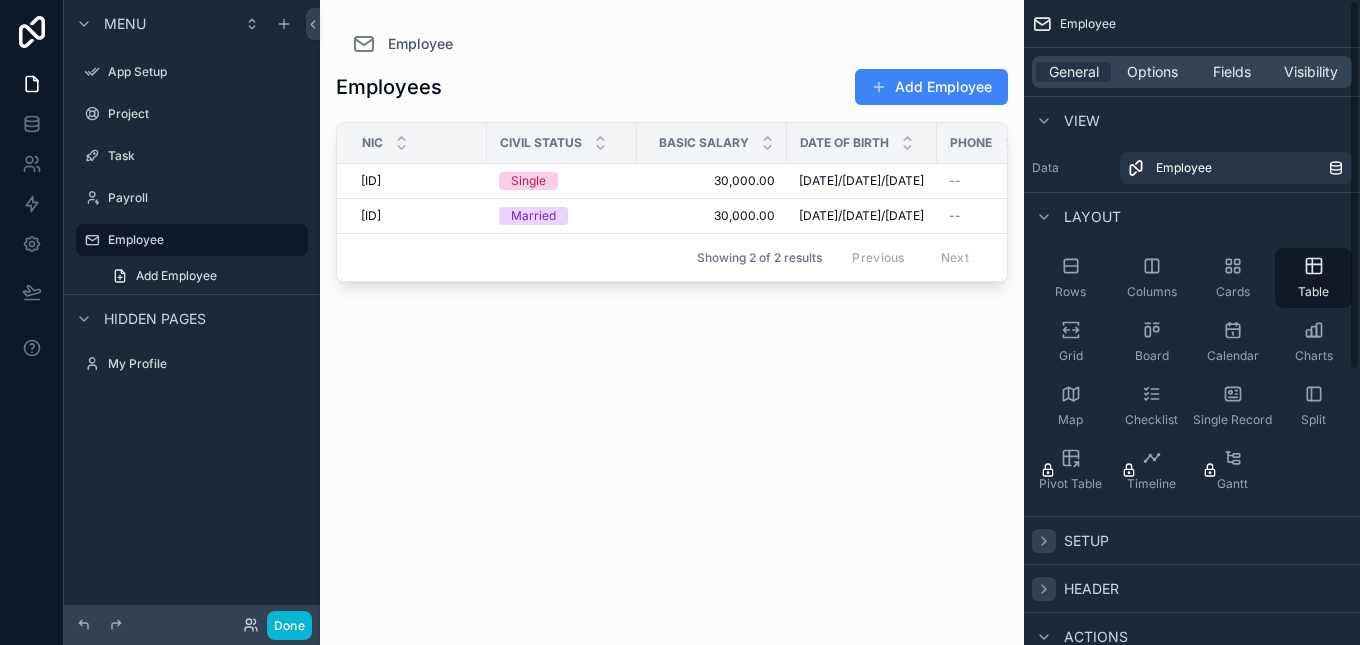 click 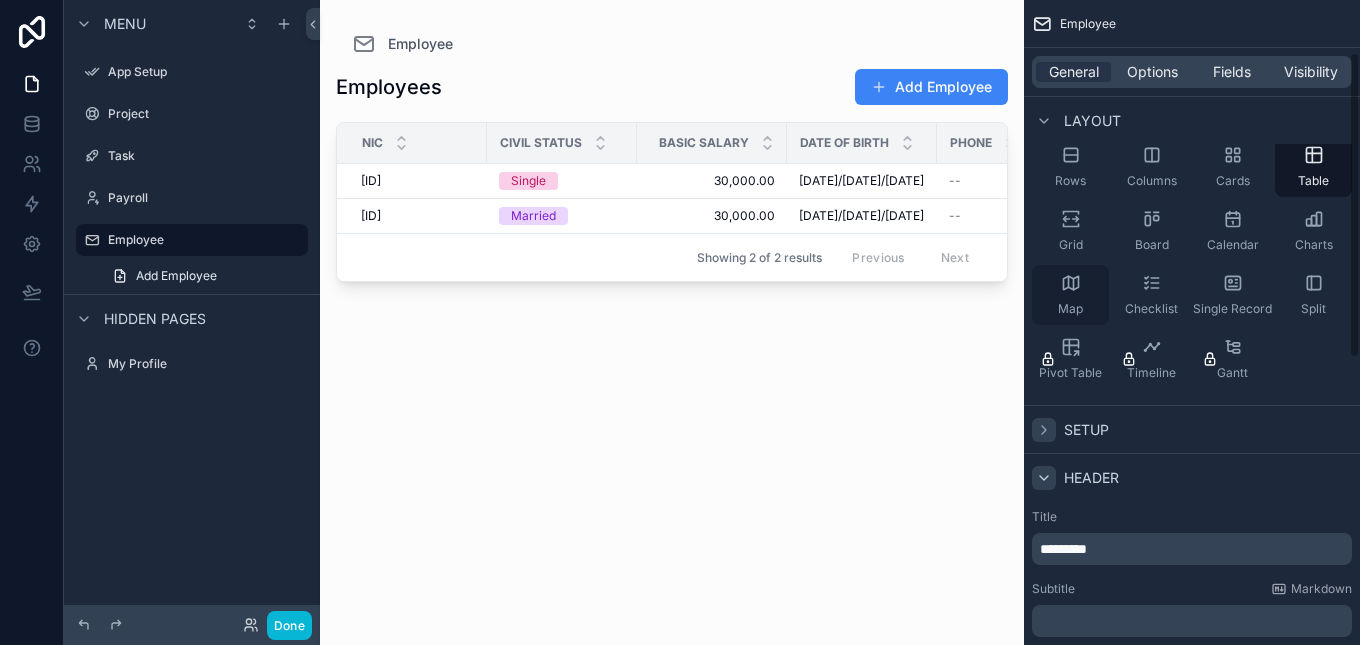 scroll, scrollTop: 71, scrollLeft: 0, axis: vertical 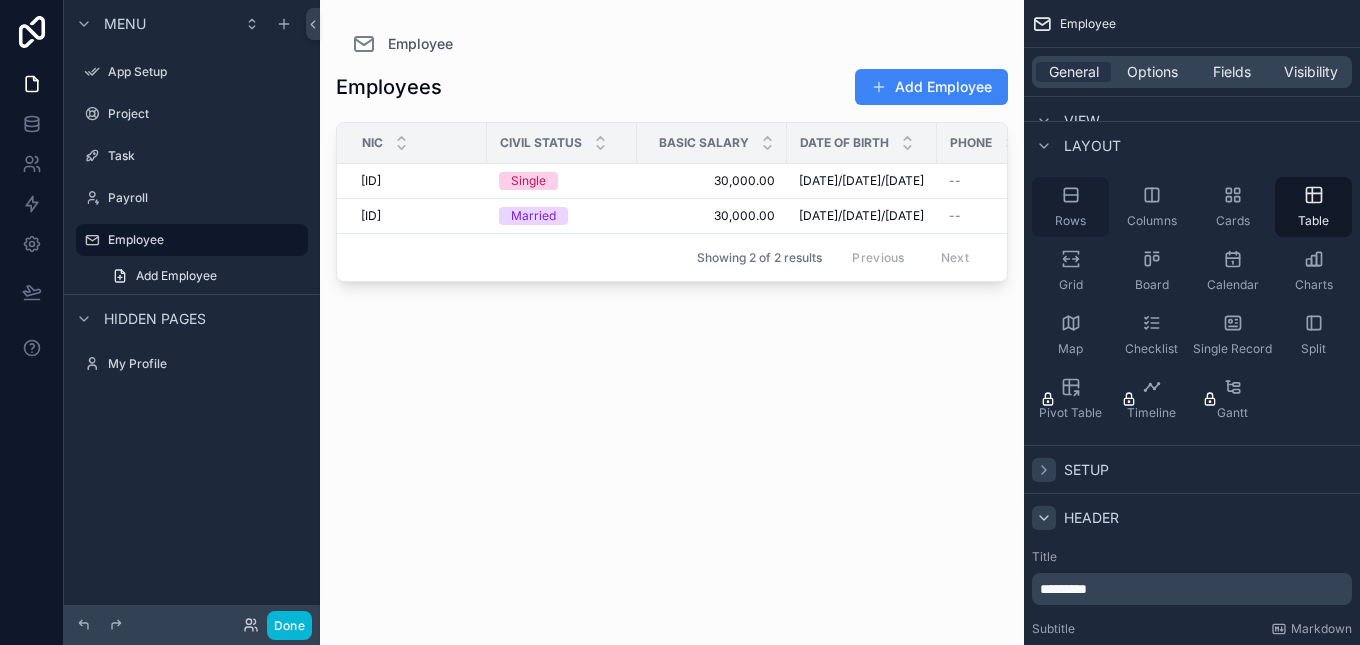 click on "Rows" at bounding box center [1070, 207] 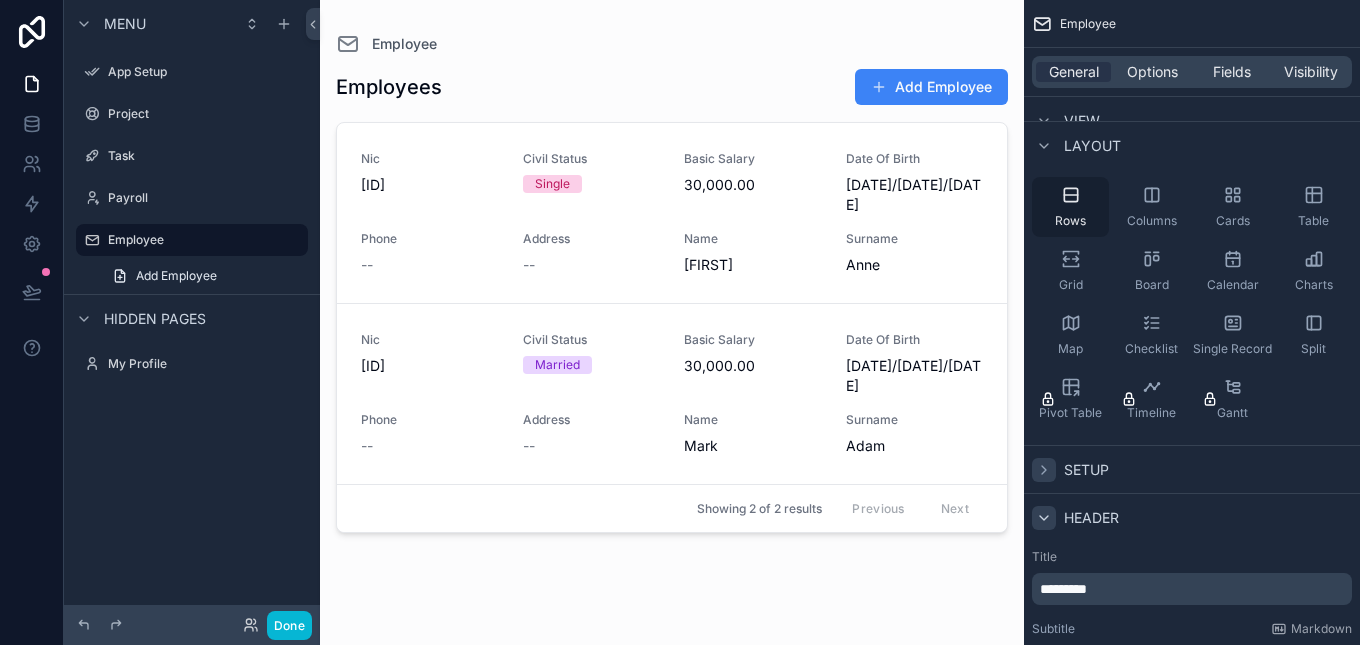 click on "Rows" at bounding box center (1070, 207) 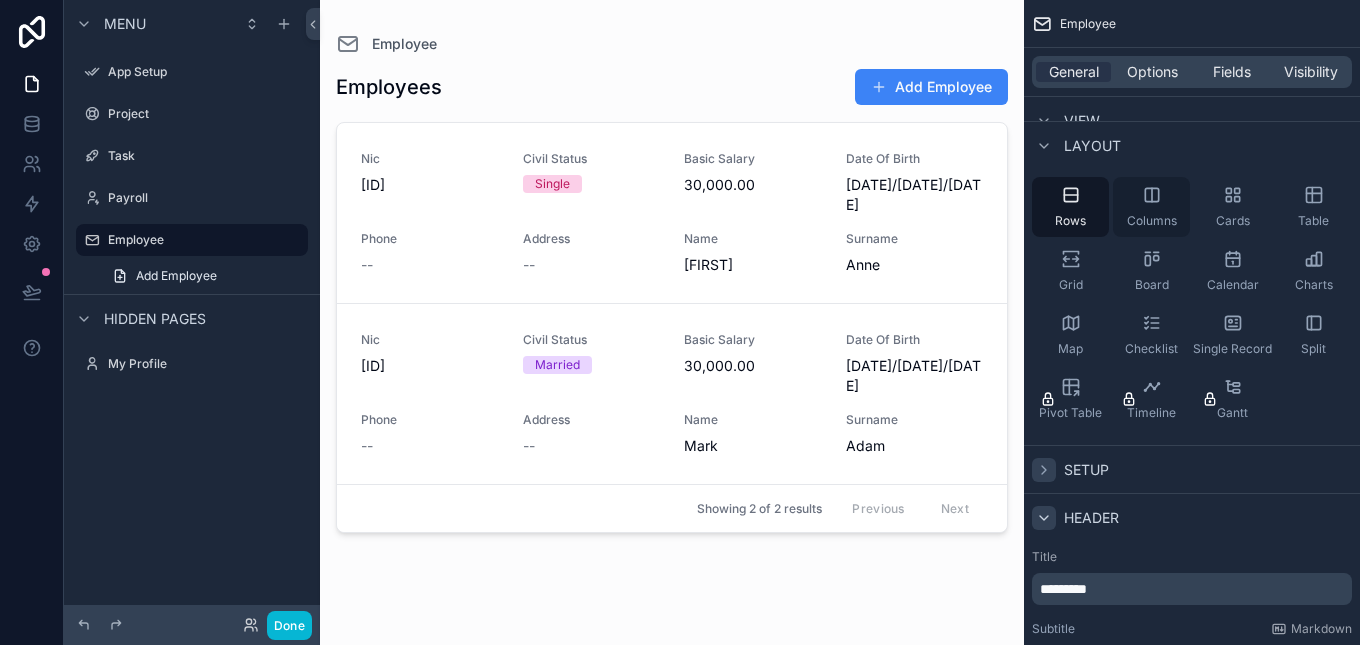 click 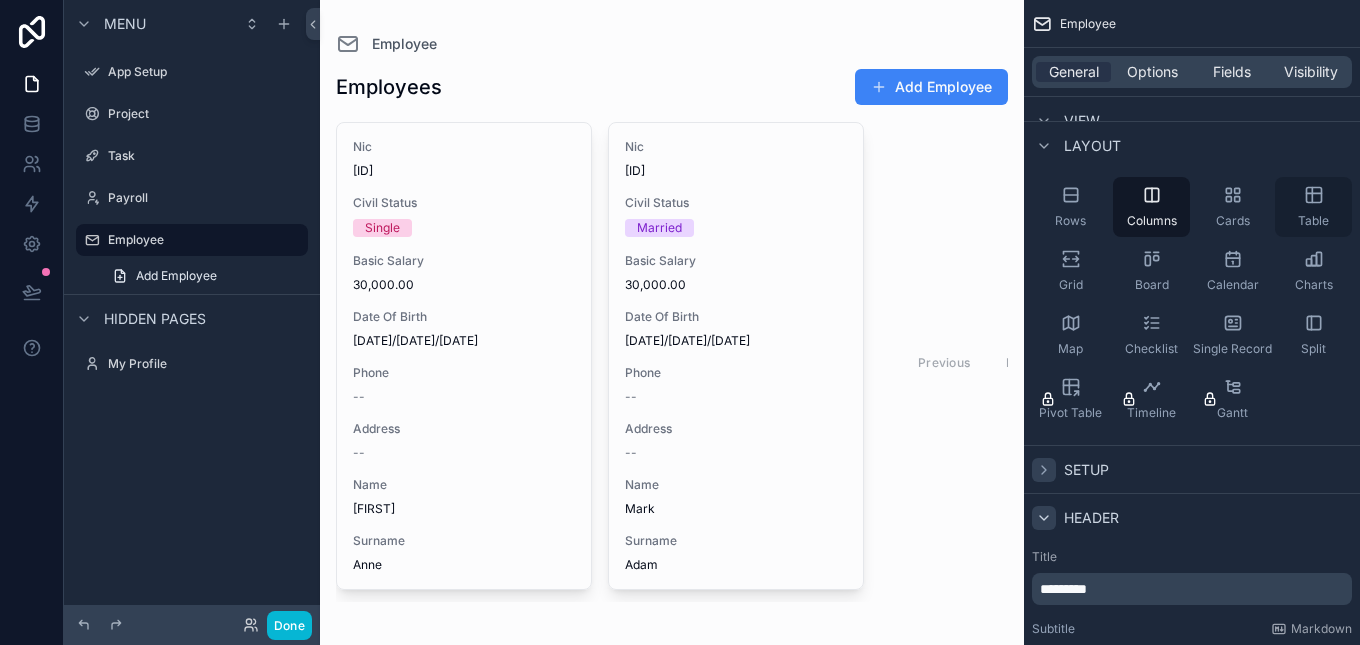 click on "Table" at bounding box center [1313, 207] 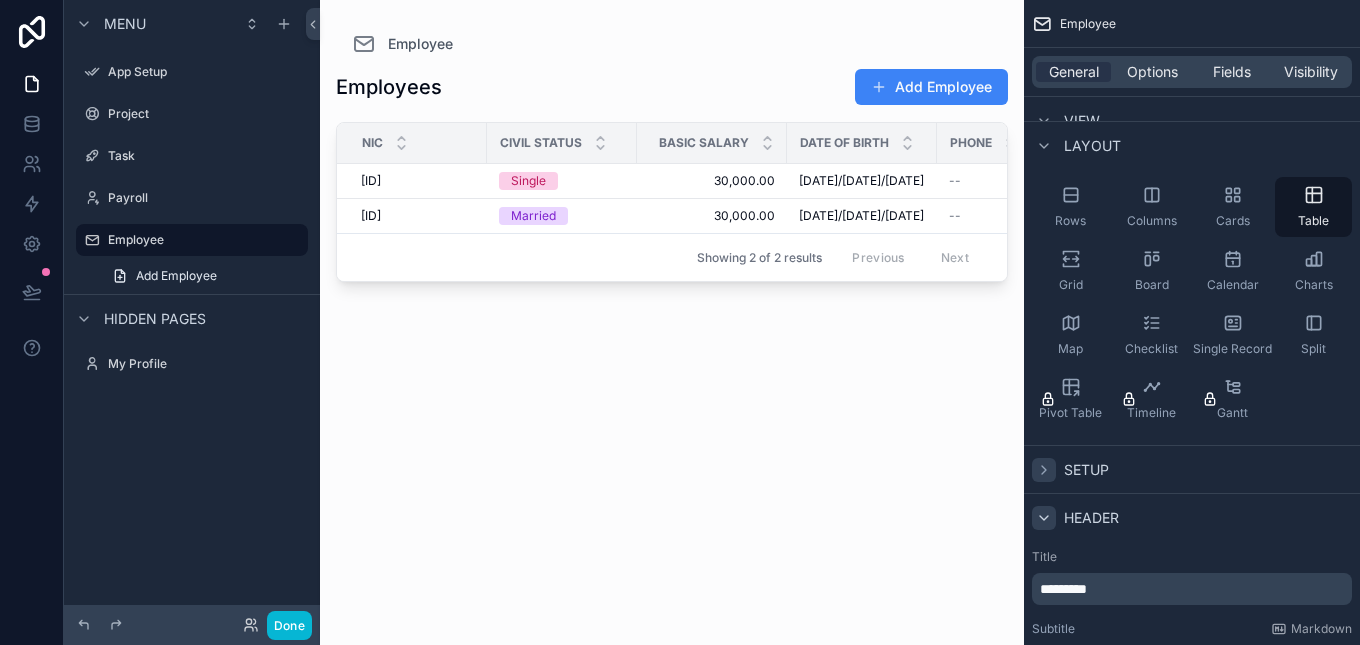 click on "Header" at bounding box center (1192, 517) 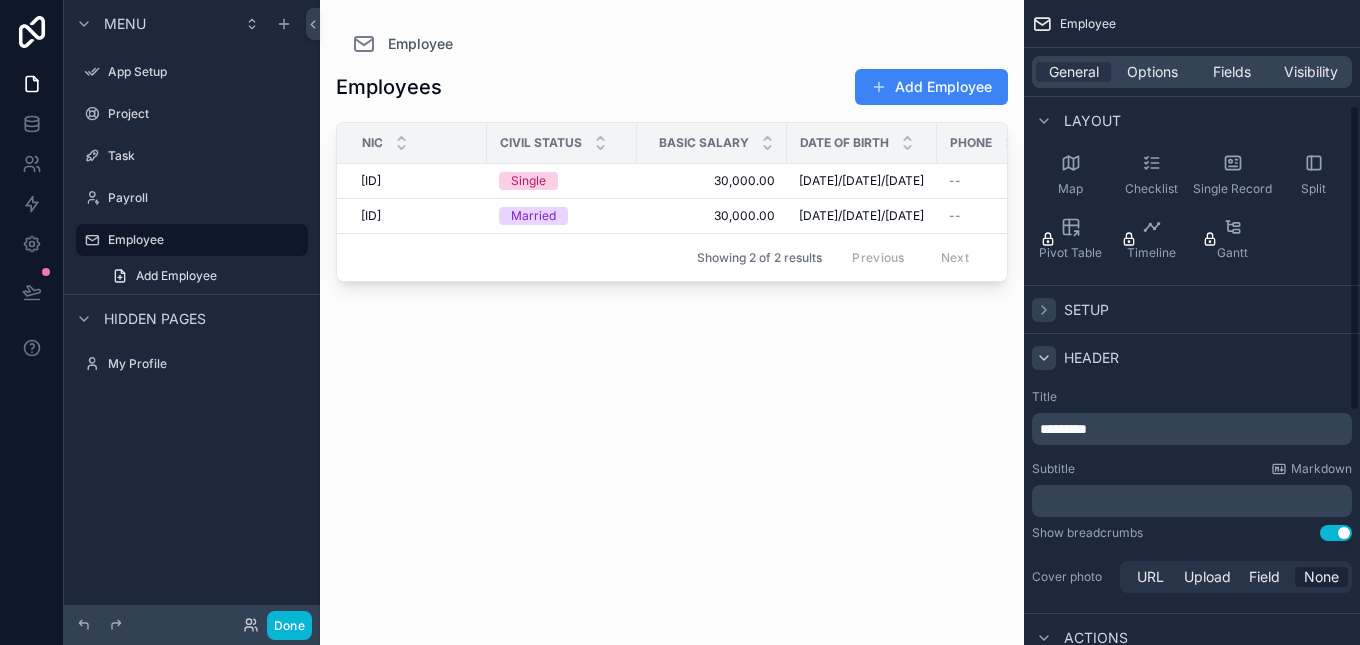 scroll, scrollTop: 191, scrollLeft: 0, axis: vertical 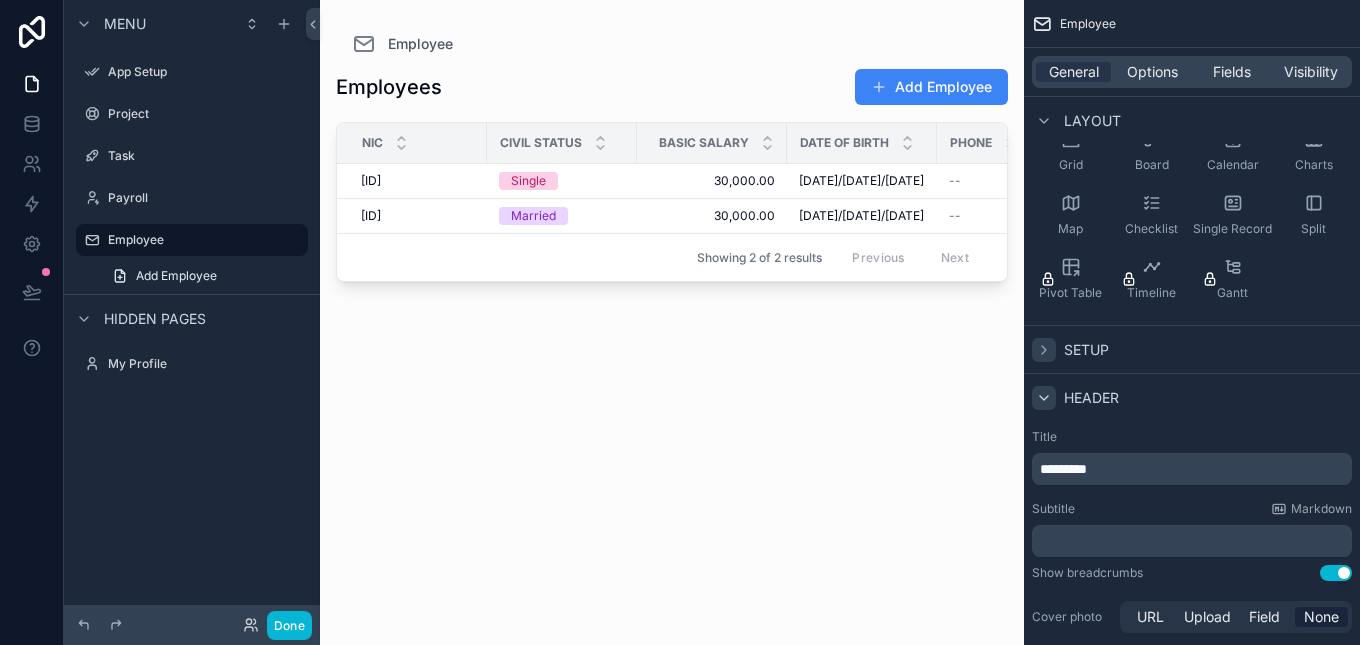 click 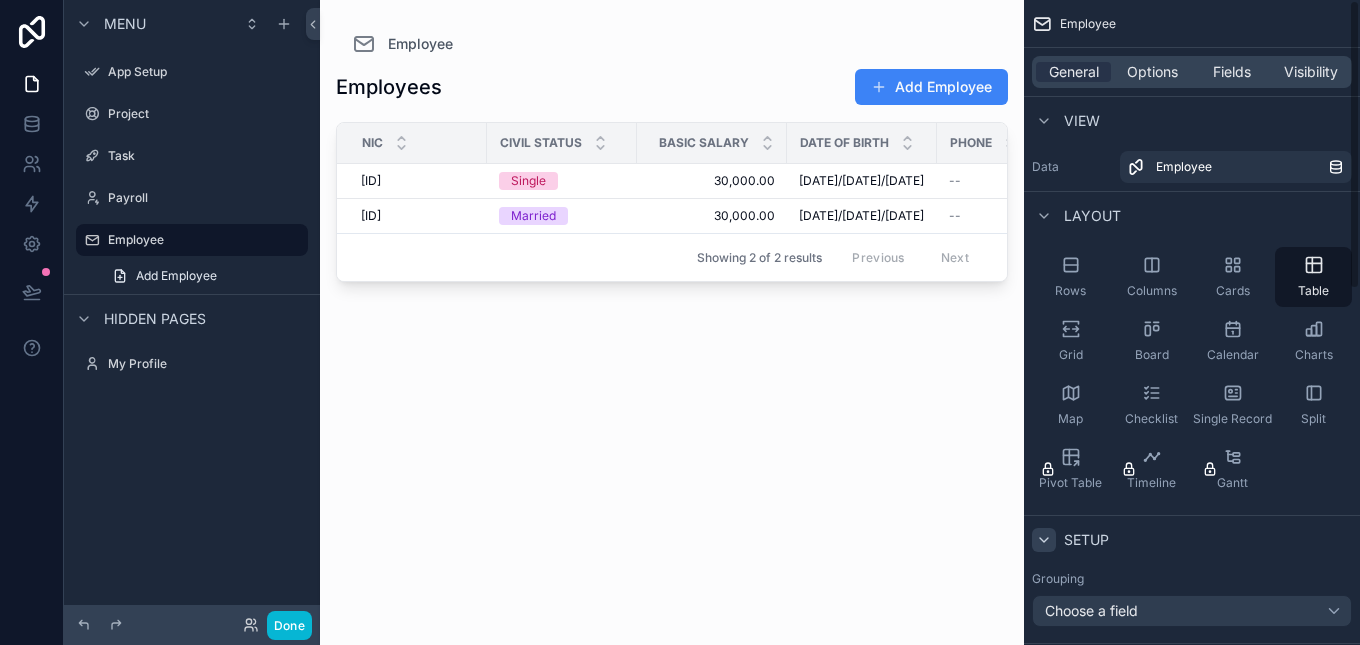 scroll, scrollTop: 0, scrollLeft: 0, axis: both 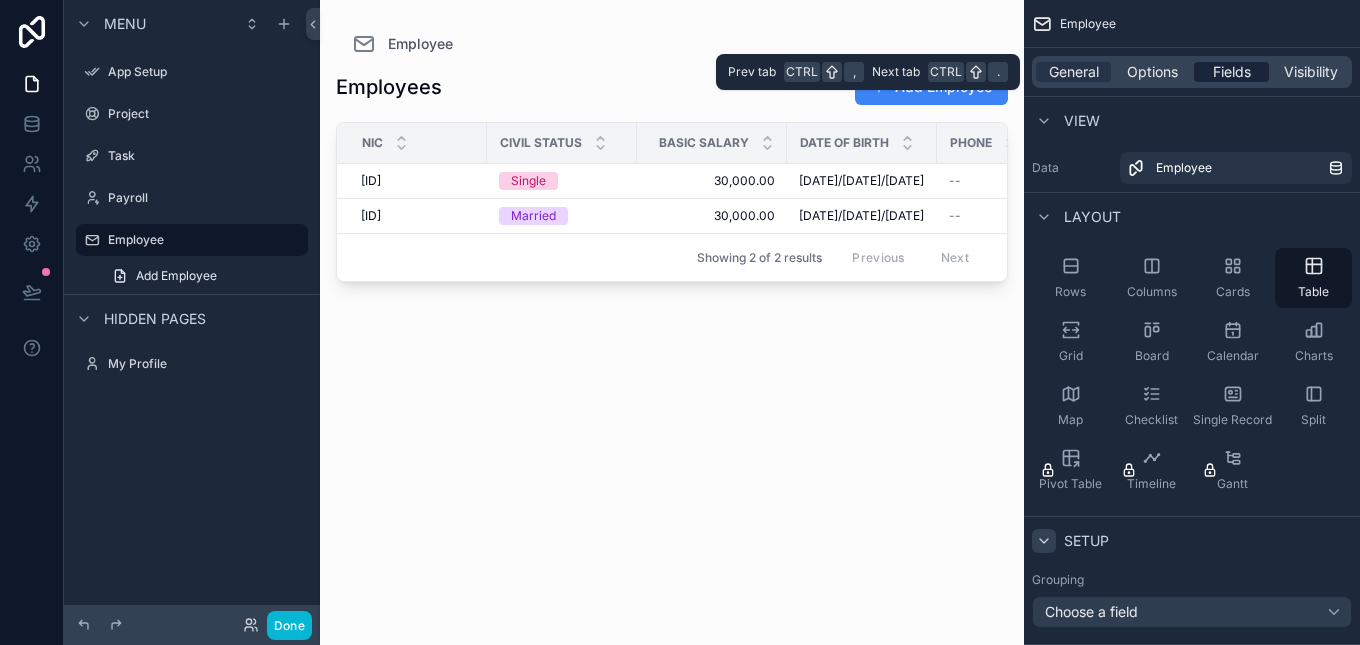 click on "Fields" at bounding box center (1232, 72) 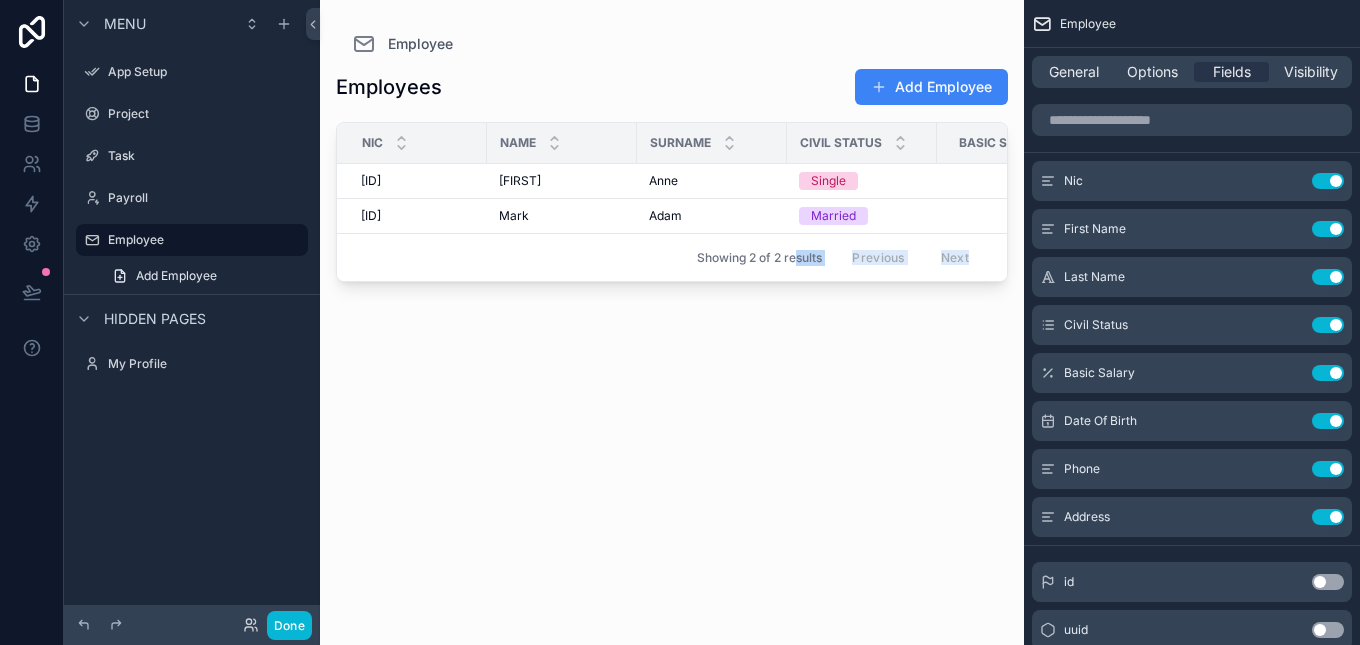 drag, startPoint x: 664, startPoint y: 289, endPoint x: 797, endPoint y: 279, distance: 133.37541 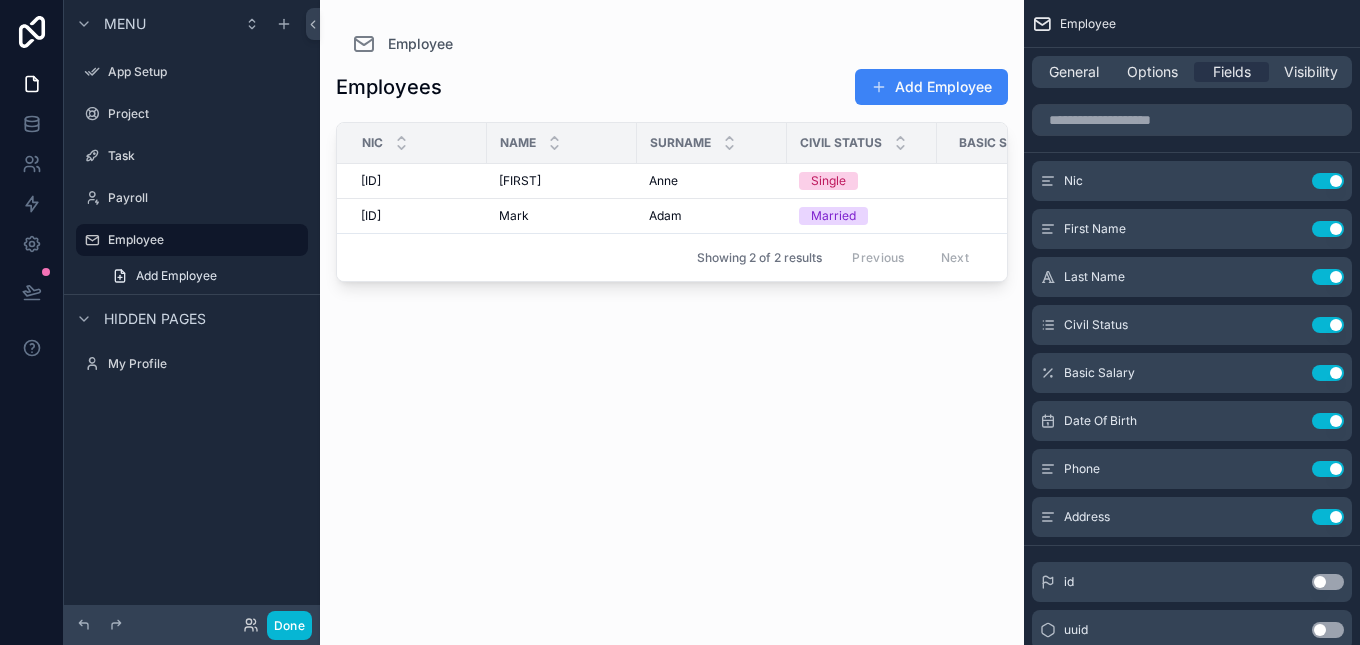 scroll, scrollTop: 0, scrollLeft: 532, axis: horizontal 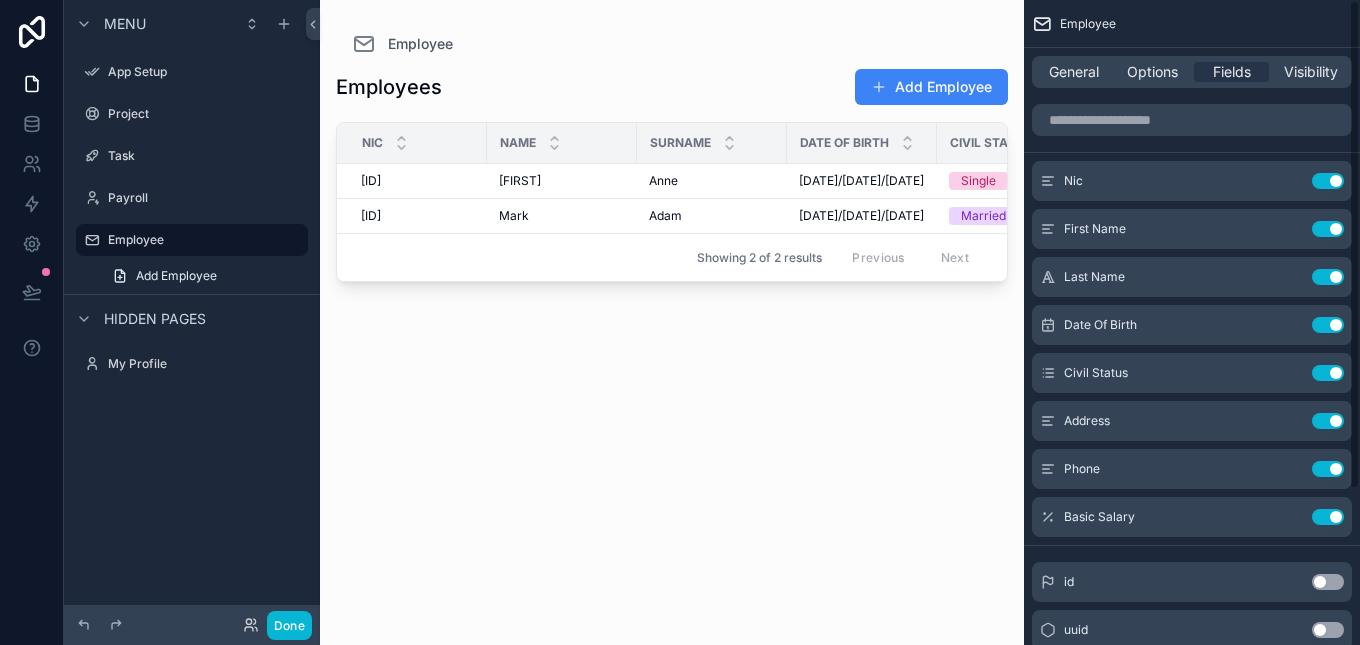 click on "id Use setting" at bounding box center (1192, 582) 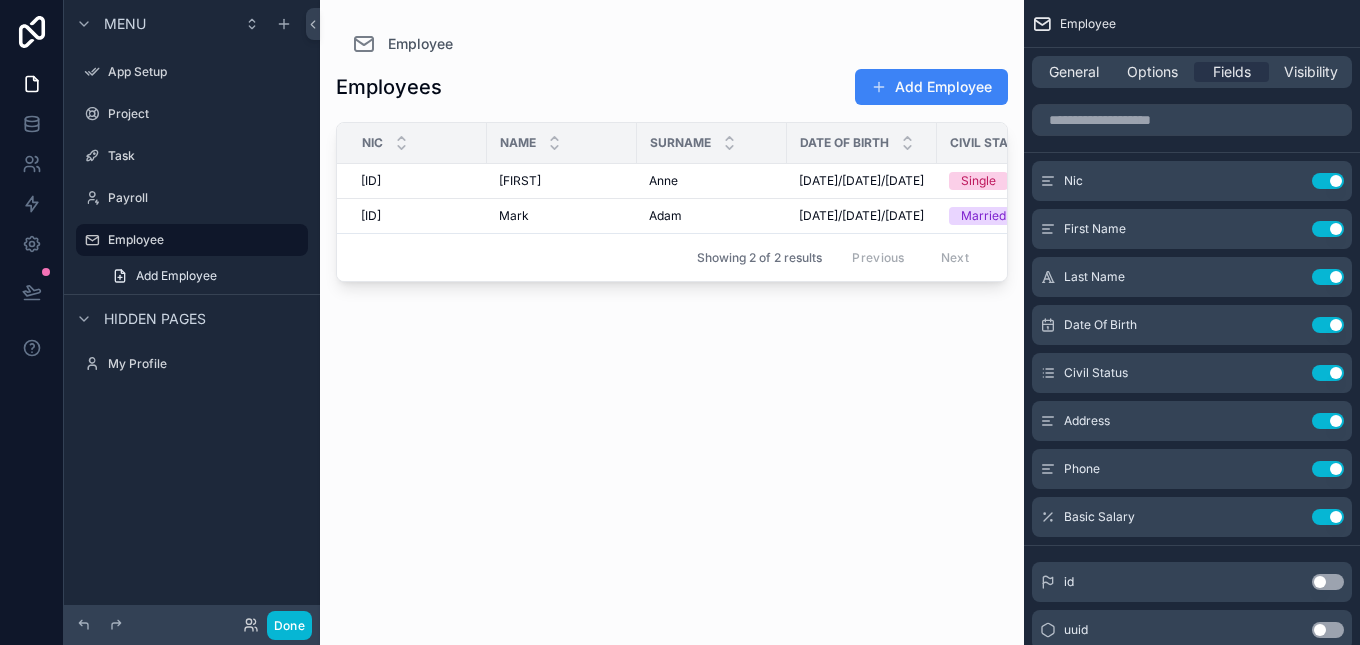 scroll, scrollTop: 0, scrollLeft: 532, axis: horizontal 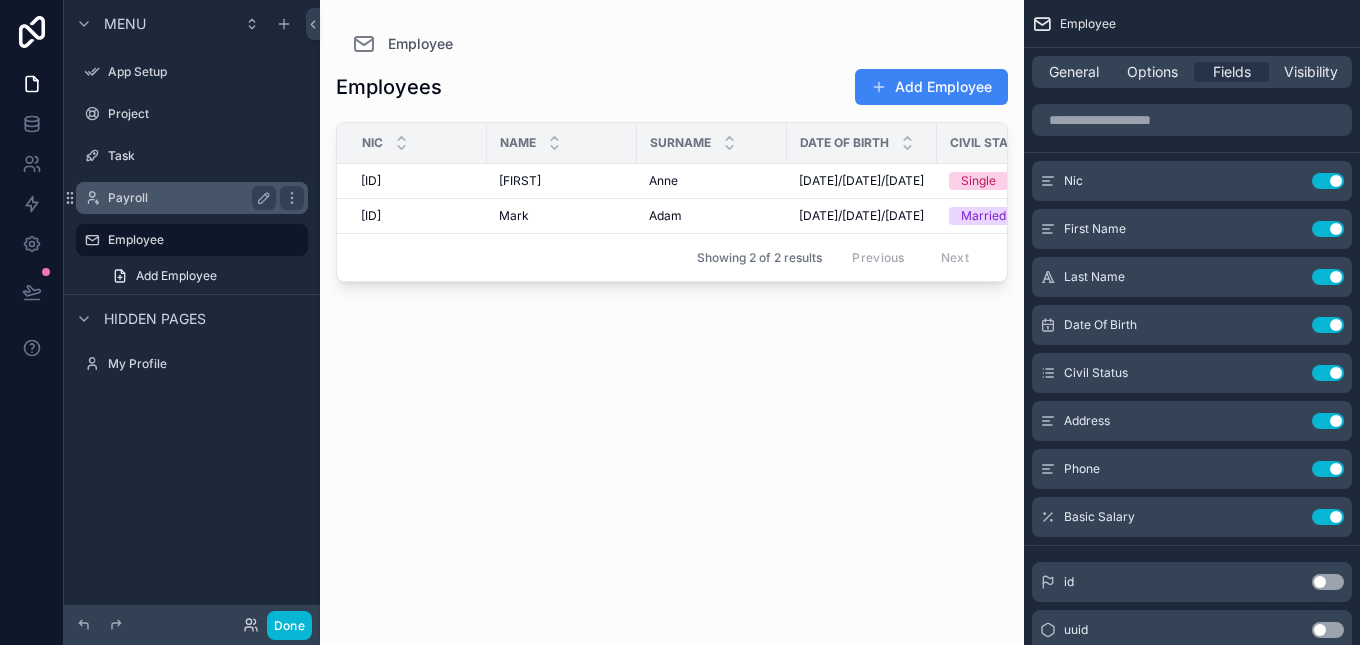 click on "Payroll" at bounding box center [192, 198] 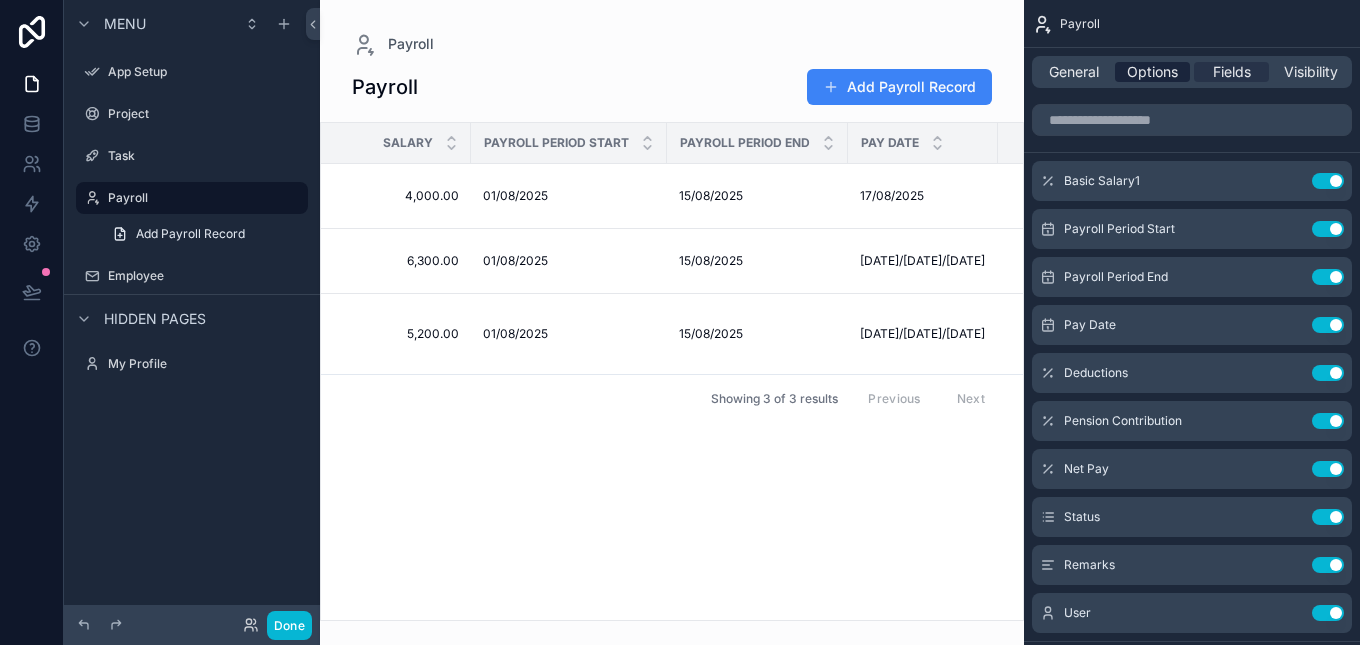 click on "Options" at bounding box center (1152, 72) 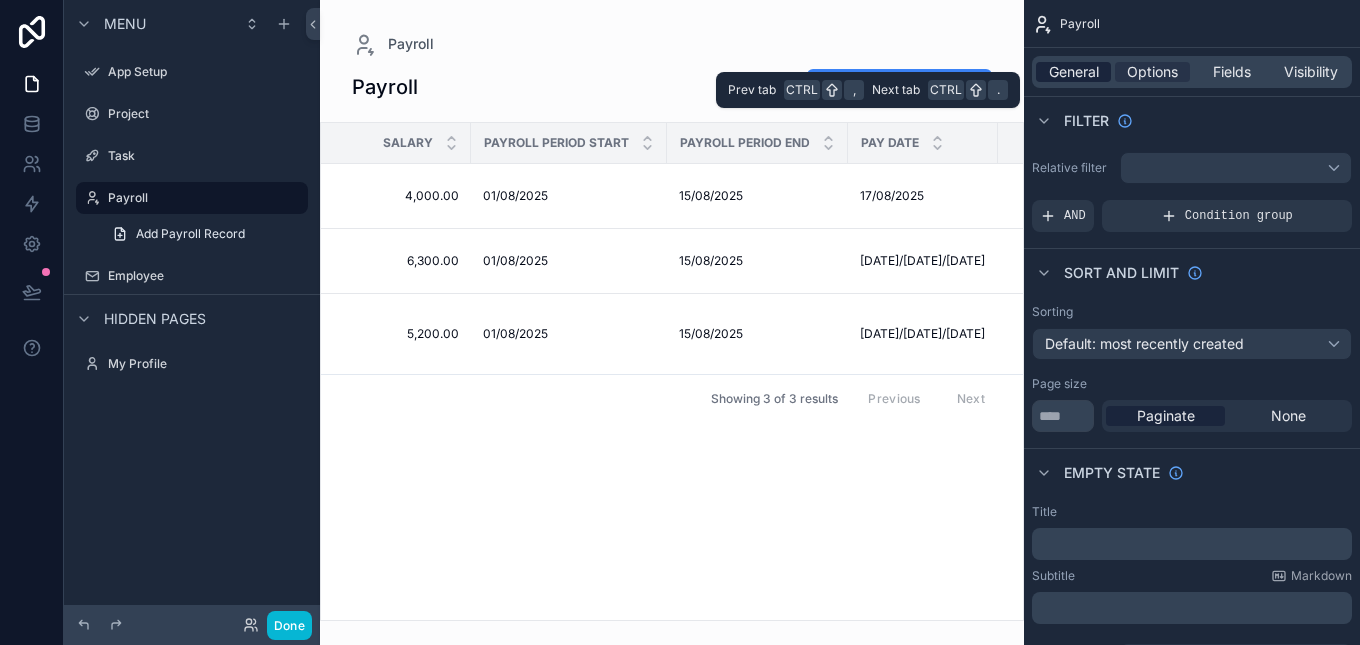 click on "General" at bounding box center [1074, 72] 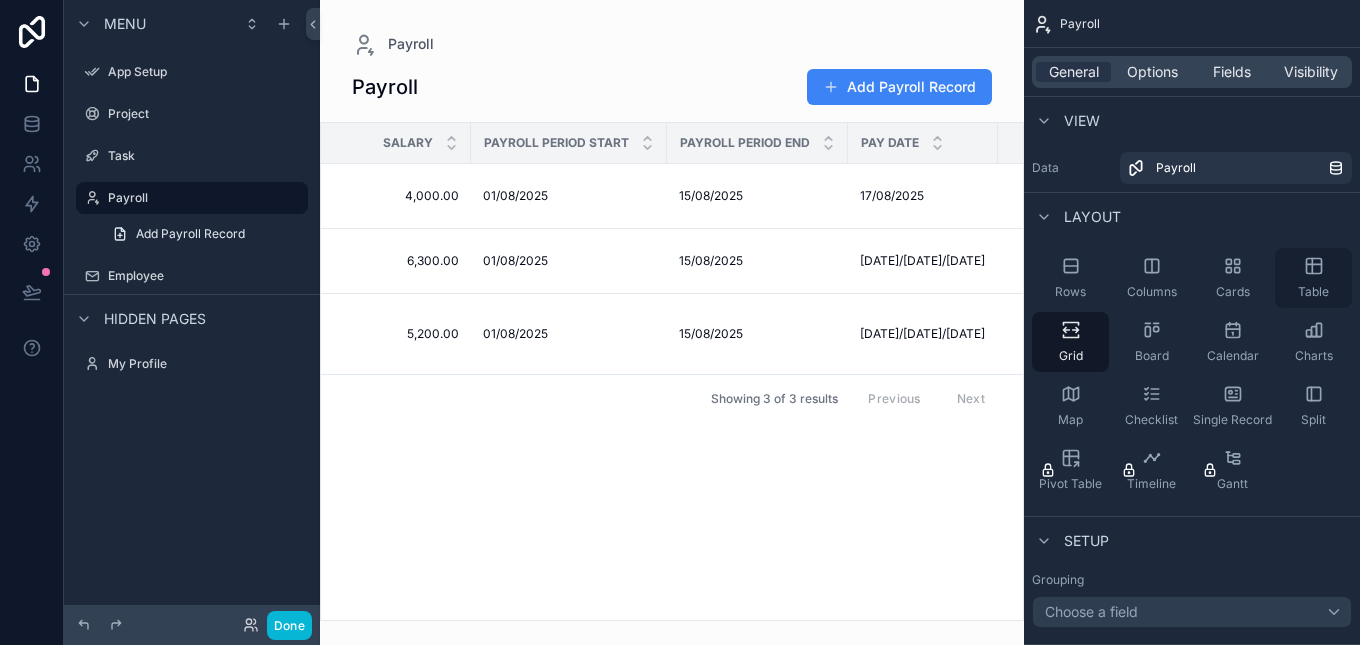 click on "Table" at bounding box center (1313, 292) 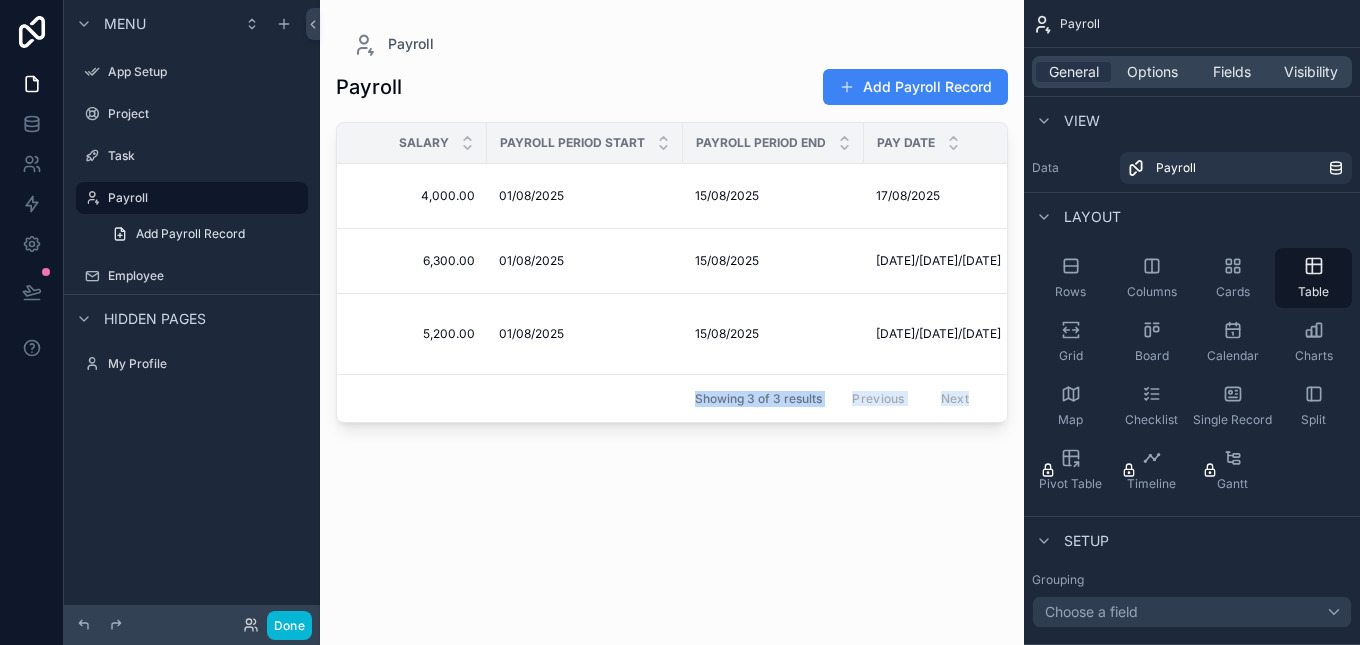 drag, startPoint x: 566, startPoint y: 440, endPoint x: 626, endPoint y: 437, distance: 60.074955 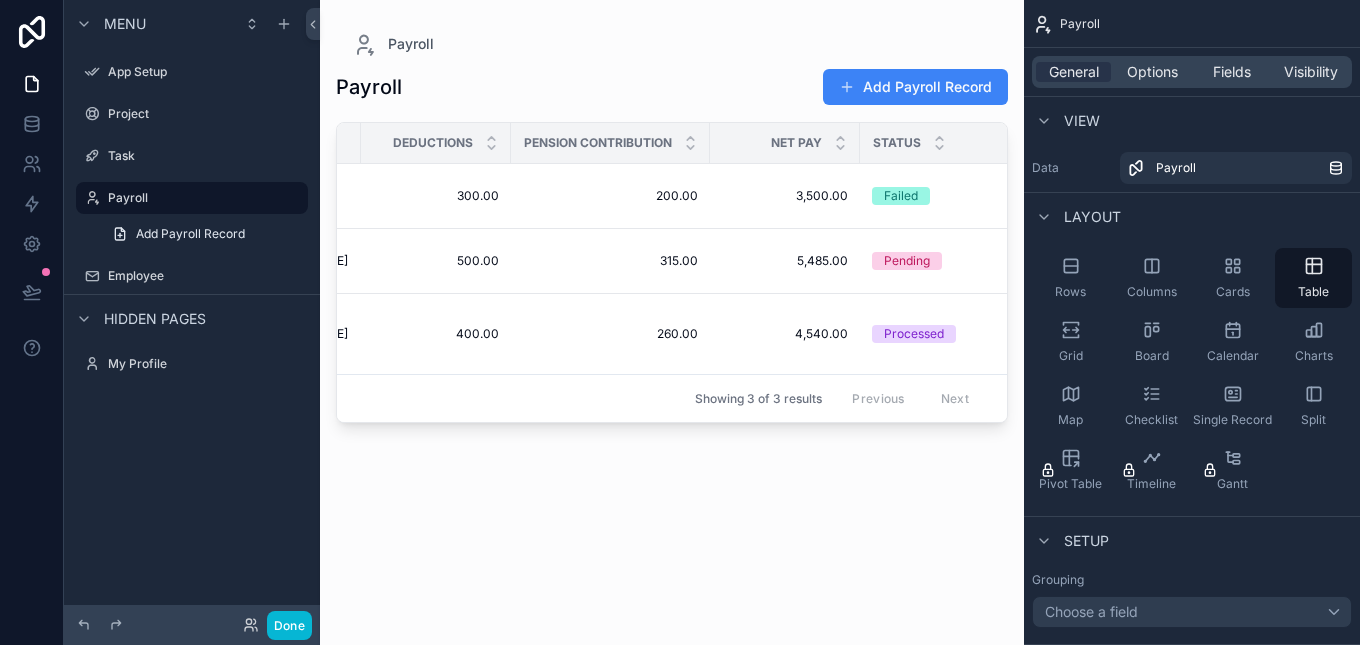 scroll, scrollTop: 0, scrollLeft: 917, axis: horizontal 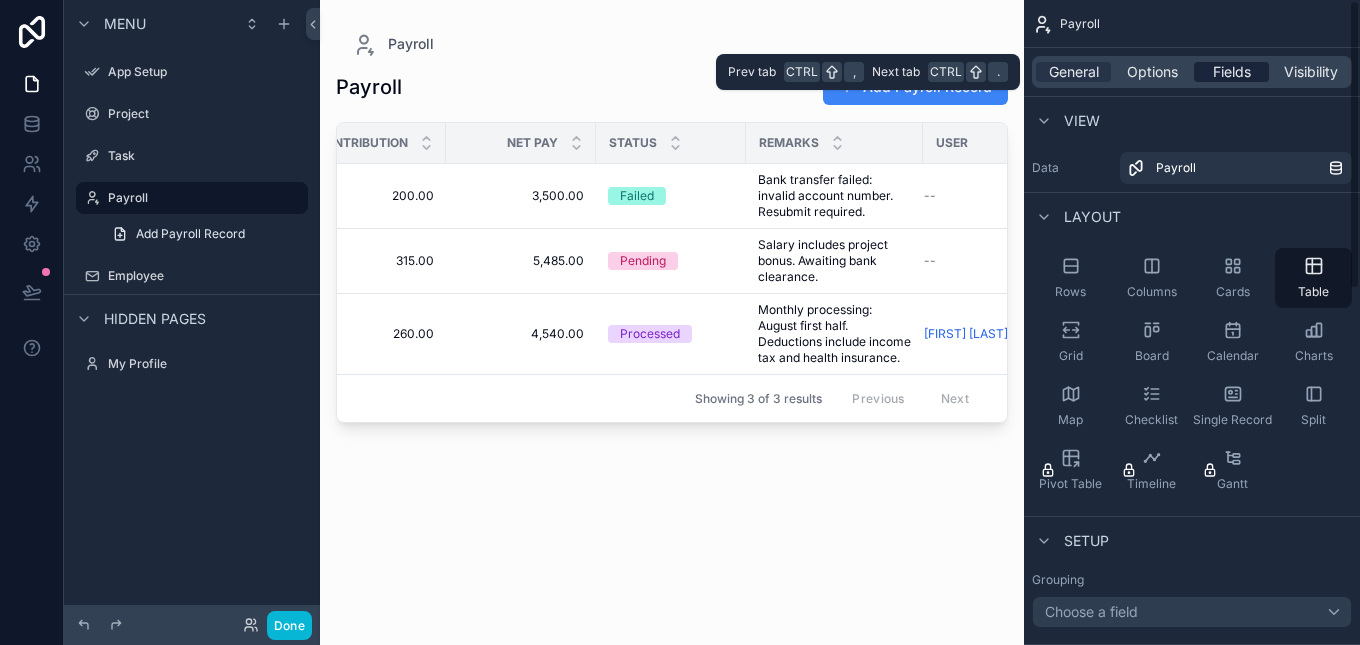 click on "Fields" at bounding box center [1232, 72] 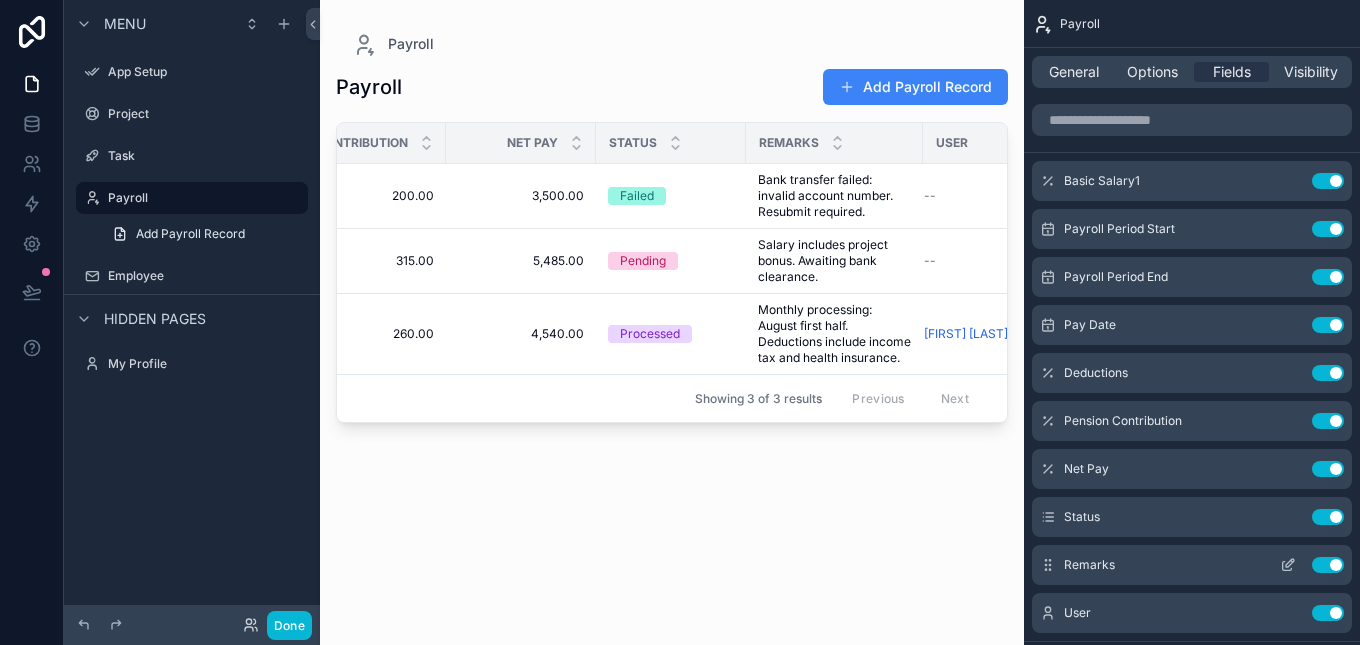 click on "Remarks Use setting" at bounding box center (1192, 565) 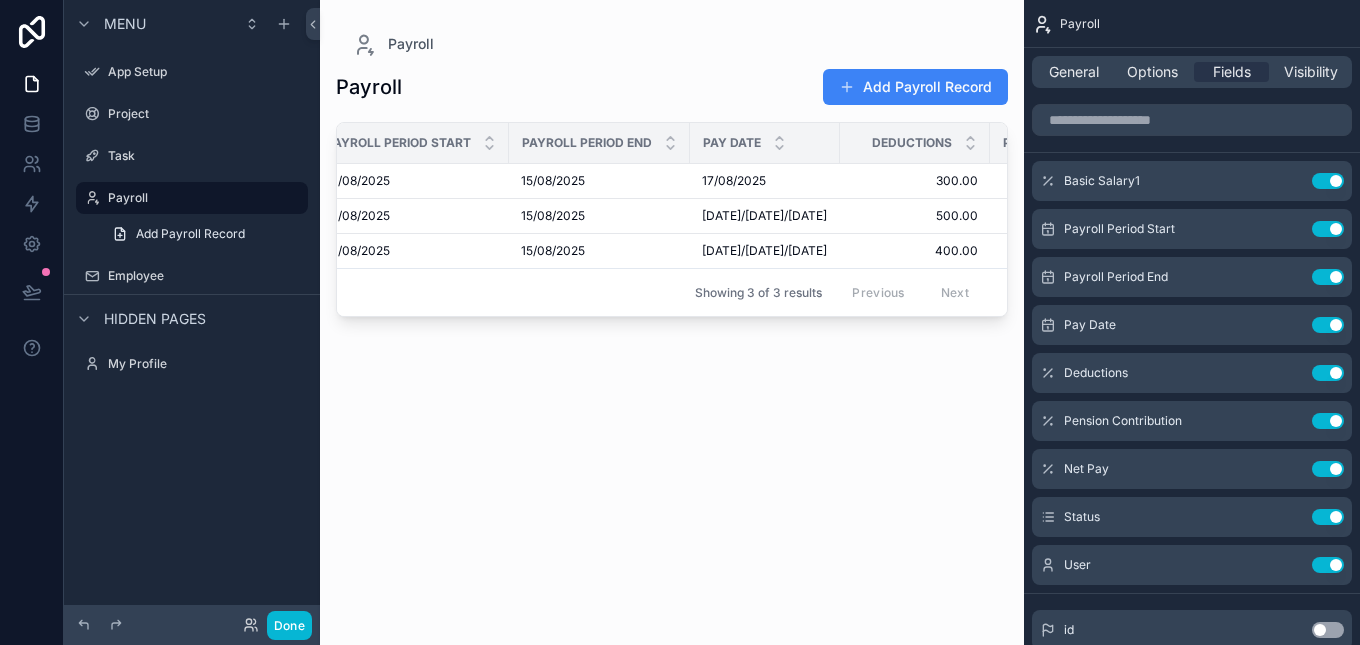 scroll, scrollTop: 0, scrollLeft: 0, axis: both 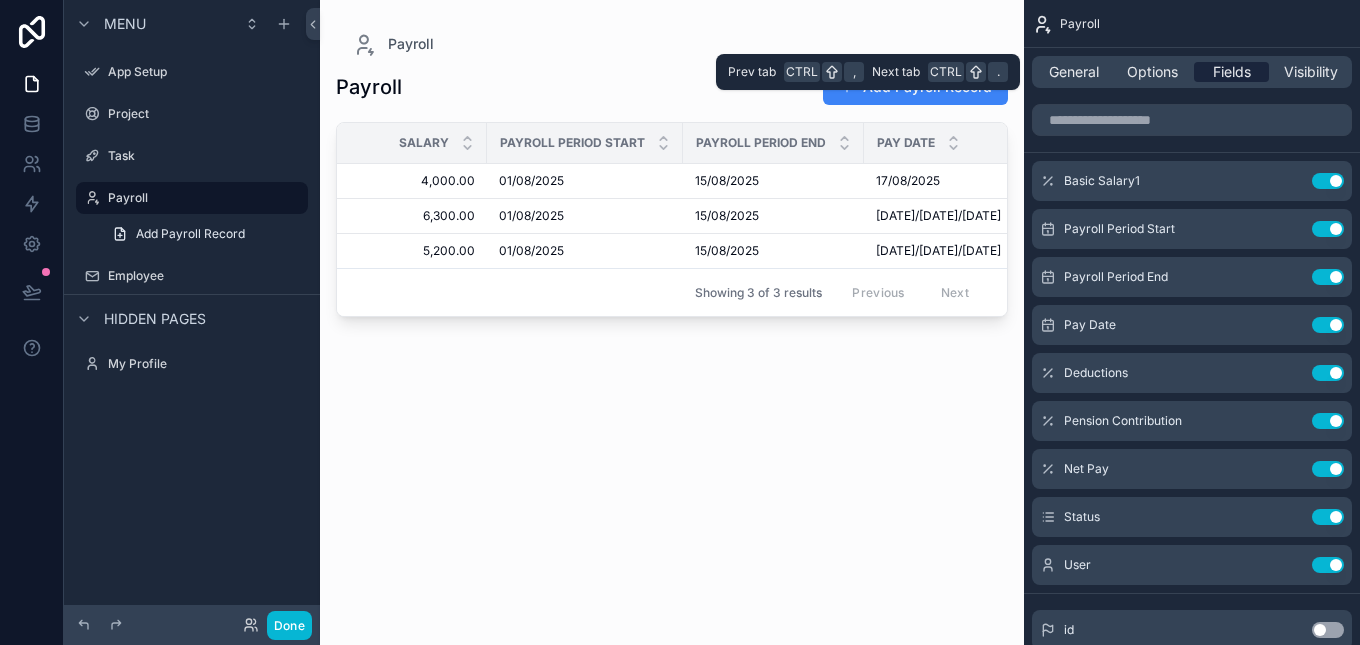 click on "Fields" at bounding box center (1232, 72) 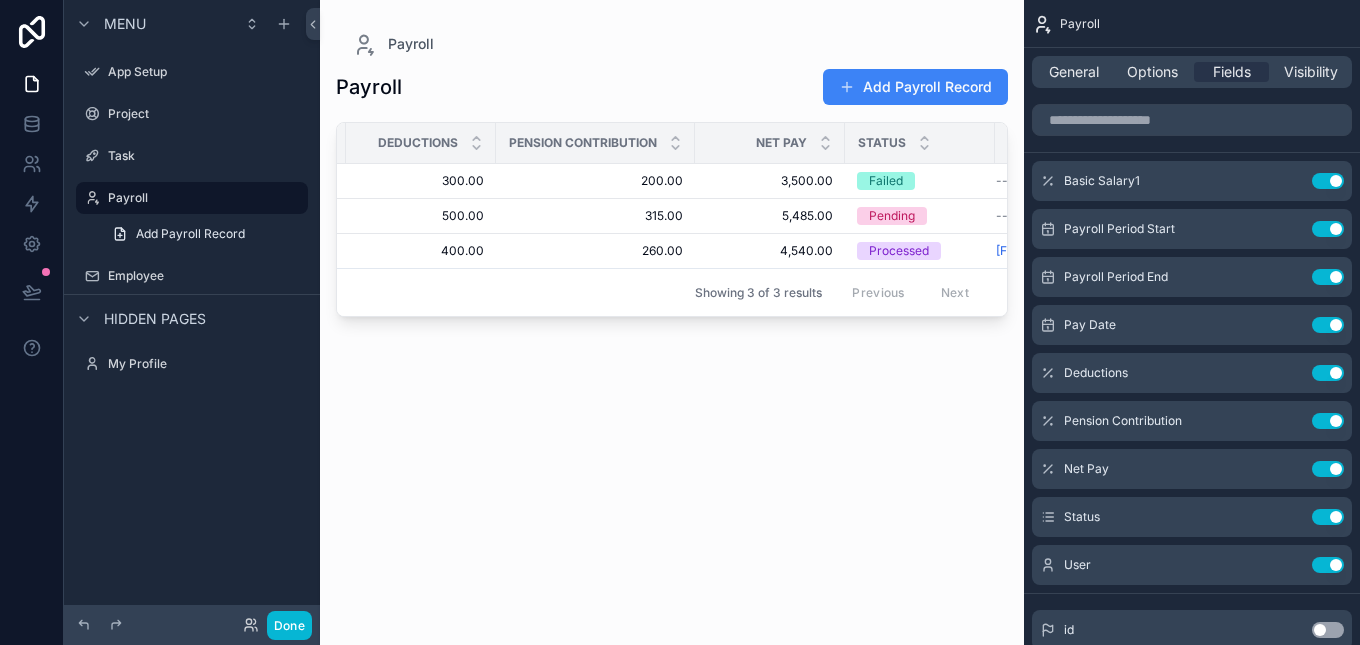 scroll, scrollTop: 0, scrollLeft: 819, axis: horizontal 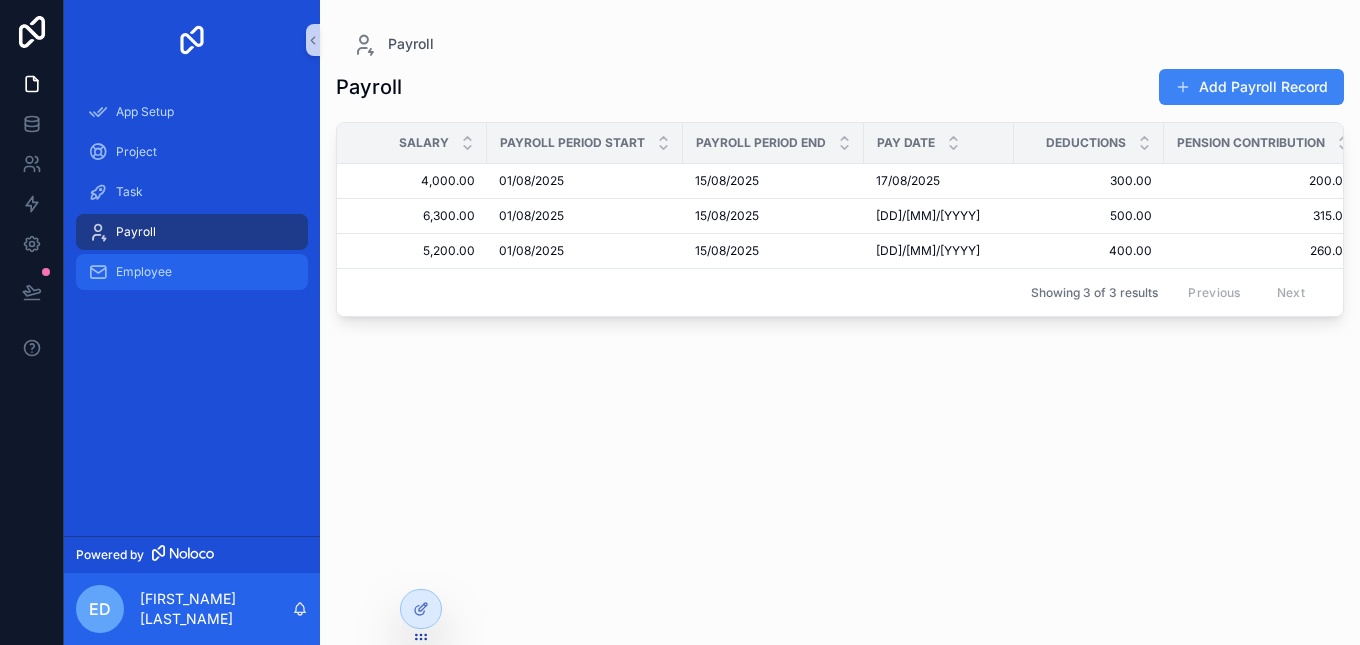 click on "Employee" at bounding box center (192, 272) 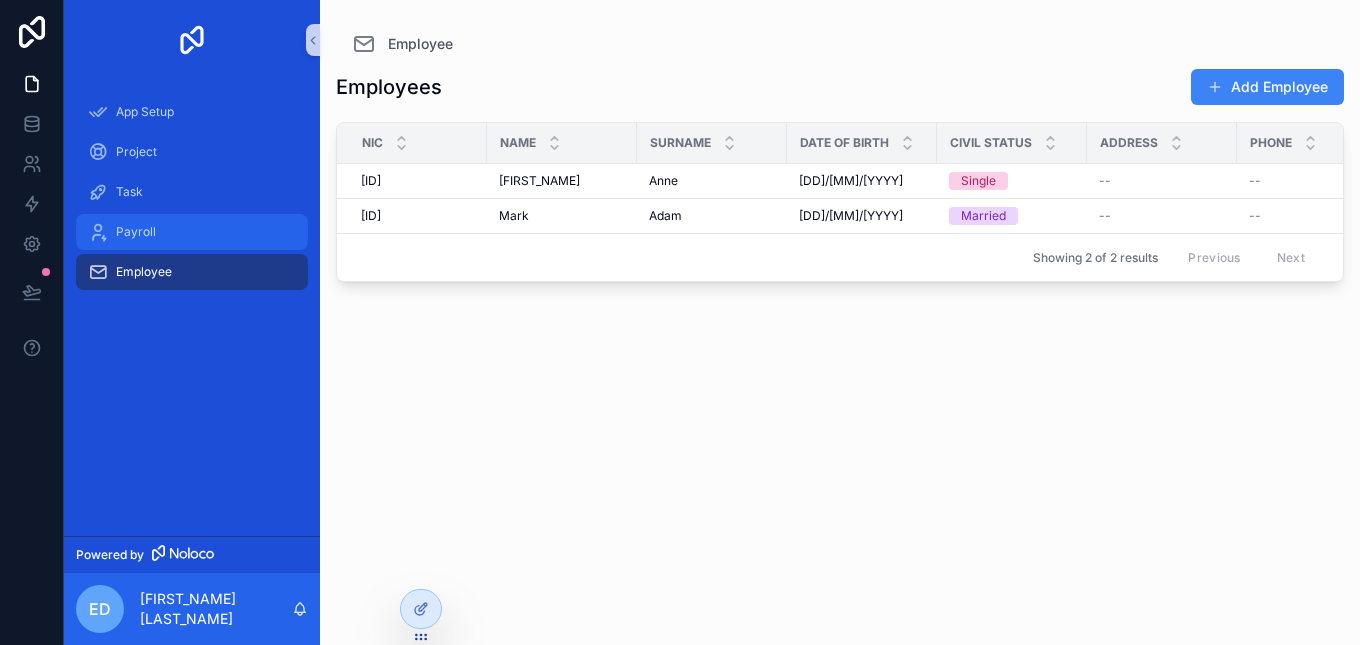 click on "Payroll" at bounding box center (192, 232) 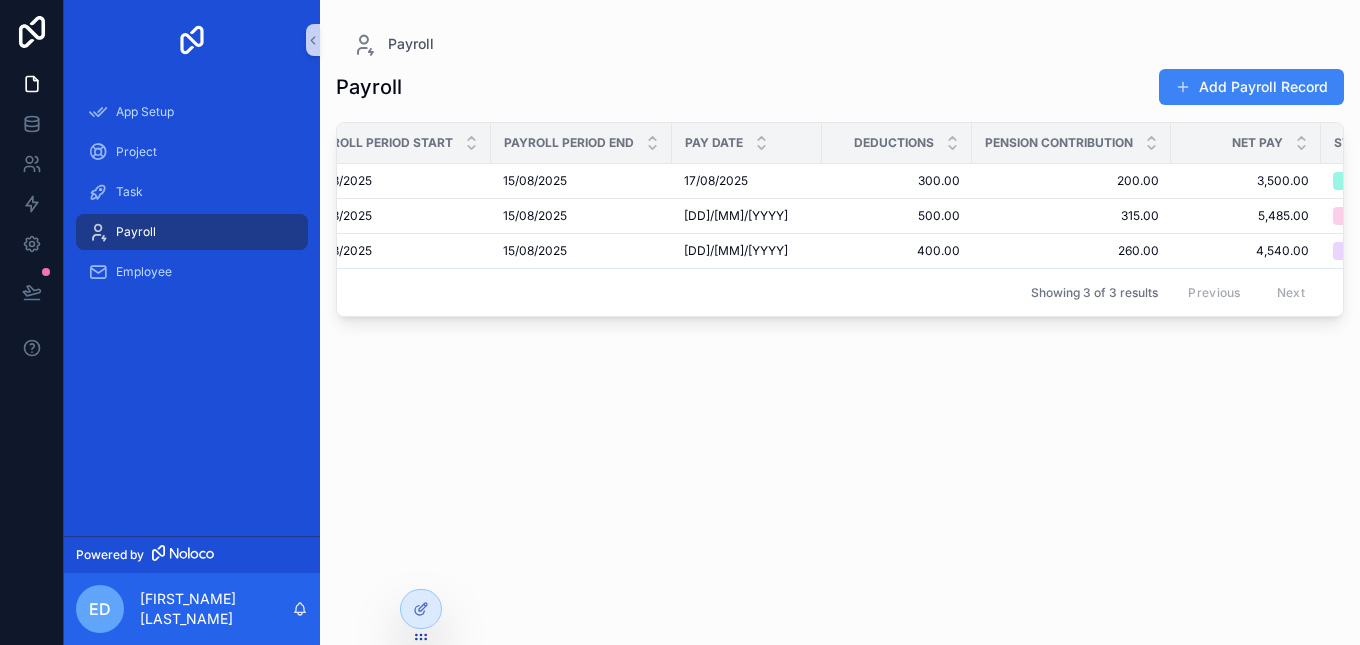 scroll, scrollTop: 0, scrollLeft: 0, axis: both 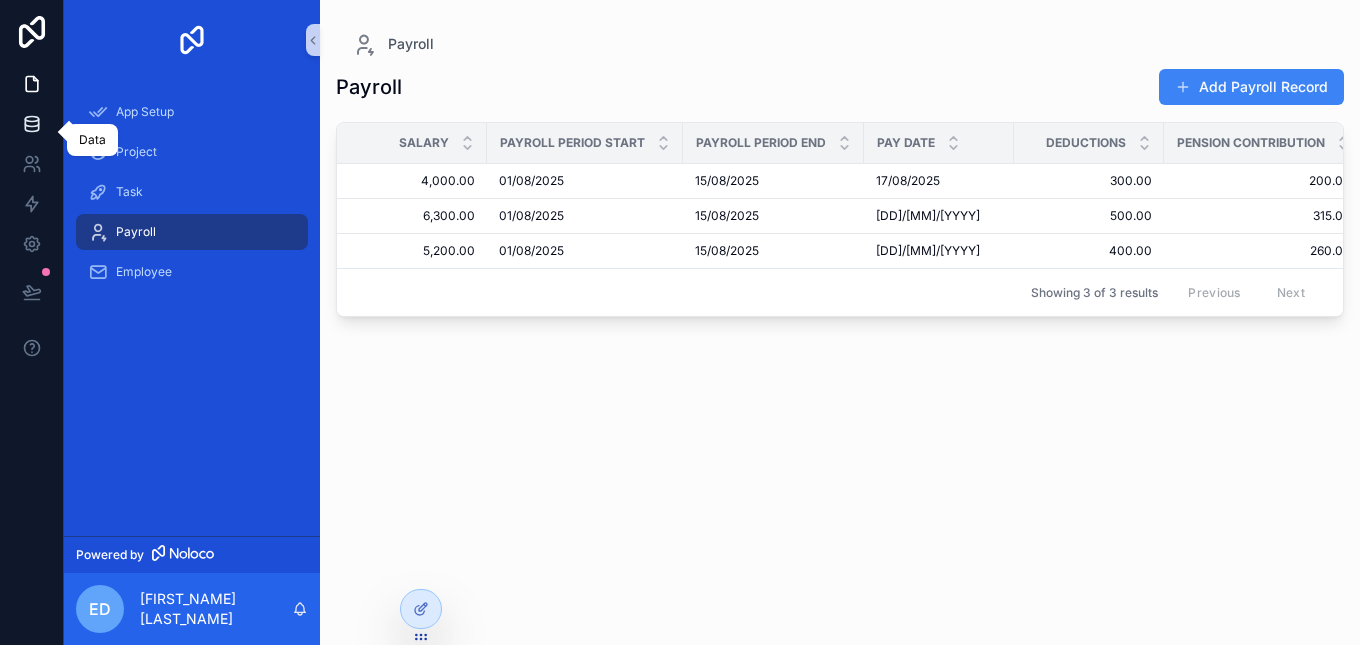 click at bounding box center [31, 124] 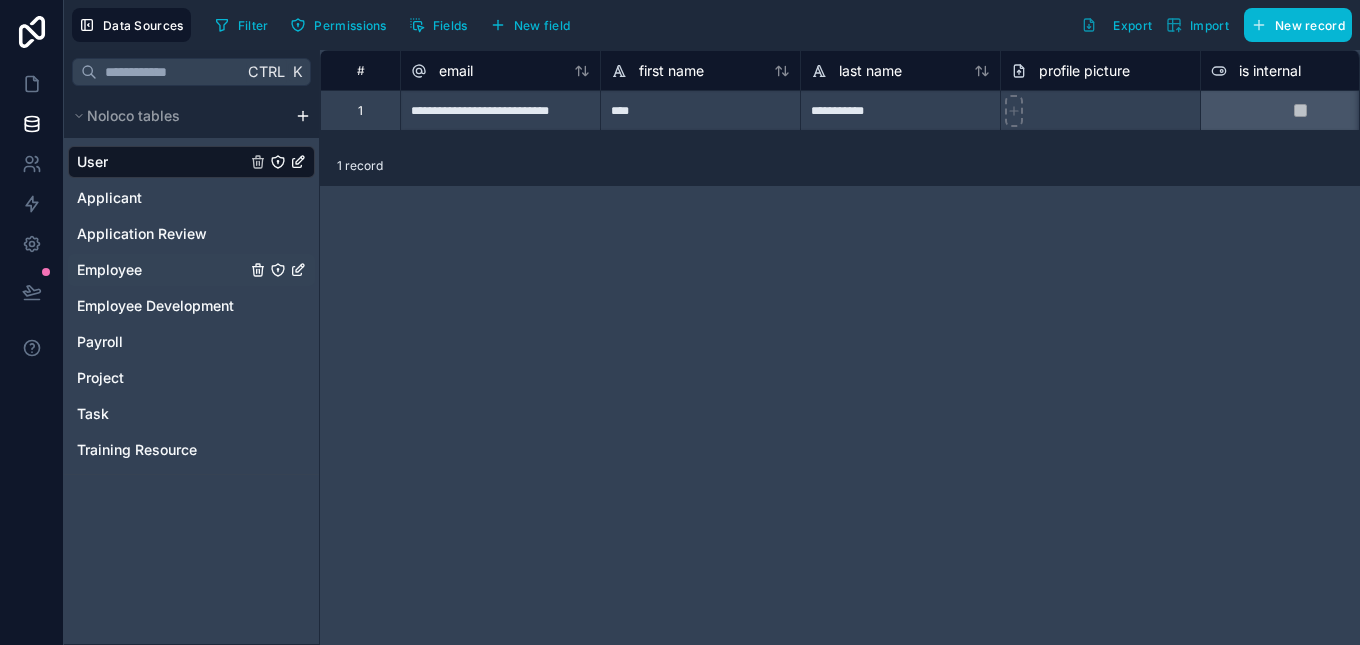 click on "Employee" at bounding box center [109, 270] 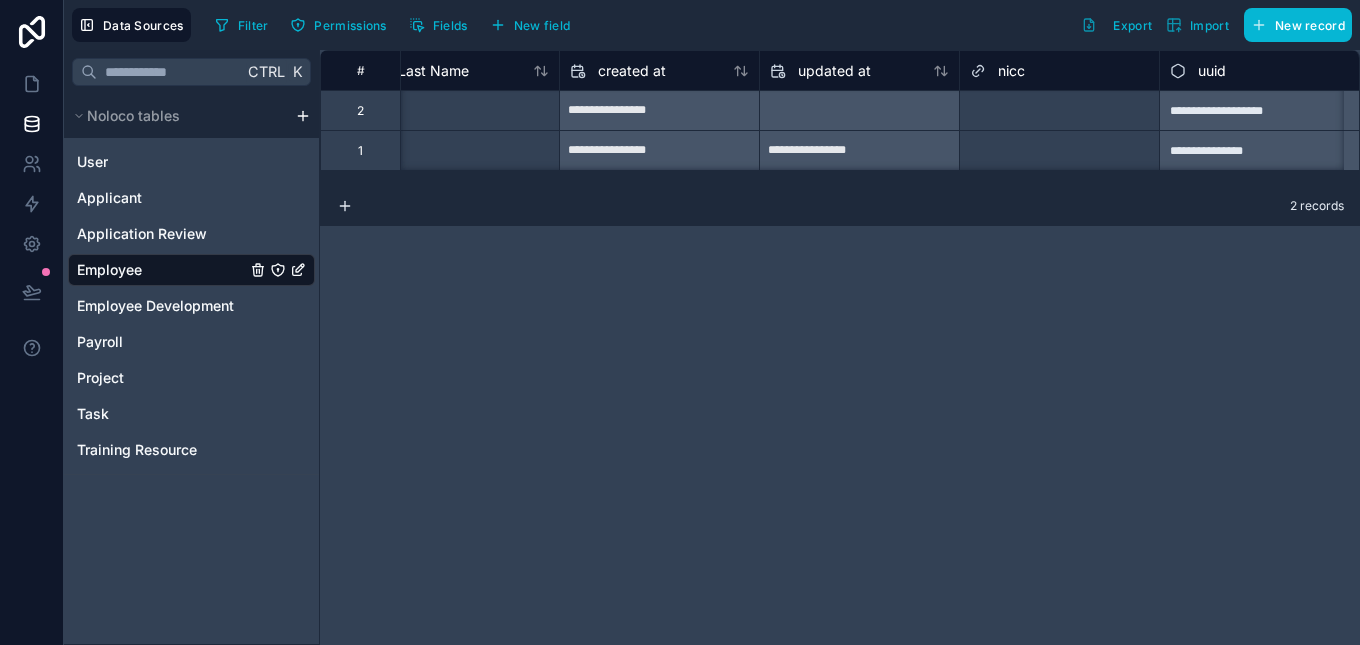scroll, scrollTop: 0, scrollLeft: 1456, axis: horizontal 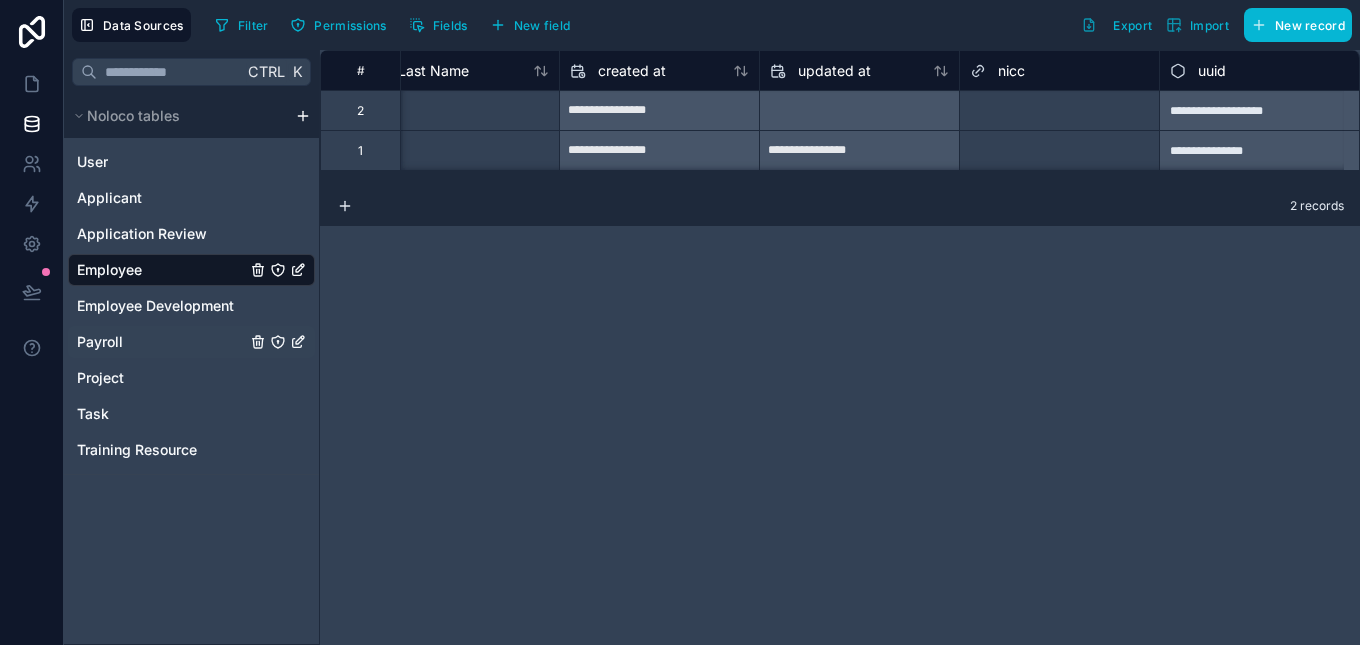 click on "Payroll" at bounding box center (191, 342) 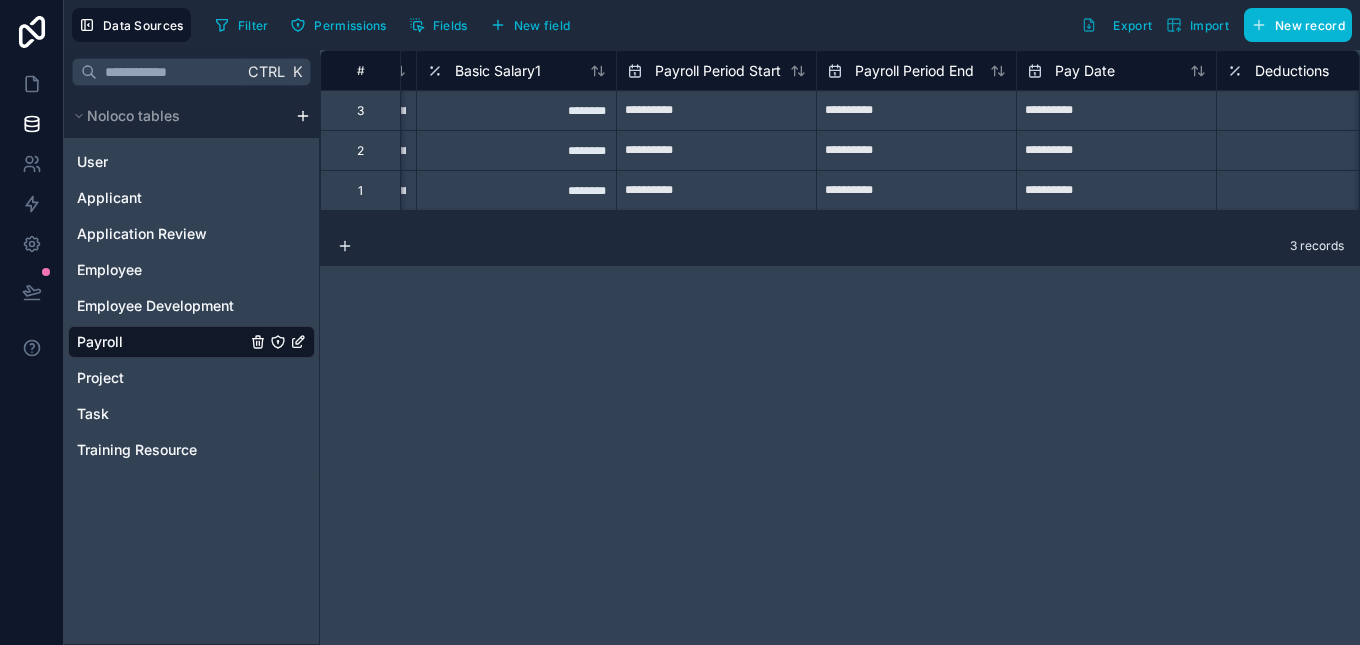 scroll, scrollTop: 0, scrollLeft: 0, axis: both 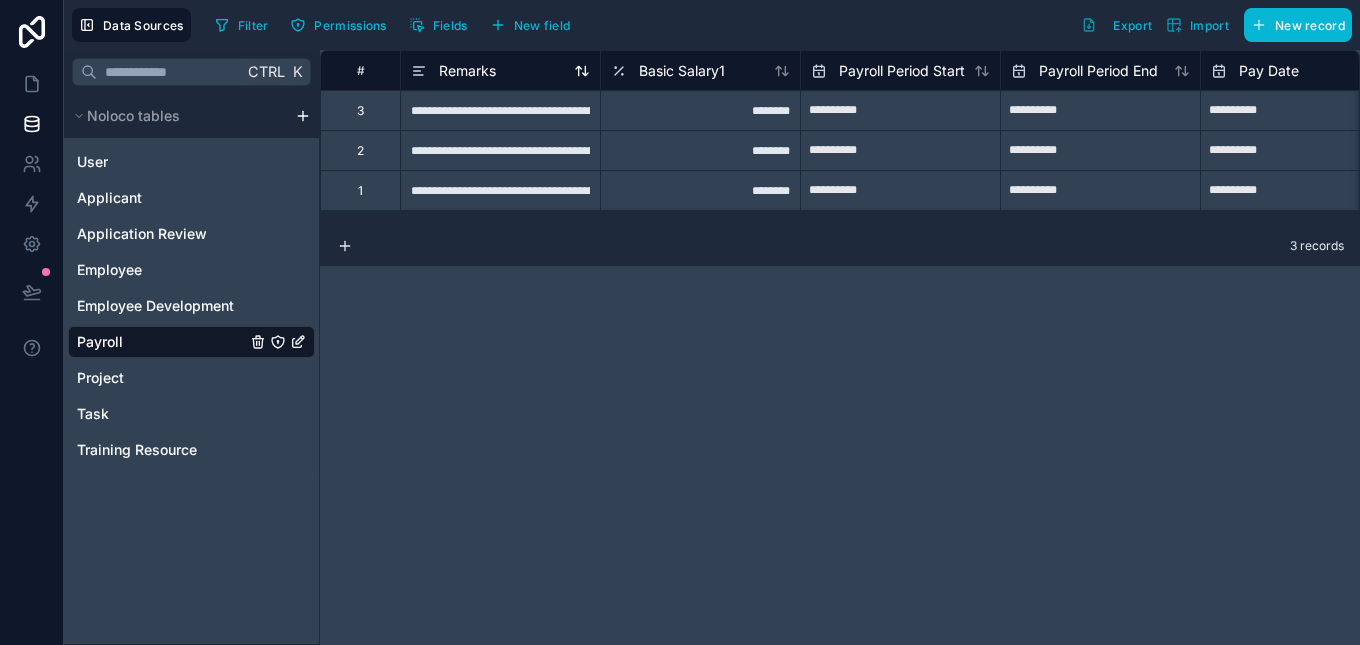 click on "Remarks" at bounding box center [500, 71] 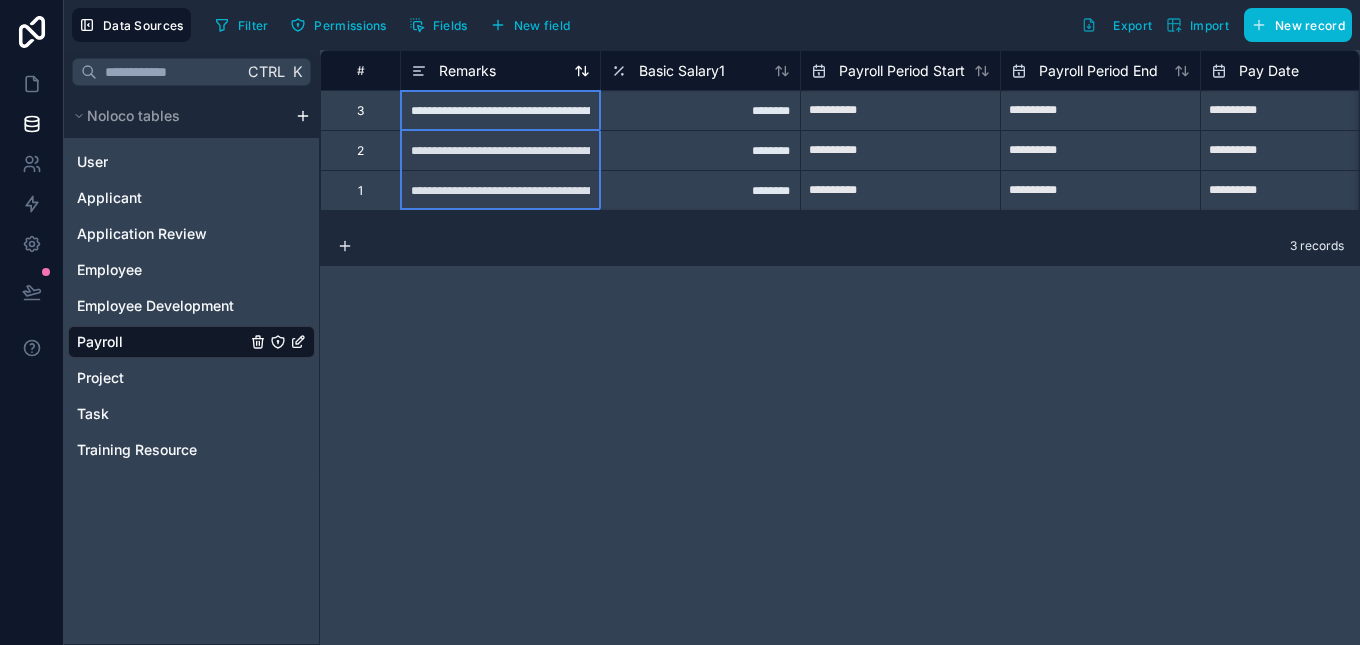 click on "Remarks" at bounding box center [500, 71] 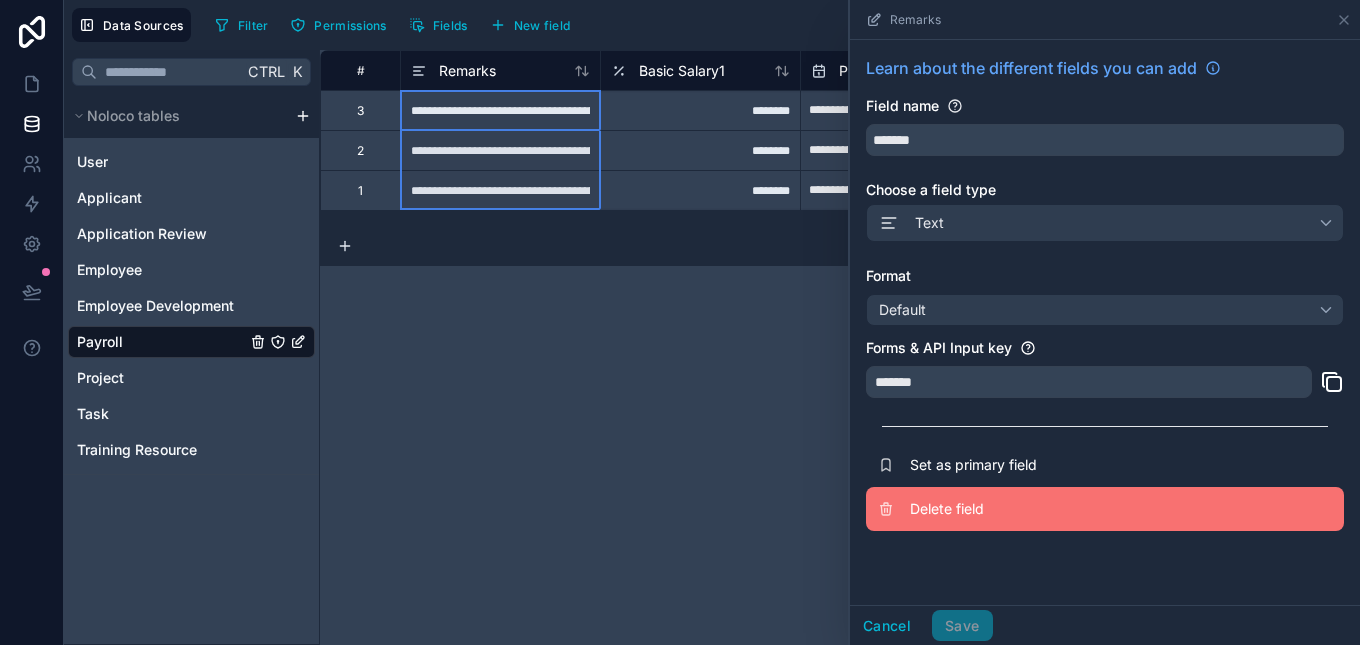 click on "Delete field" at bounding box center [1054, 509] 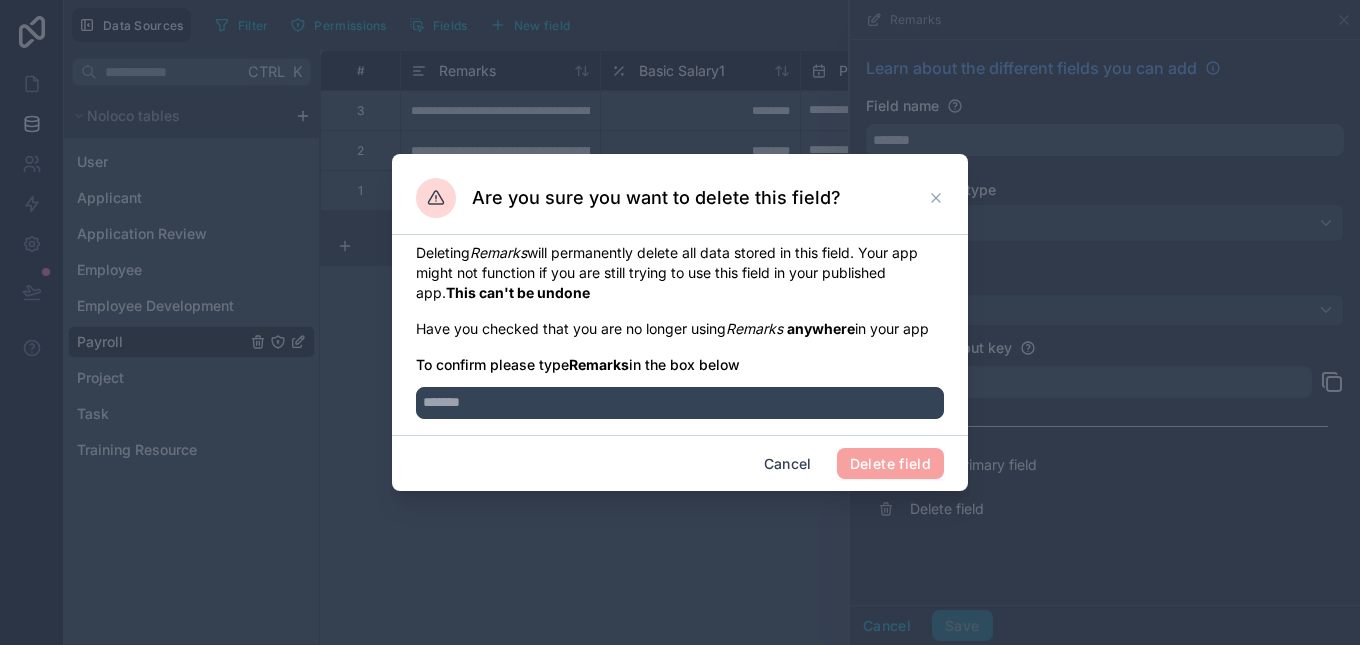 click on "Delete field" at bounding box center (890, 464) 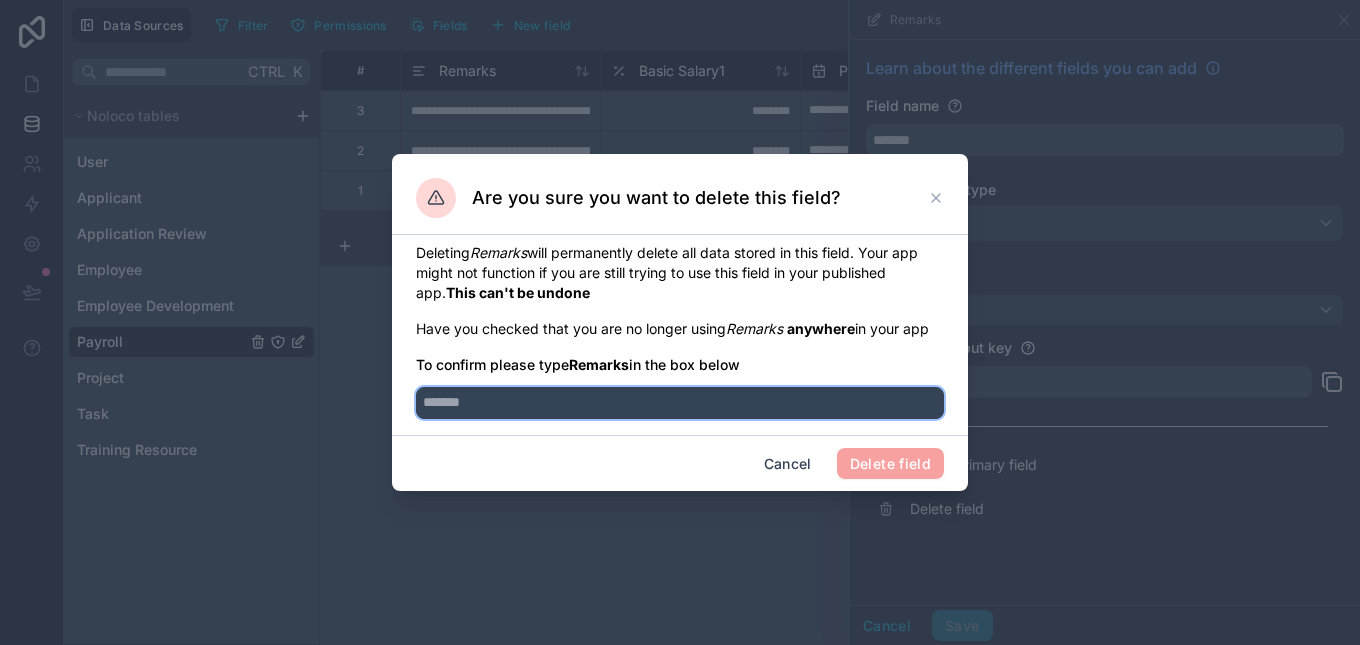 click at bounding box center [680, 403] 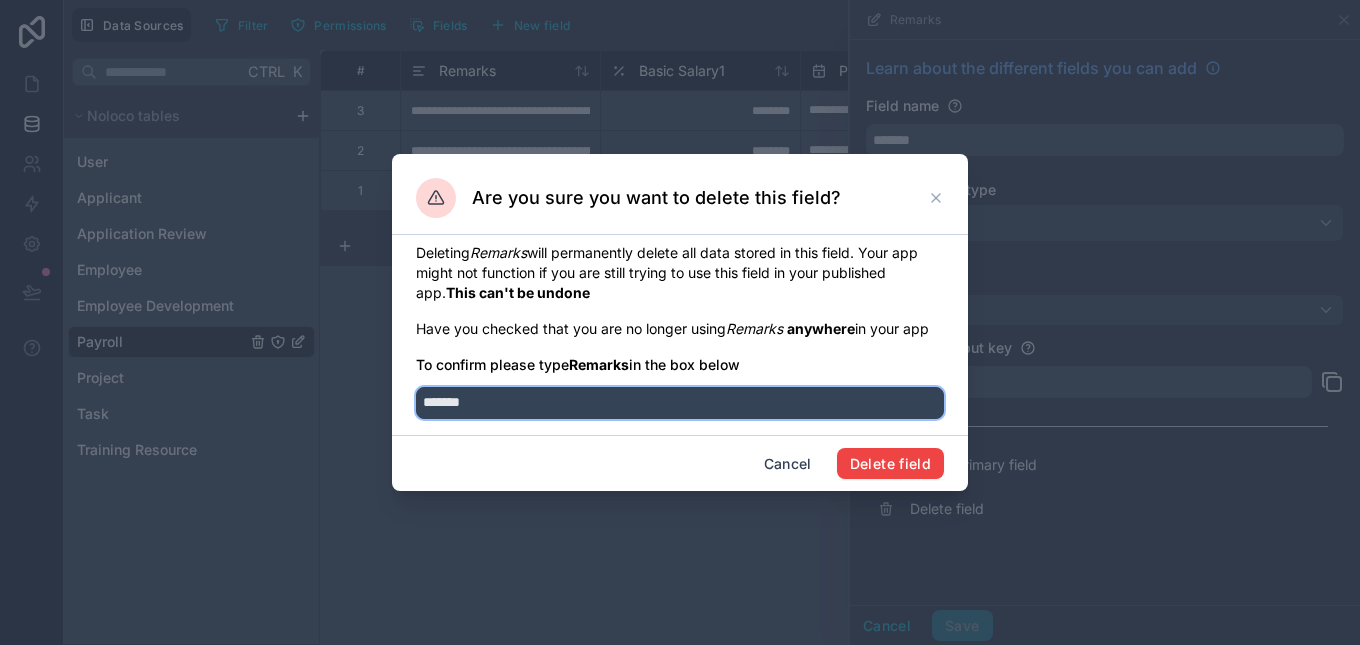type on "*******" 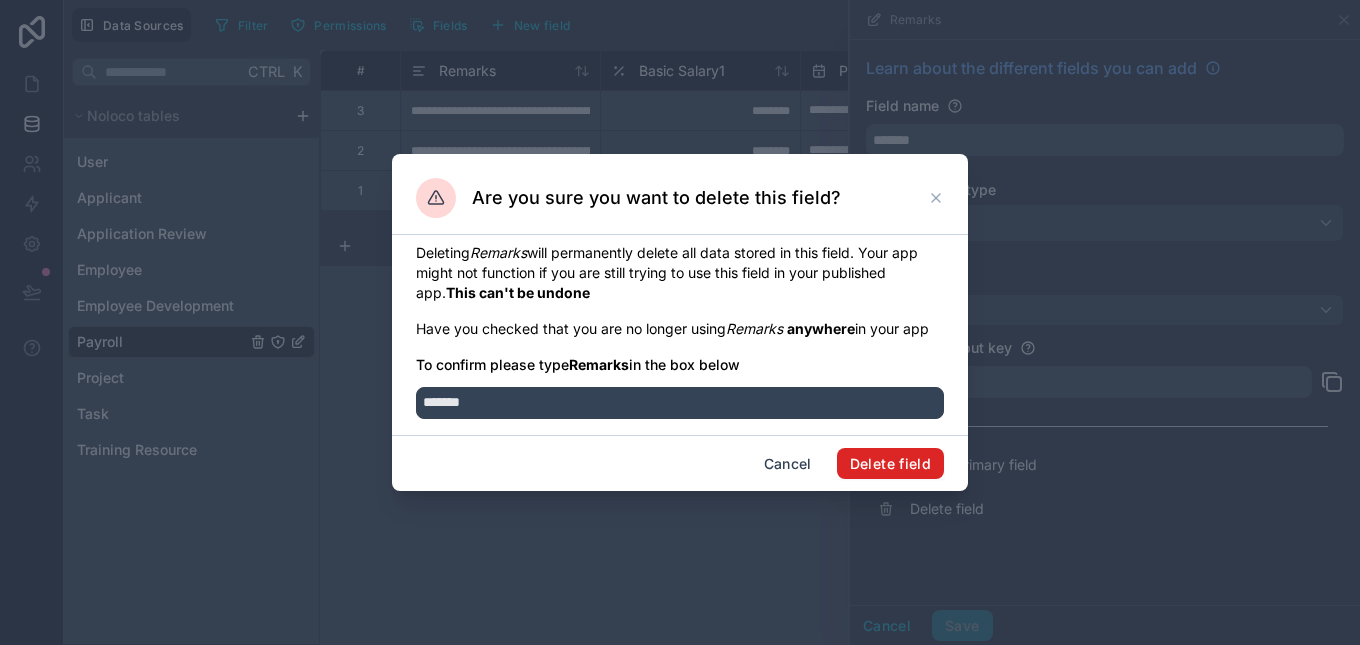 click on "Delete field" at bounding box center [890, 464] 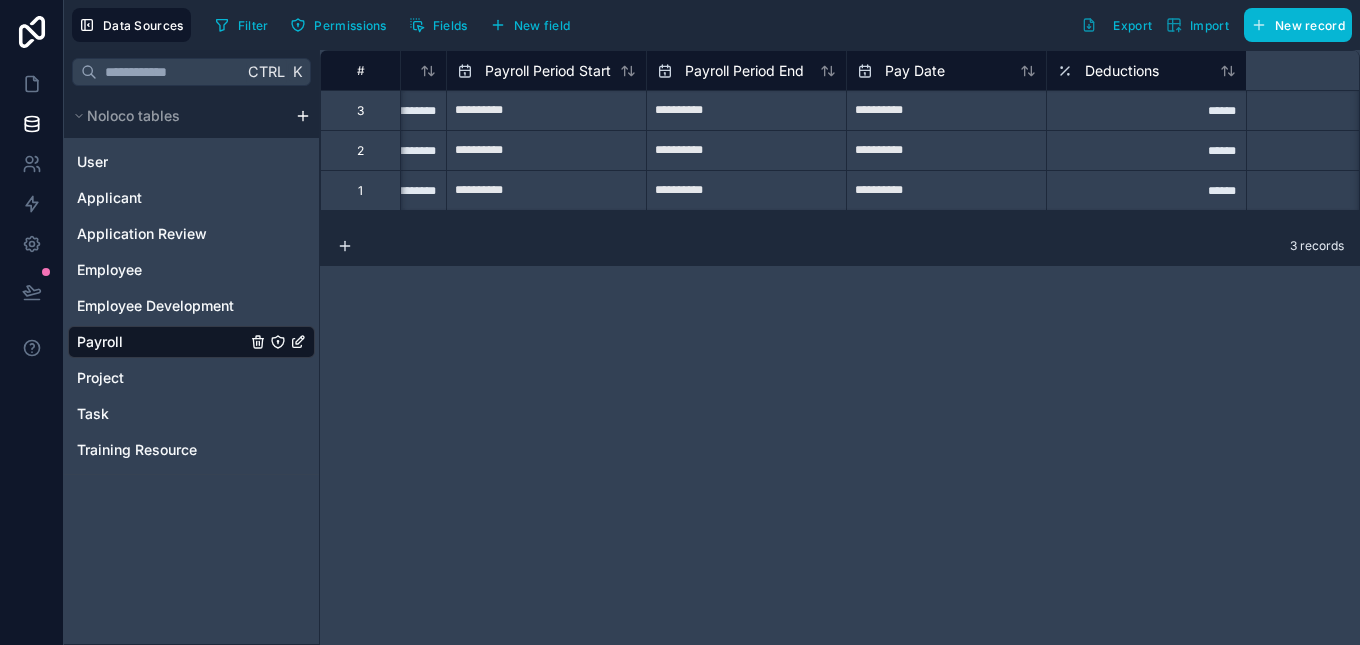 scroll, scrollTop: 0, scrollLeft: 0, axis: both 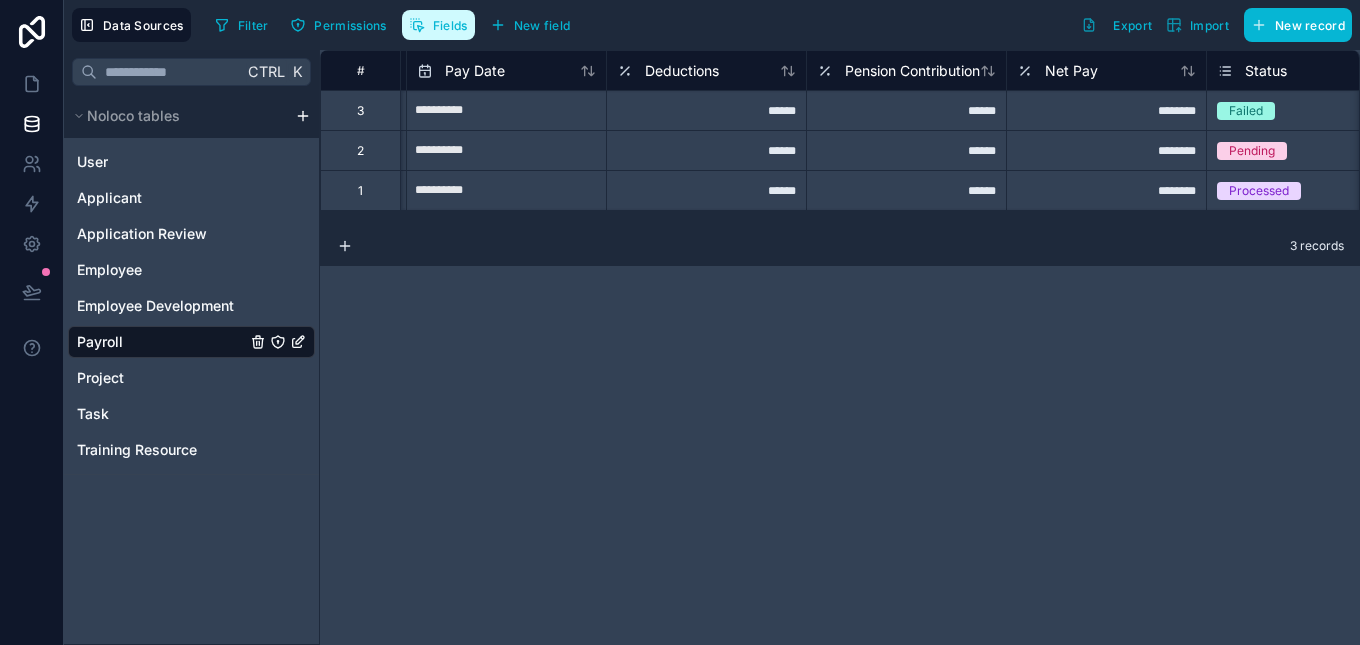 click on "Fields" at bounding box center (450, 25) 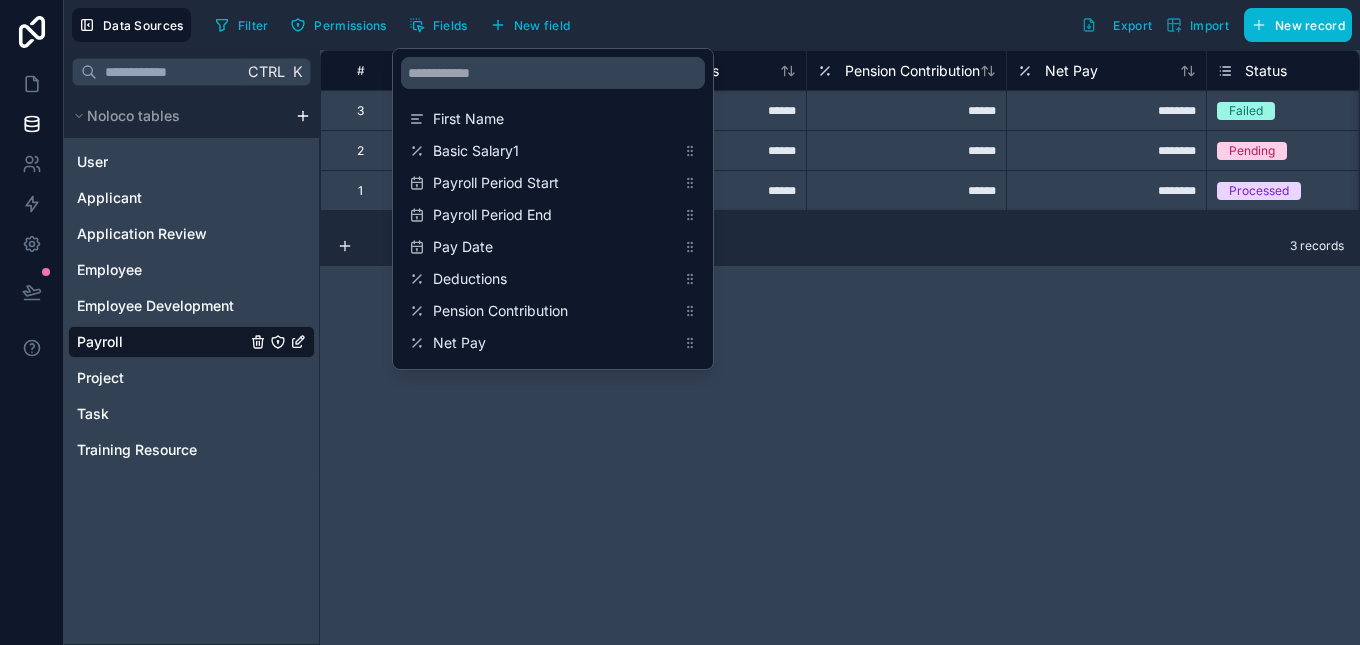 click on "**********" at bounding box center [840, 347] 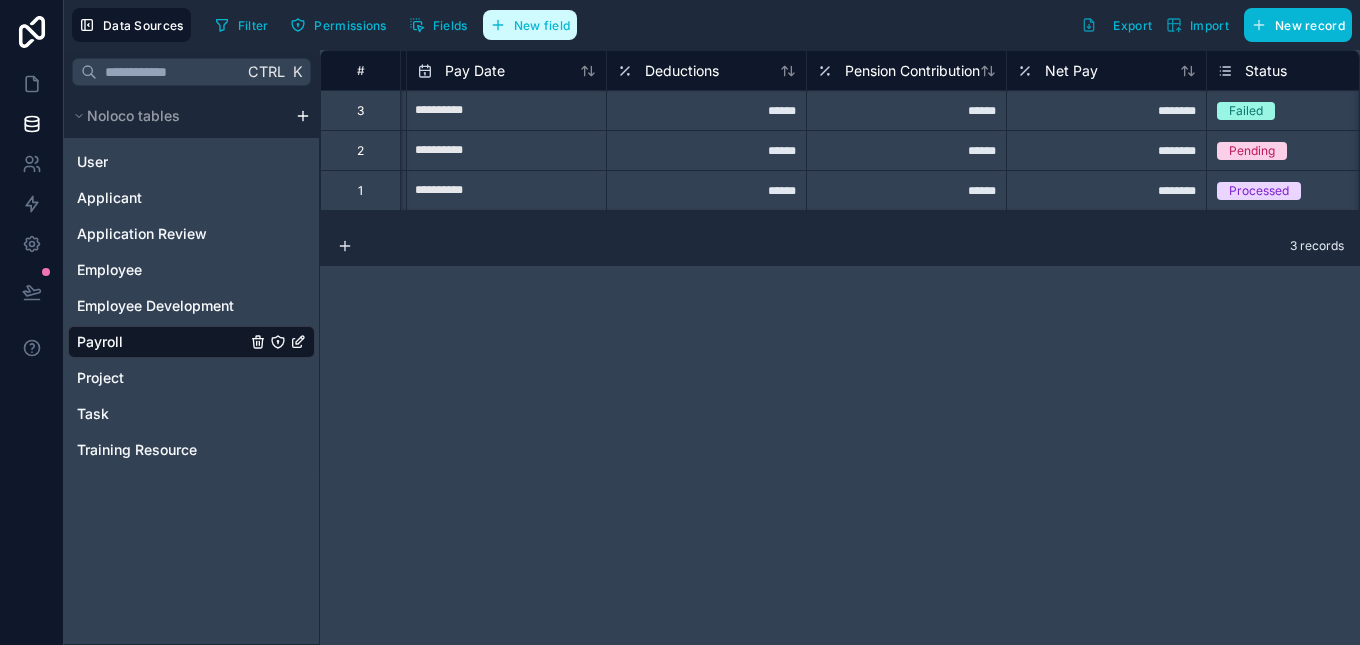 click on "New field" at bounding box center (542, 25) 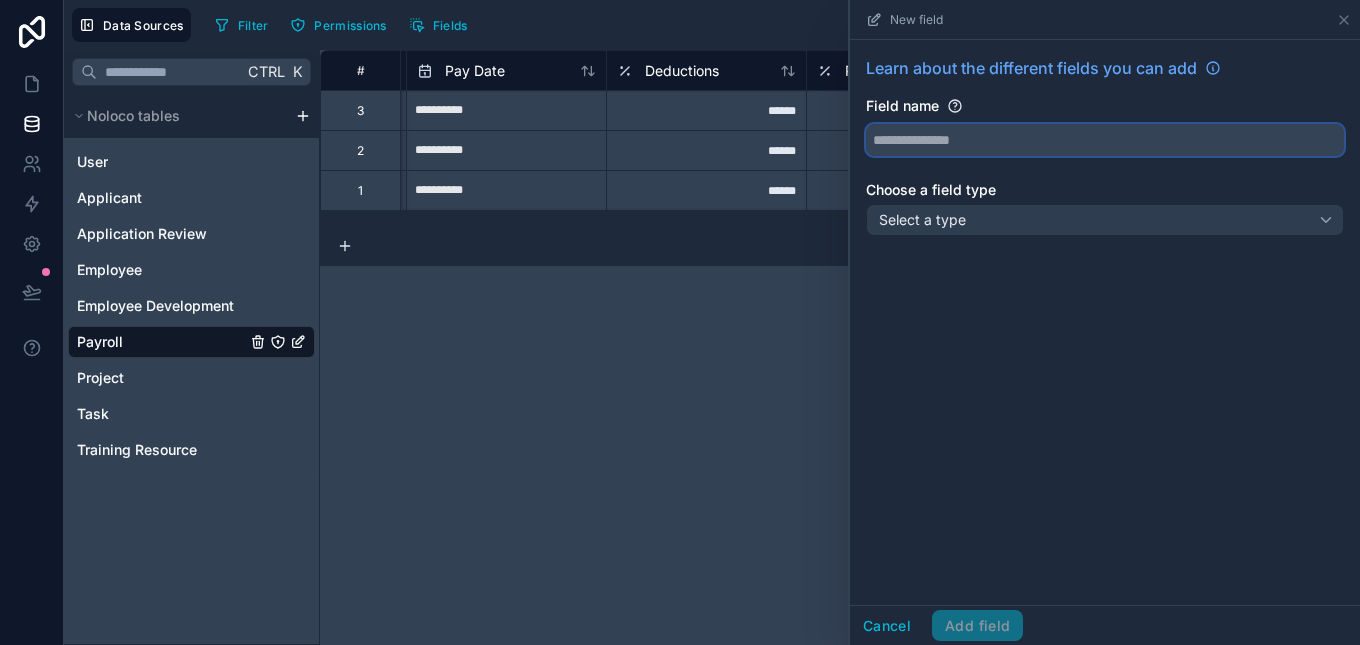 click at bounding box center [1105, 140] 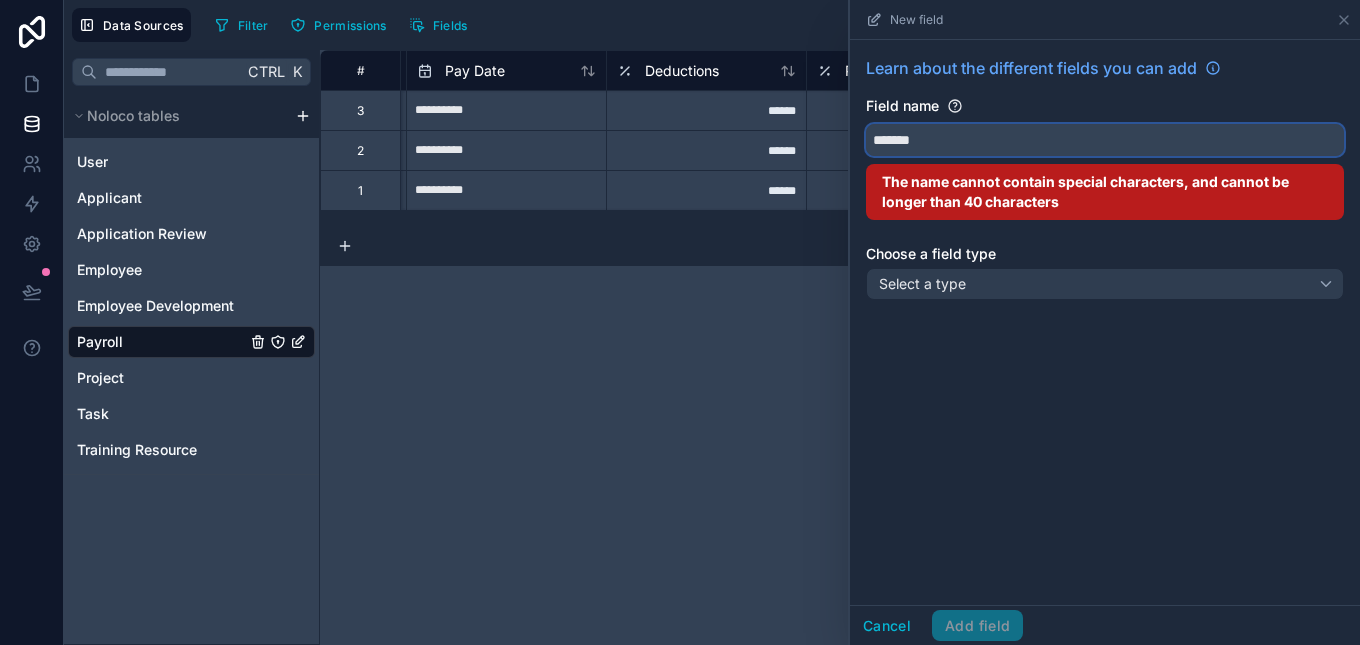 click on "******" at bounding box center (1105, 140) 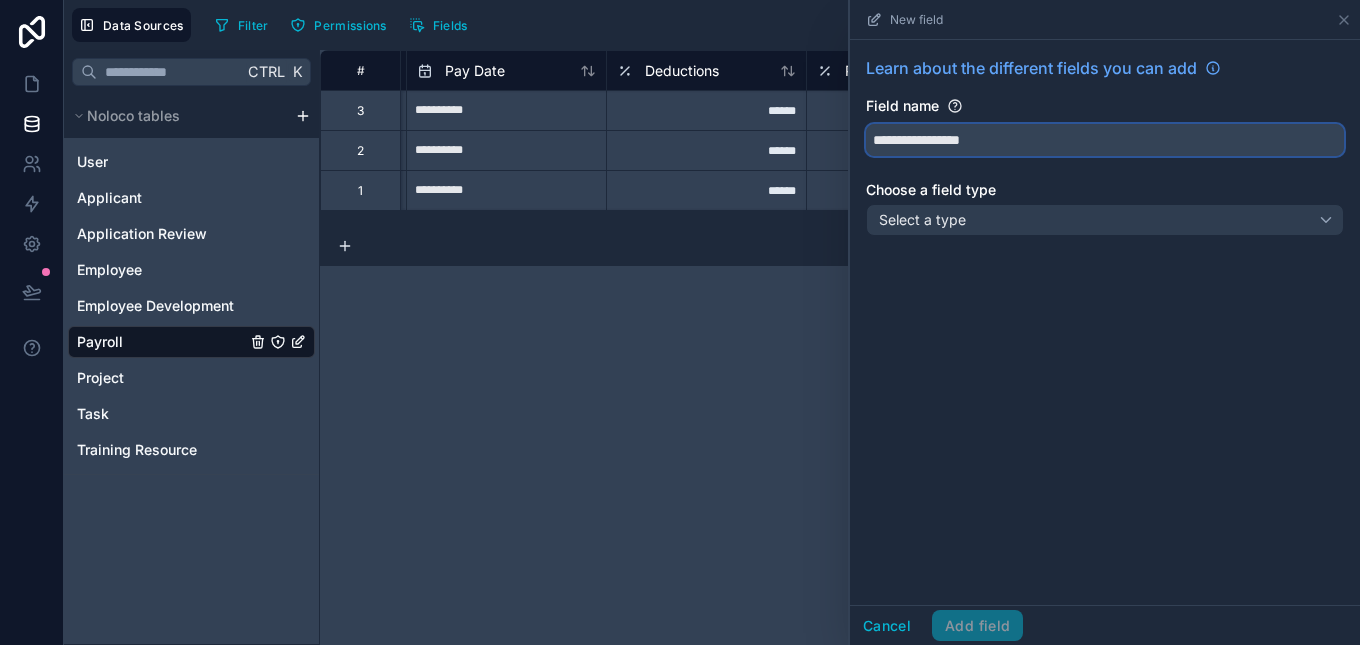 click on "**********" at bounding box center [1105, 140] 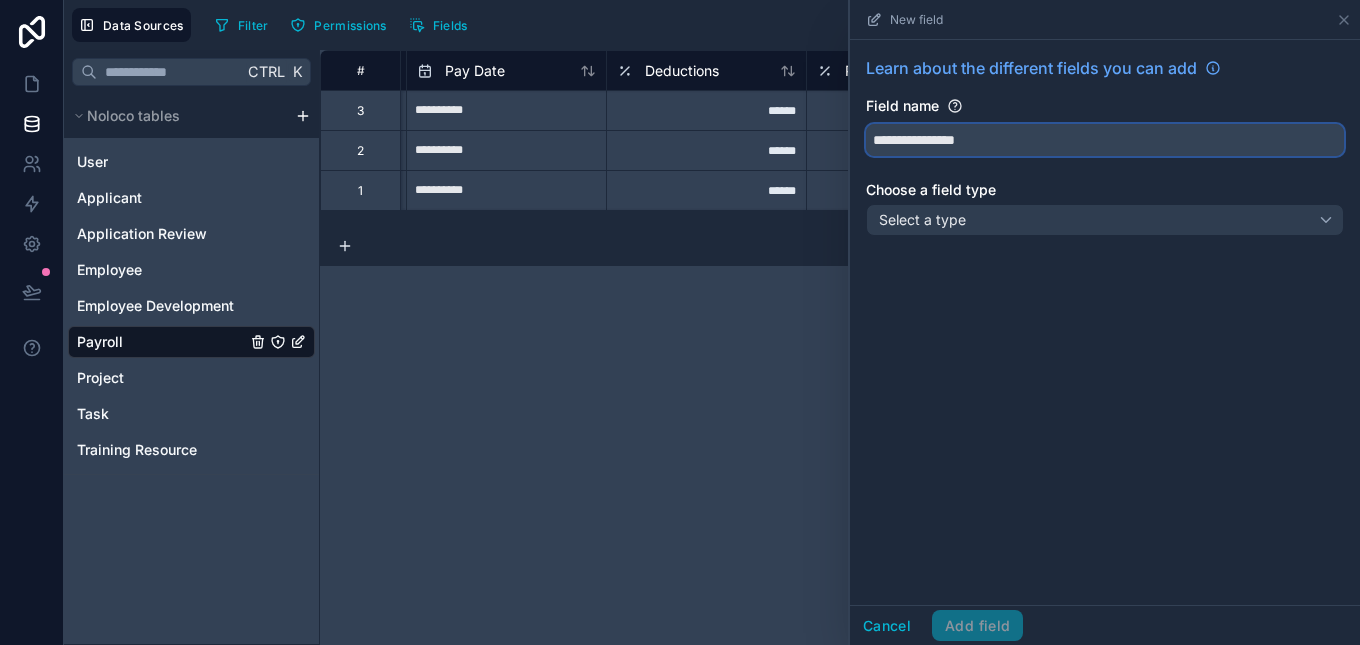 type on "**********" 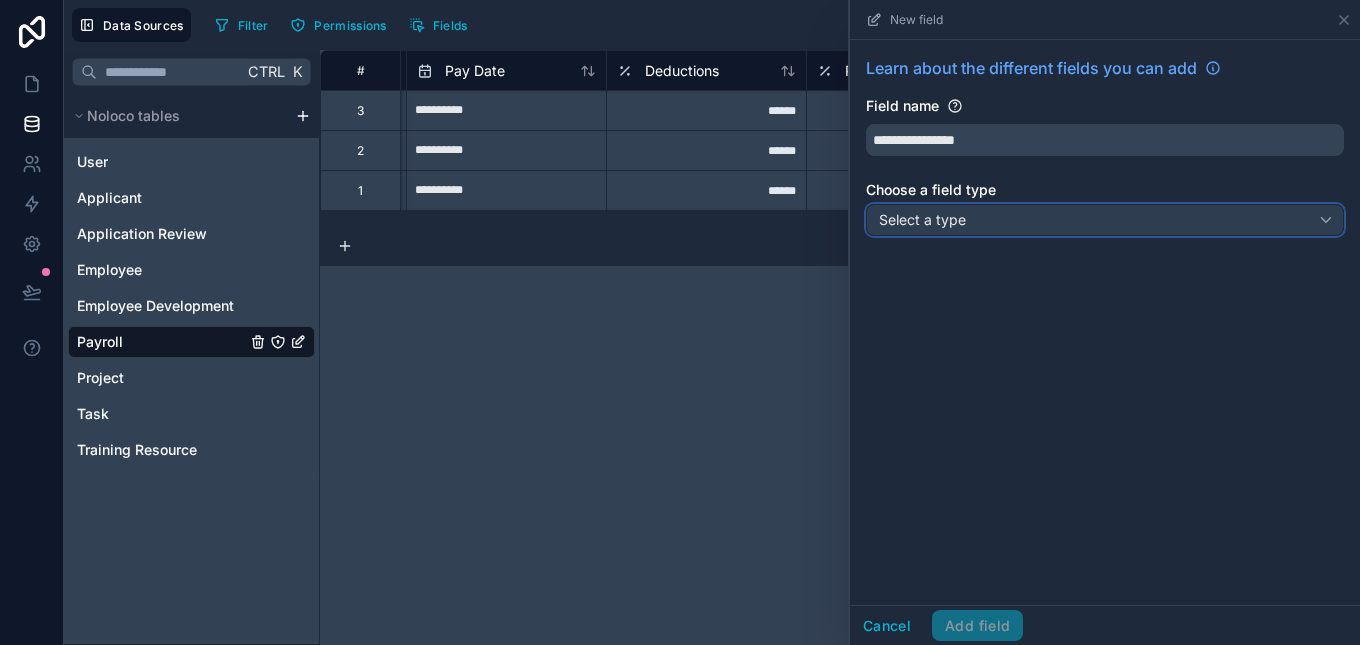 click on "Select a type" at bounding box center [1105, 220] 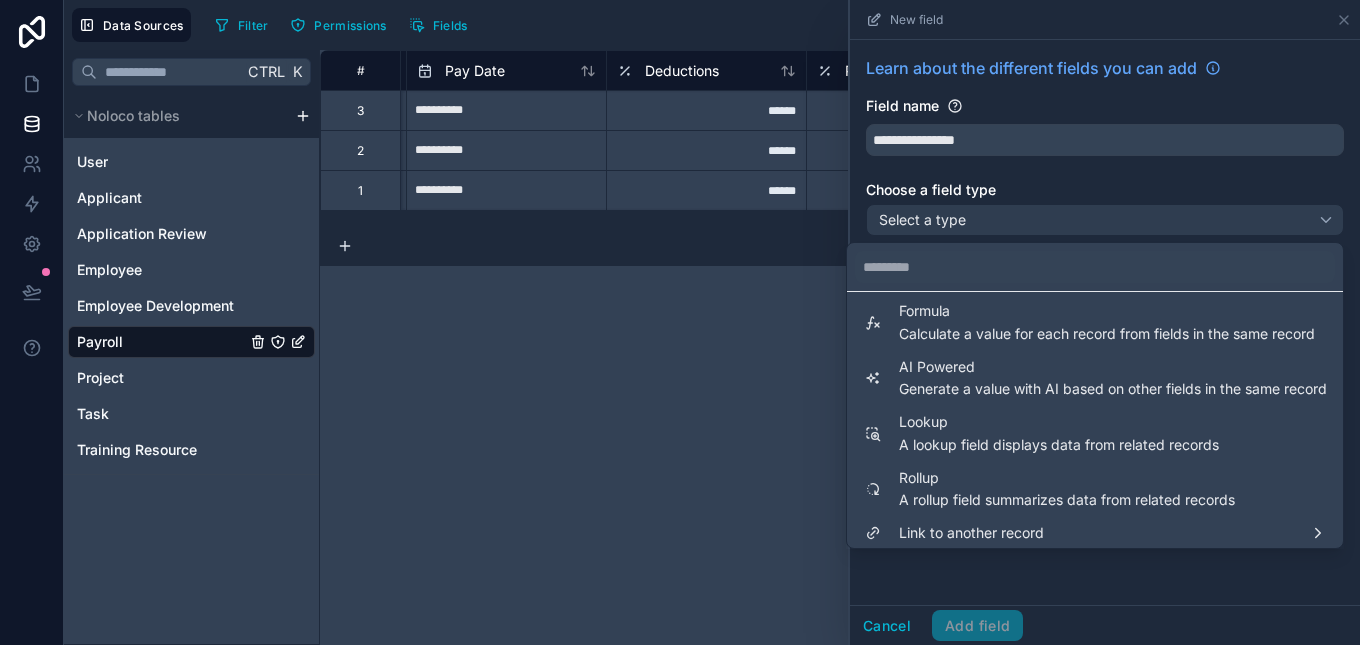 scroll, scrollTop: 548, scrollLeft: 0, axis: vertical 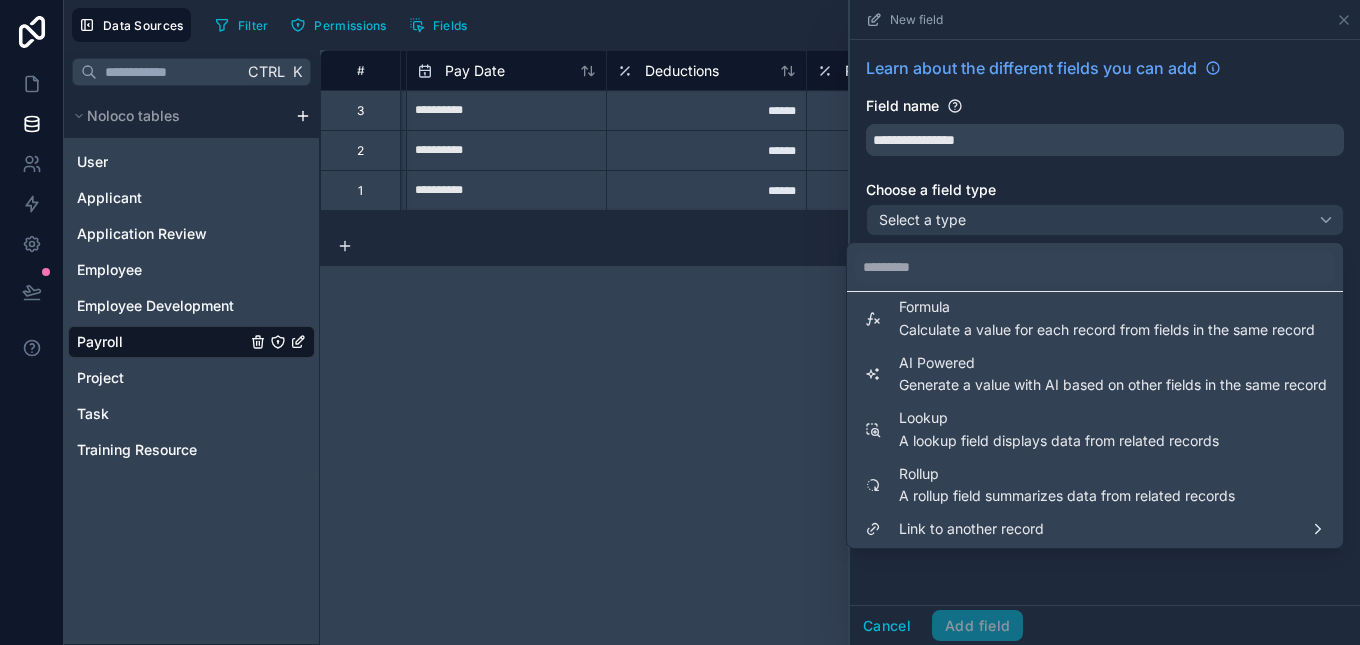 click on "**********" at bounding box center (840, 347) 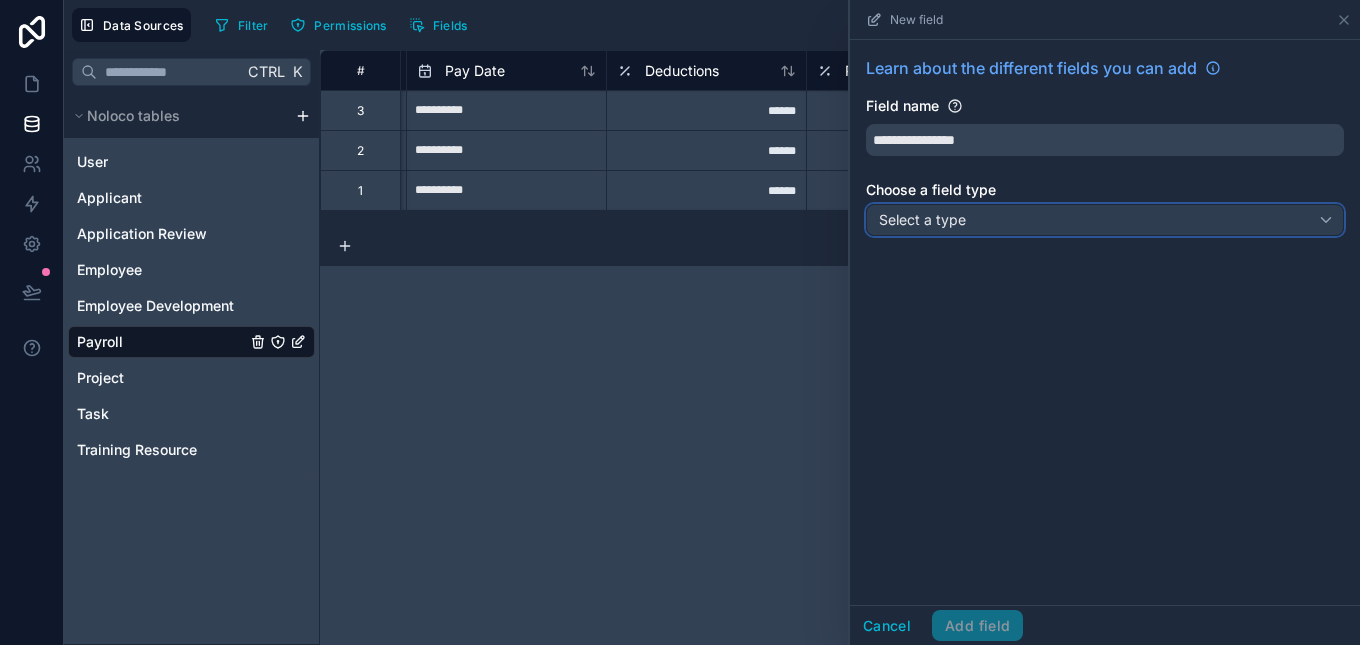 click on "Select a type" at bounding box center [922, 219] 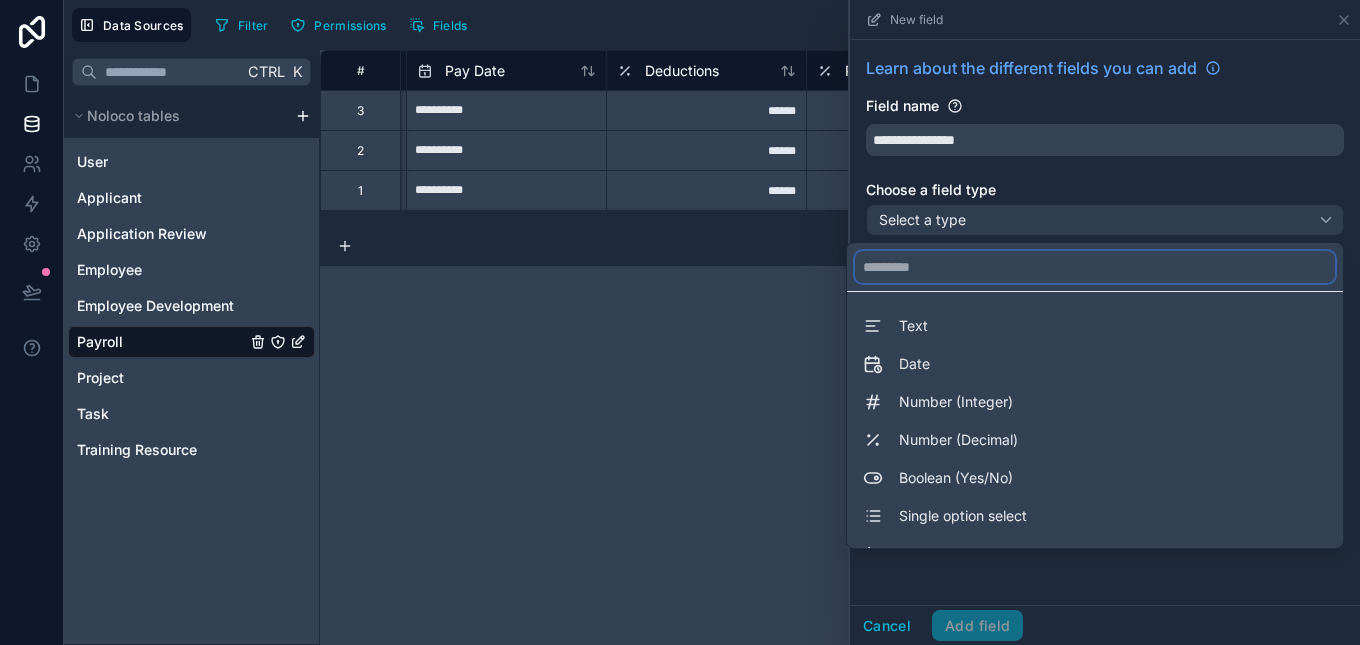 click at bounding box center [1095, 267] 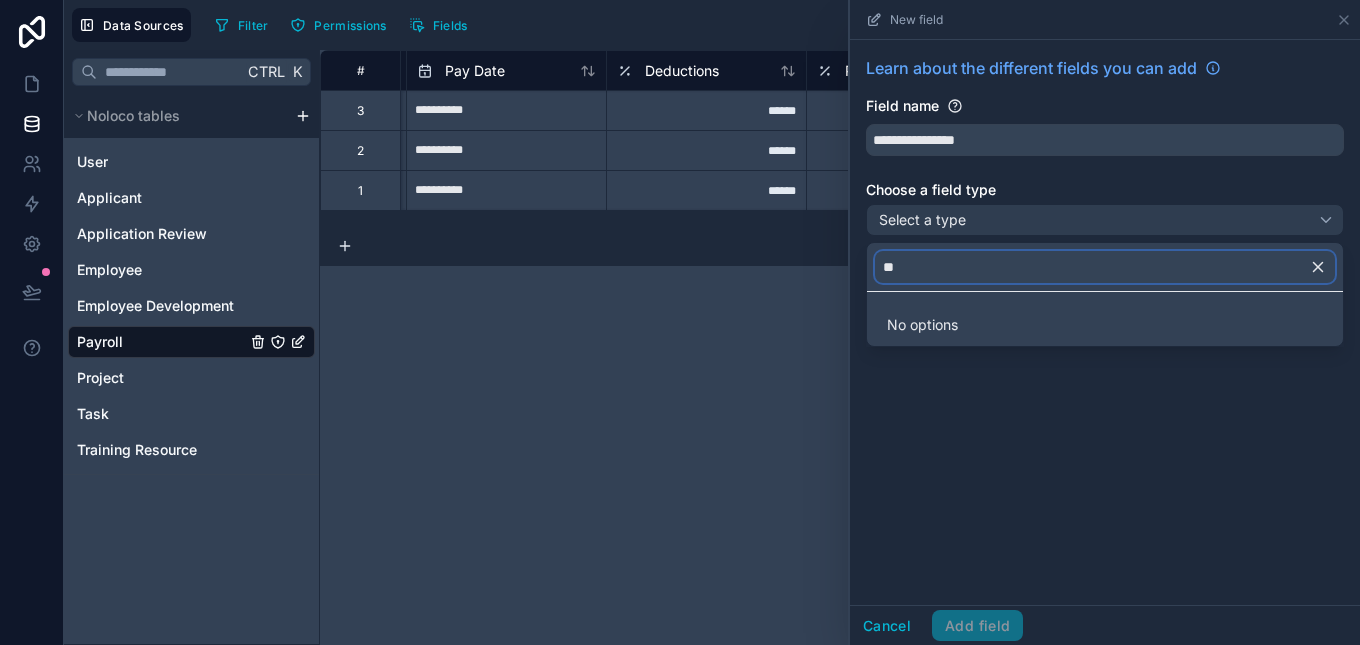 type on "*" 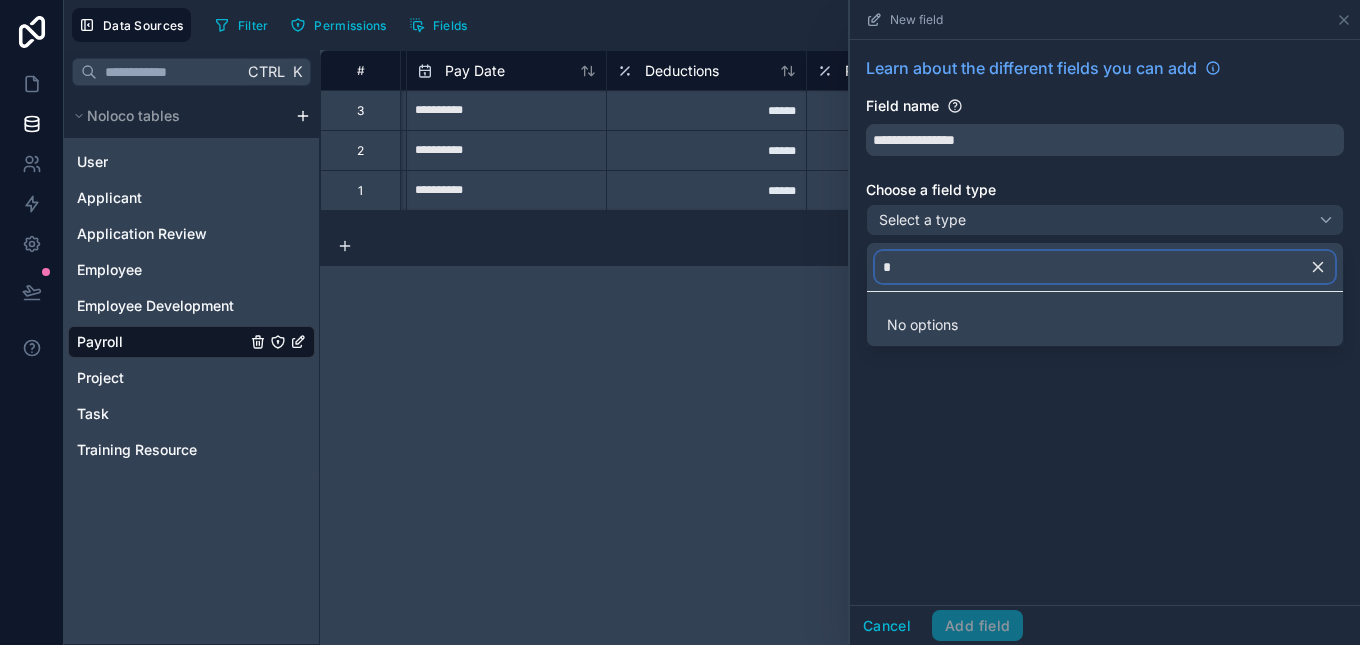 type 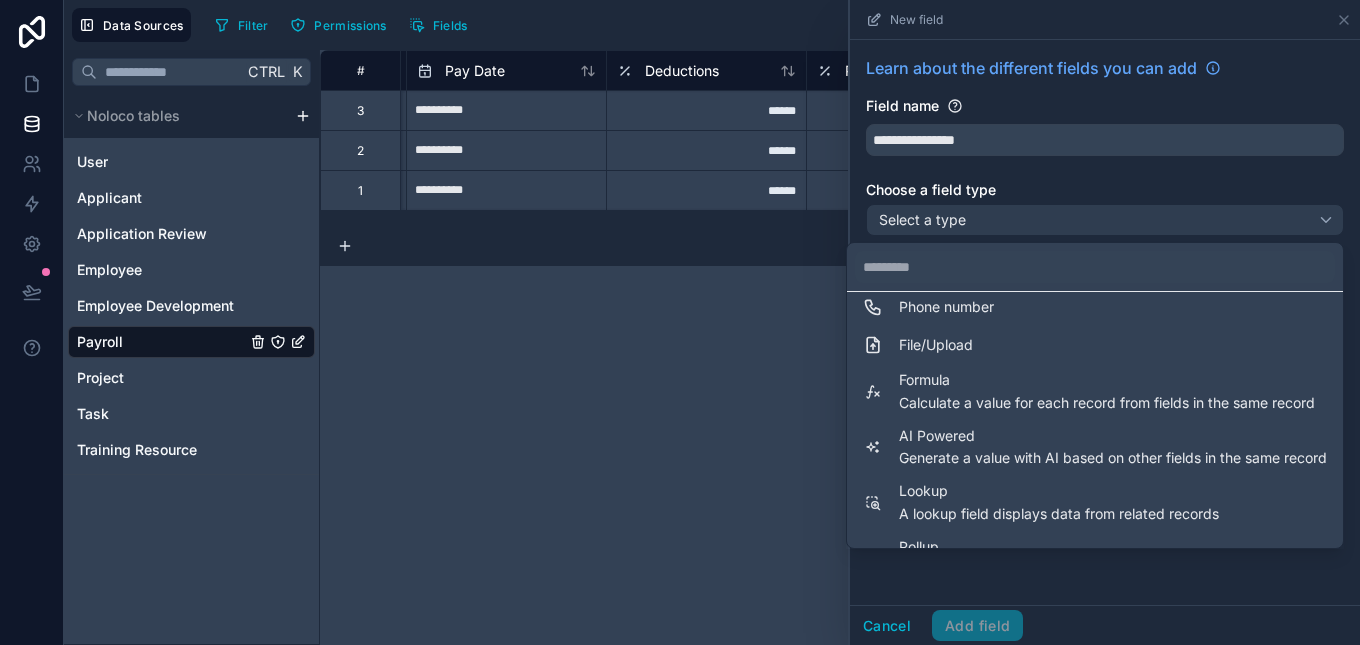 scroll, scrollTop: 548, scrollLeft: 0, axis: vertical 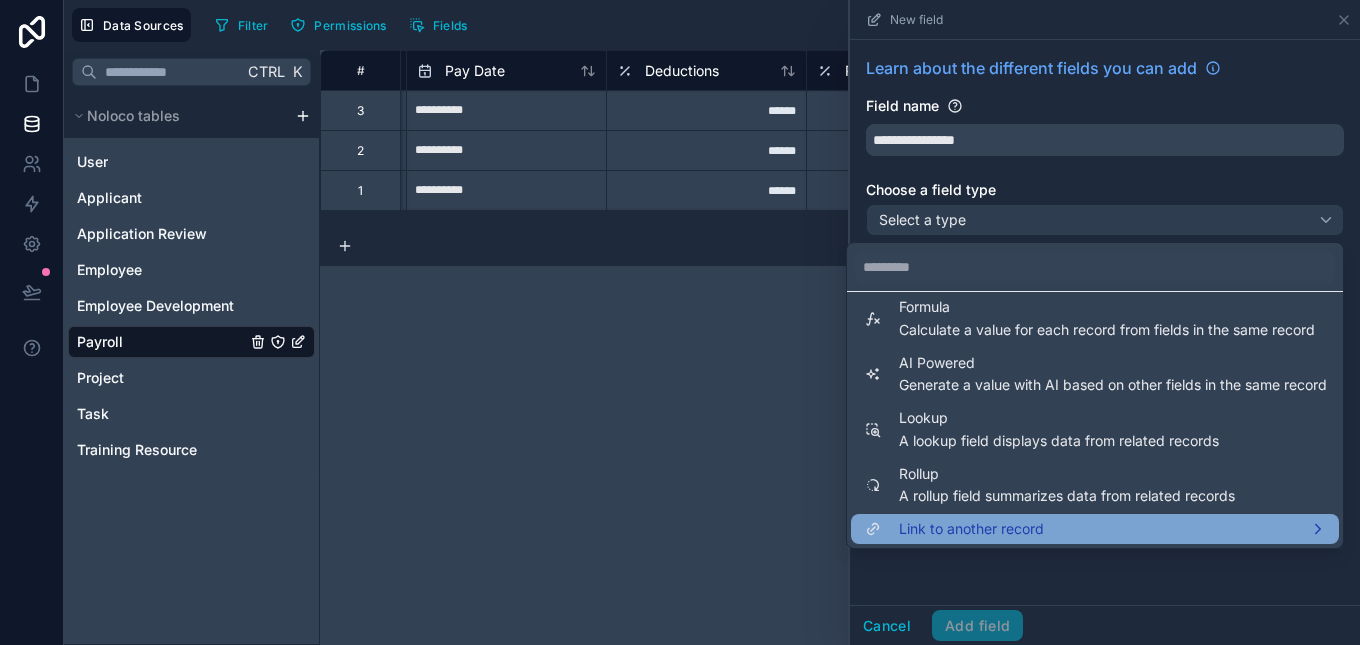 click on "Link to another record" at bounding box center [1095, 529] 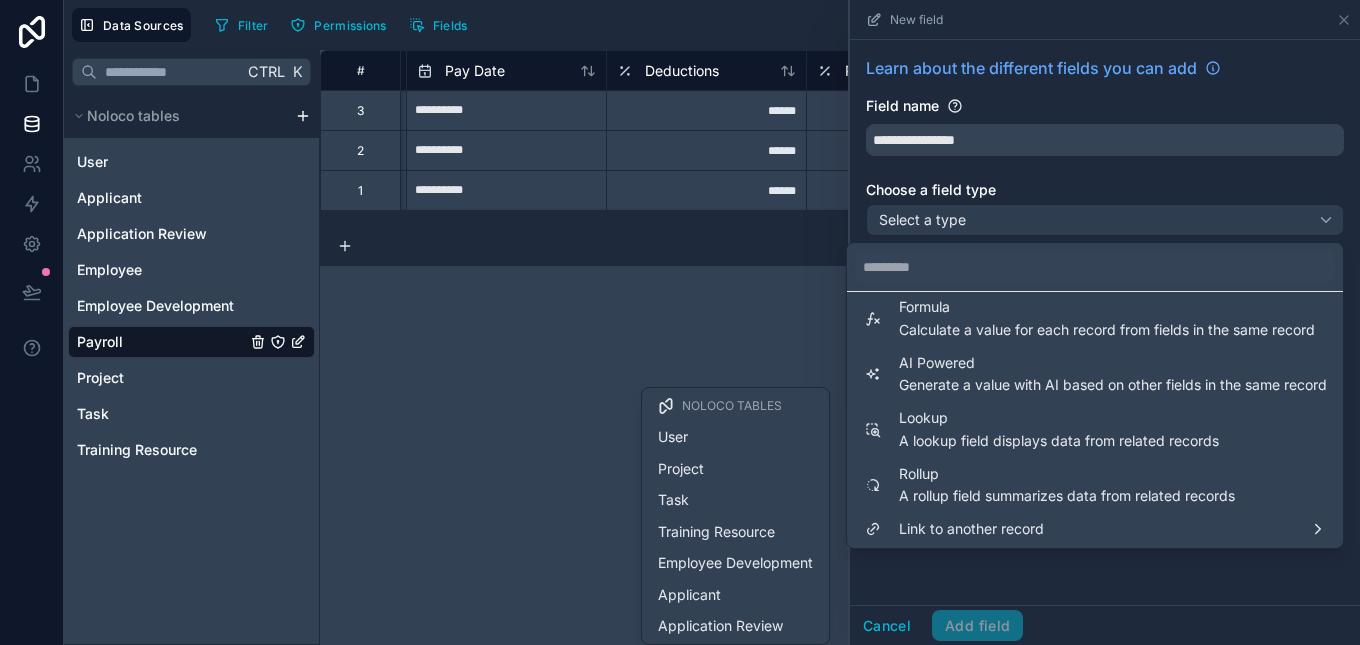 scroll, scrollTop: 64, scrollLeft: 0, axis: vertical 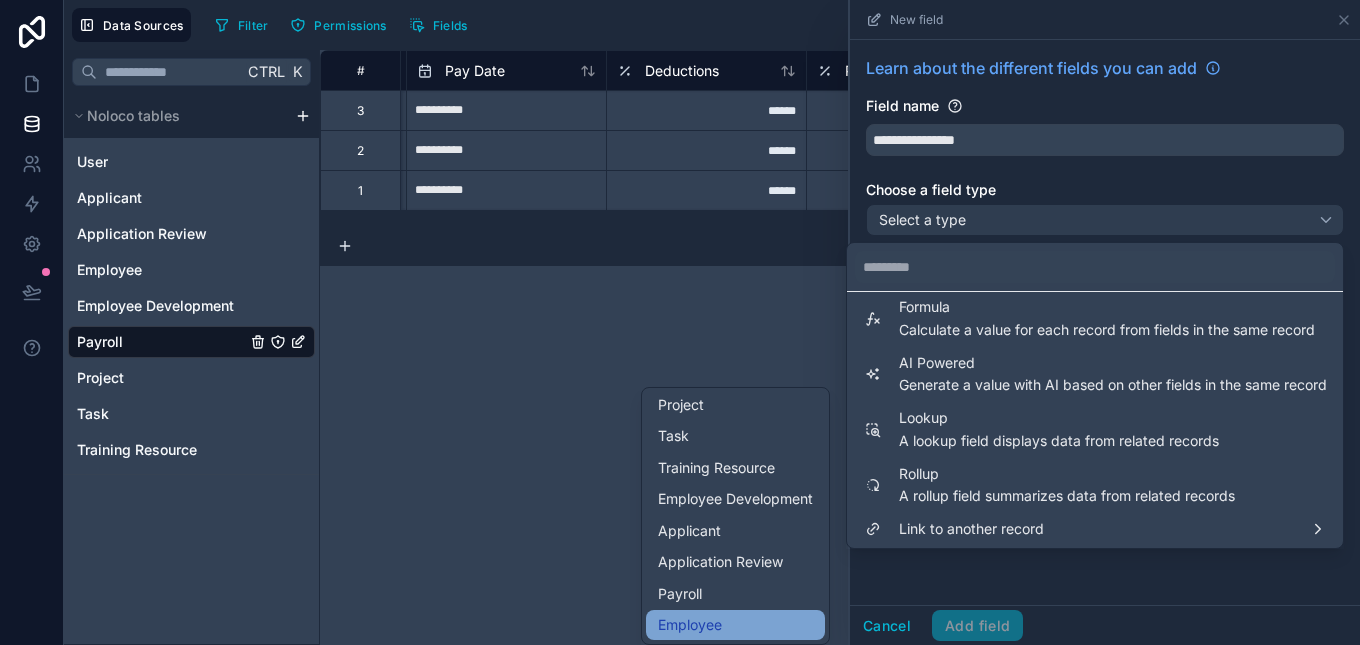click on "Employee" at bounding box center (735, 625) 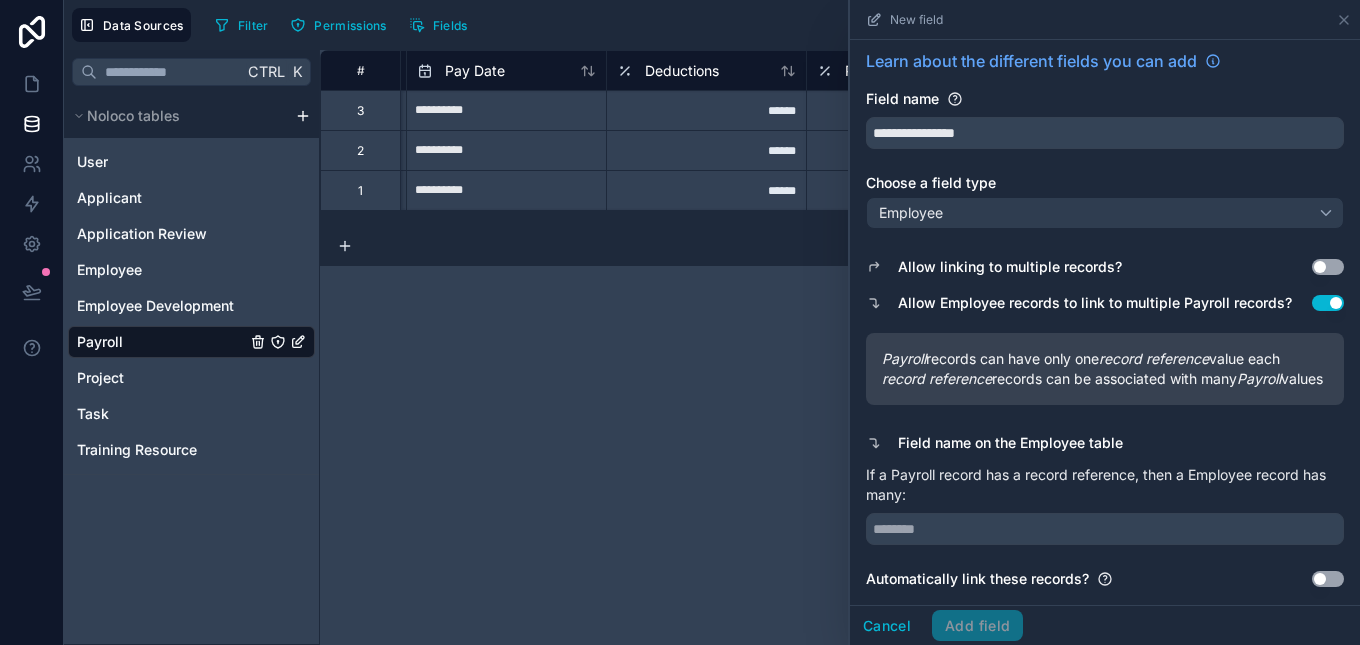 scroll, scrollTop: 25, scrollLeft: 0, axis: vertical 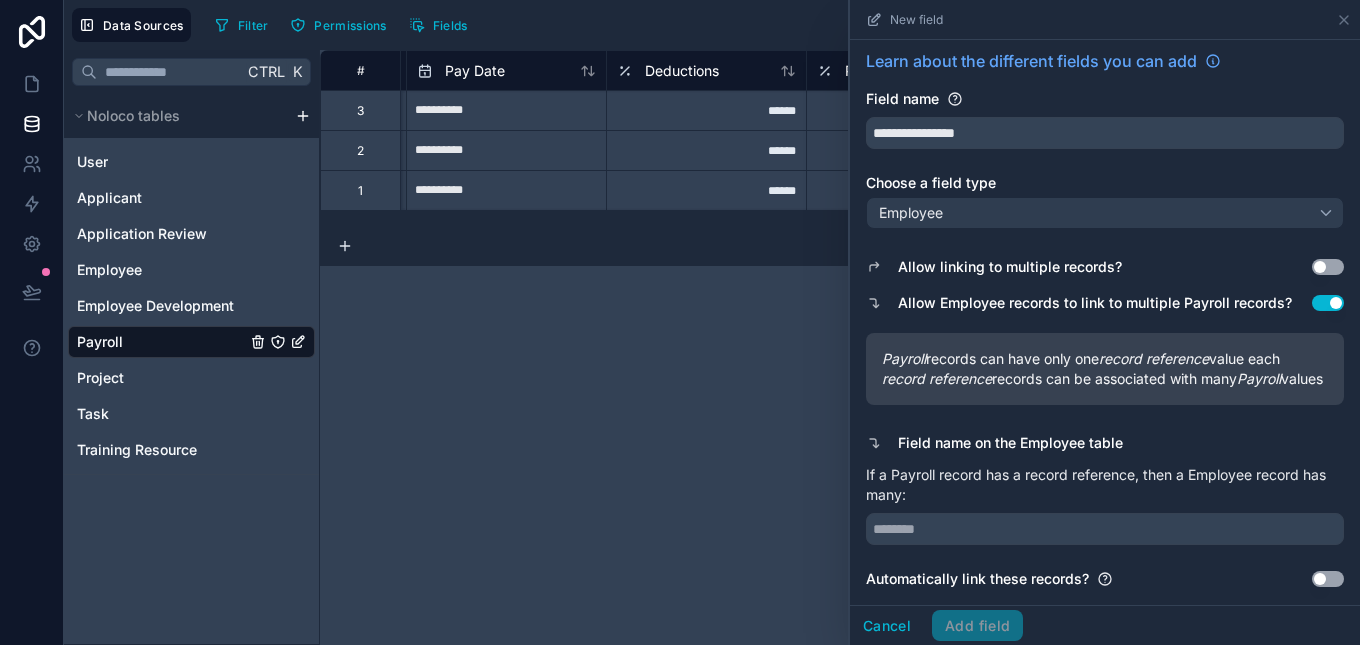 click on "Use setting" at bounding box center [1328, 579] 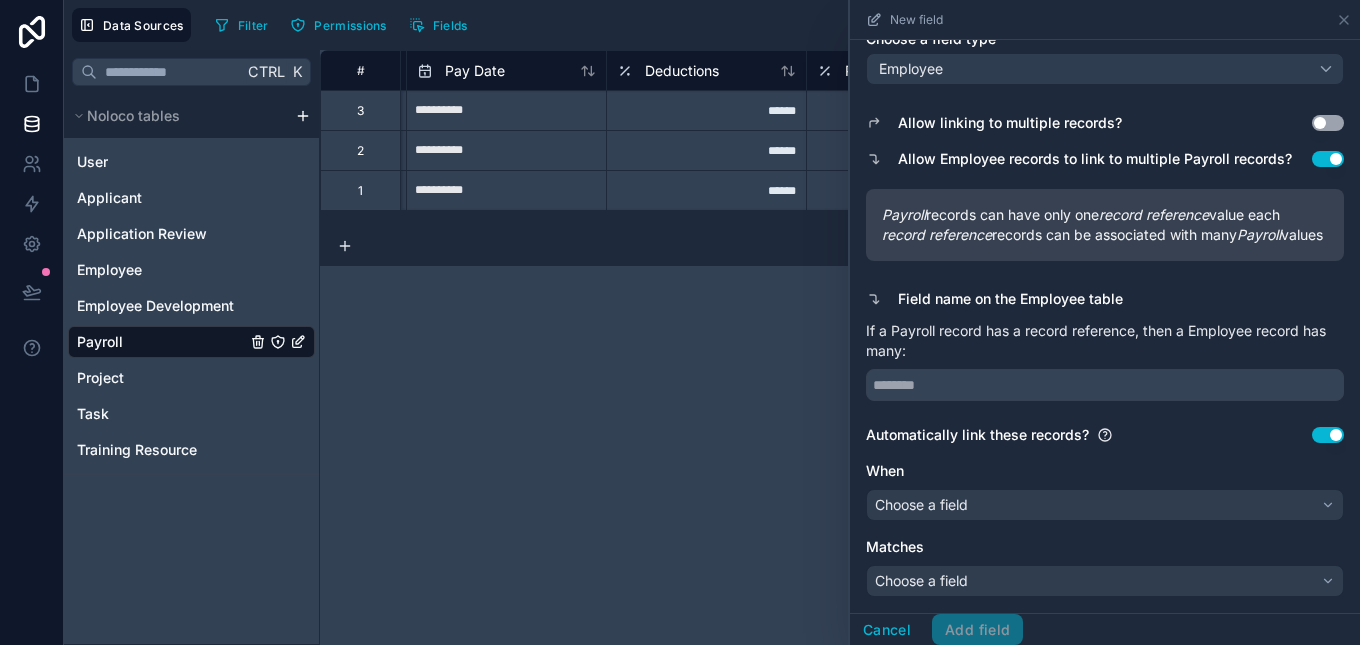 scroll, scrollTop: 171, scrollLeft: 0, axis: vertical 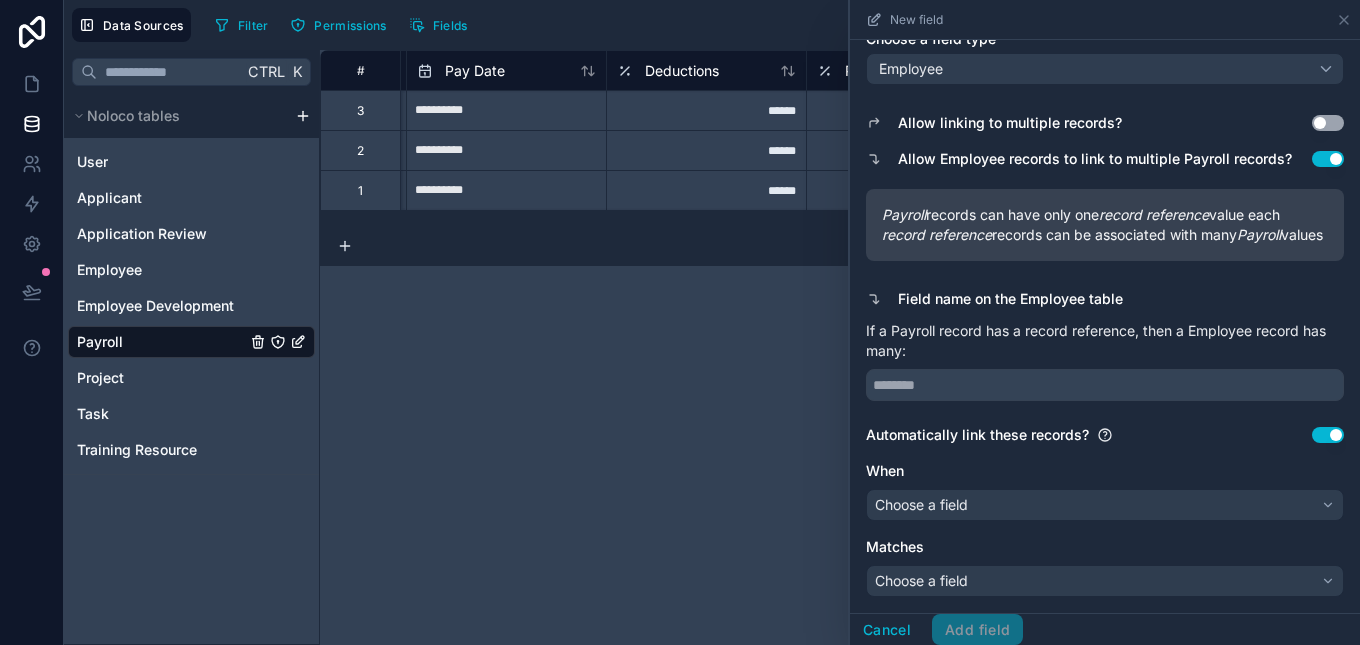 click on "Use setting" at bounding box center [1328, 435] 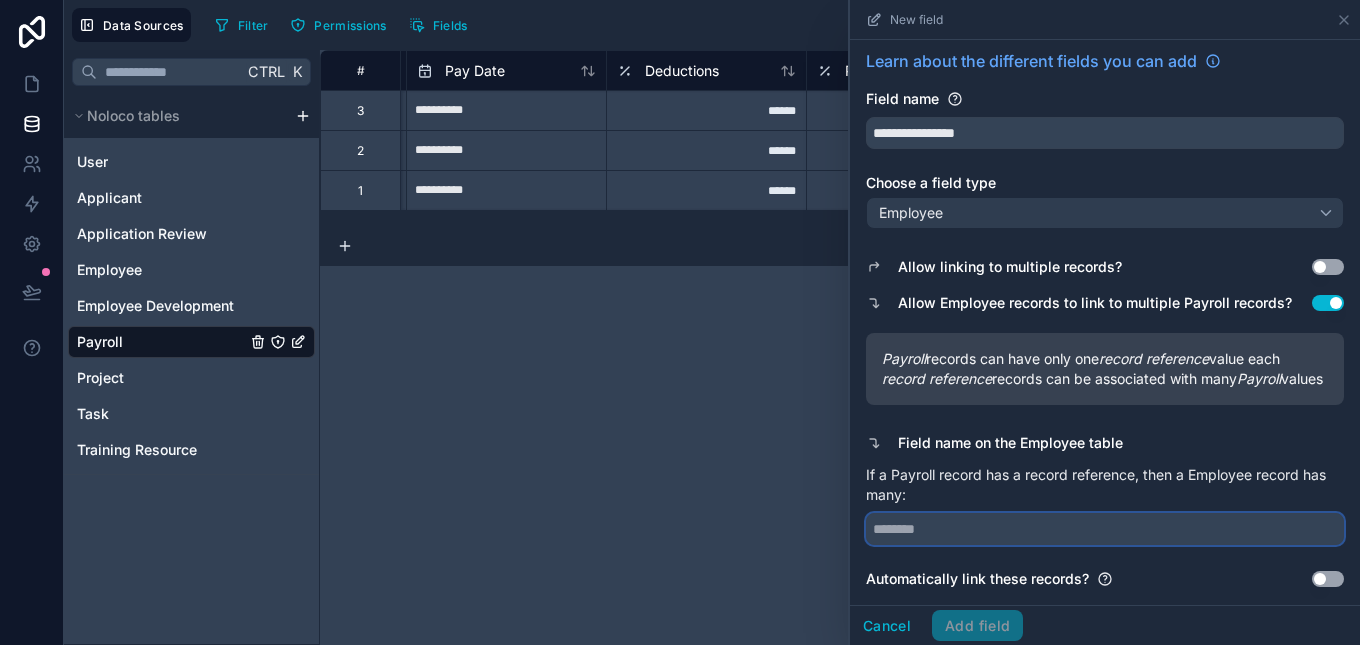 click at bounding box center (1105, 529) 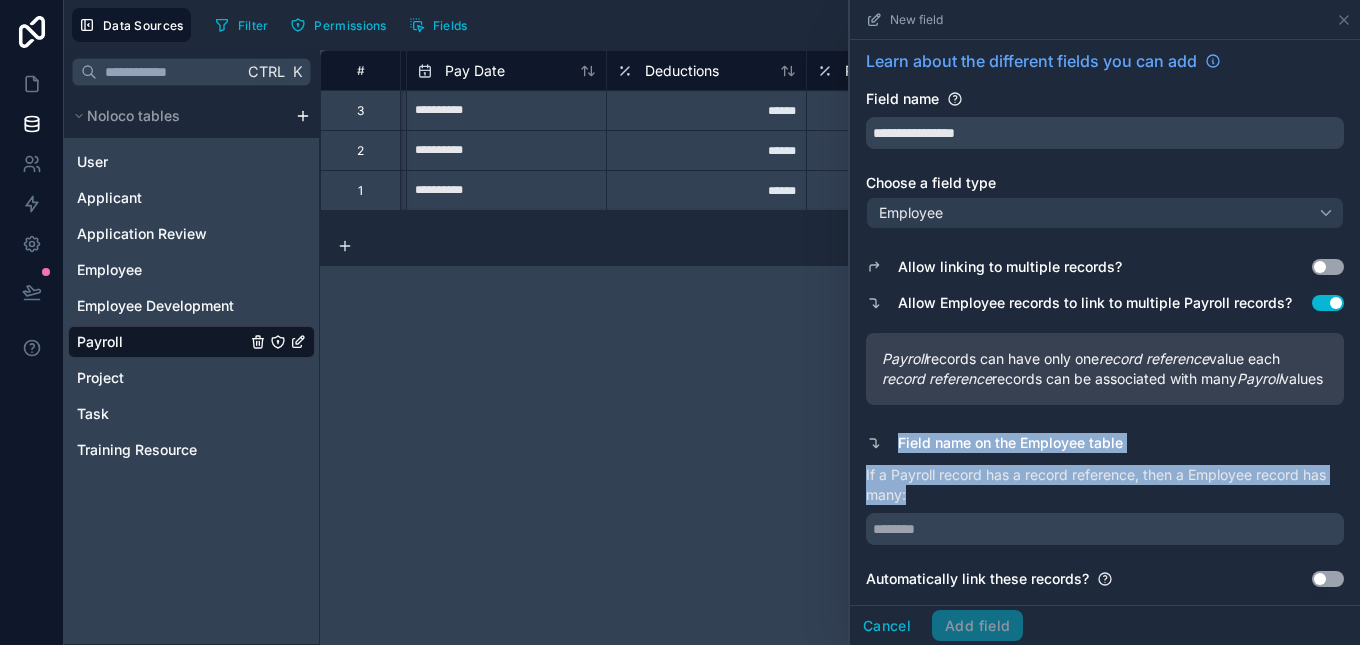 drag, startPoint x: 899, startPoint y: 442, endPoint x: 924, endPoint y: 493, distance: 56.797886 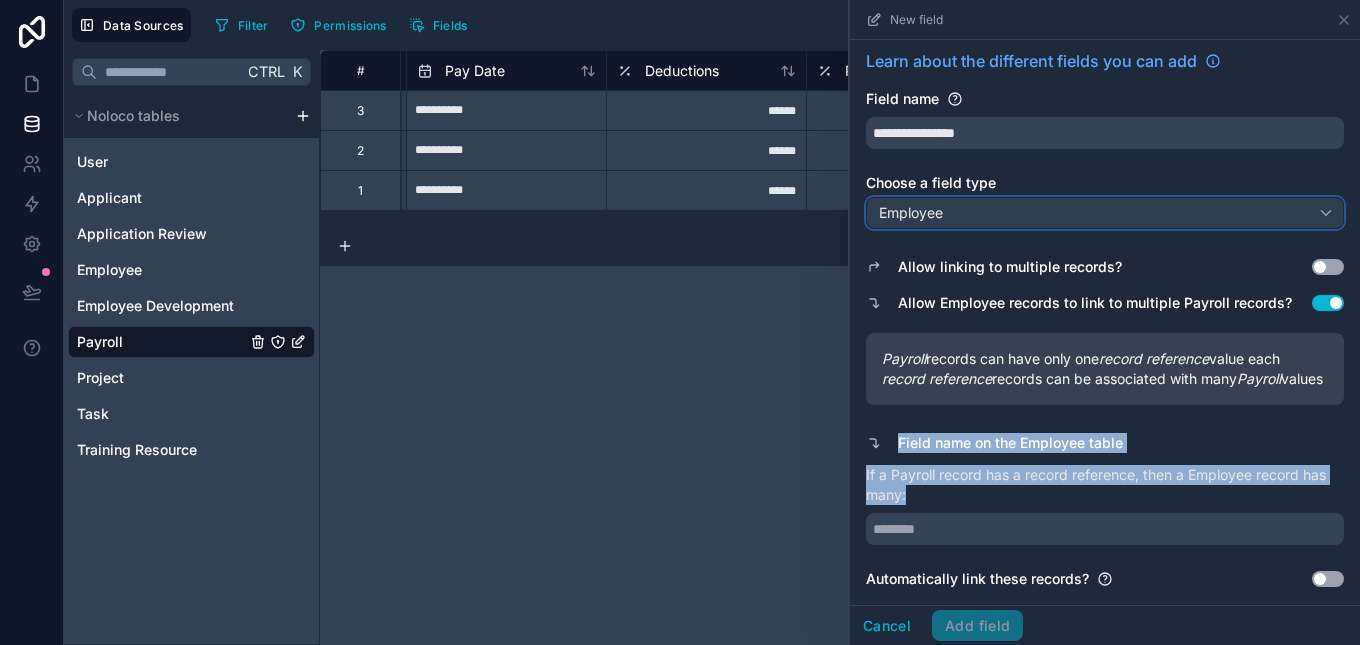 click on "Employee" at bounding box center (1105, 213) 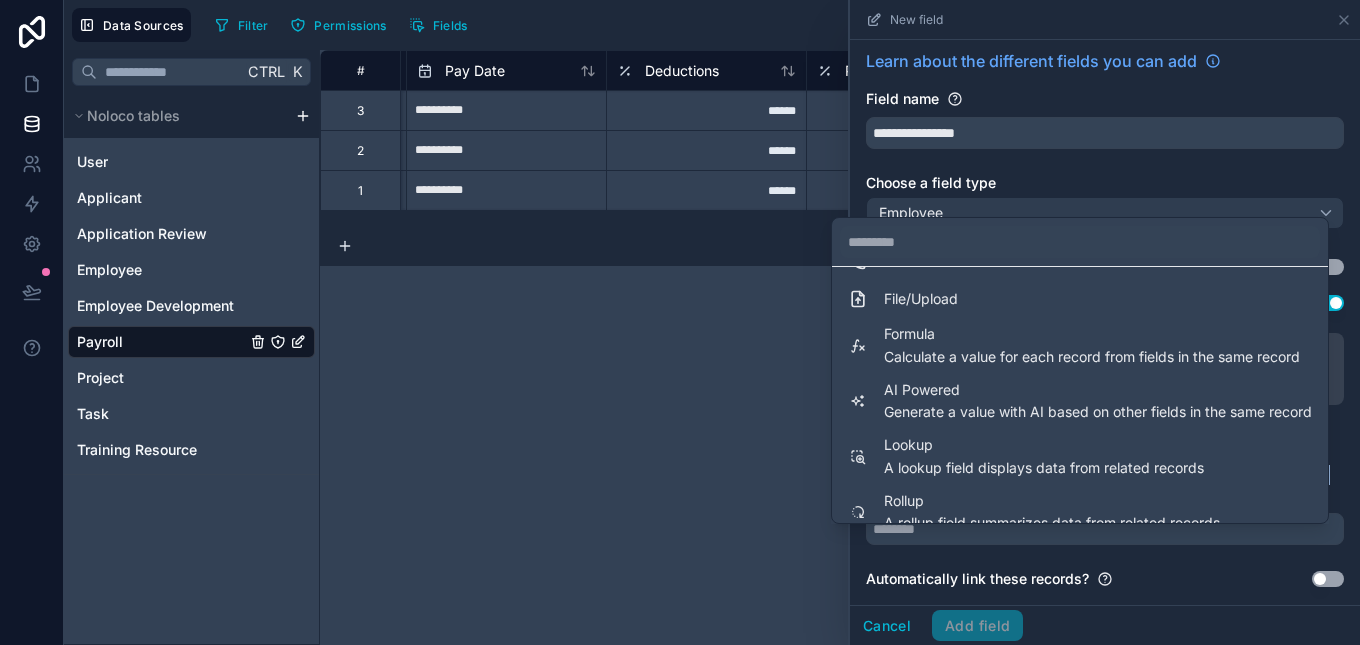 scroll, scrollTop: 475, scrollLeft: 0, axis: vertical 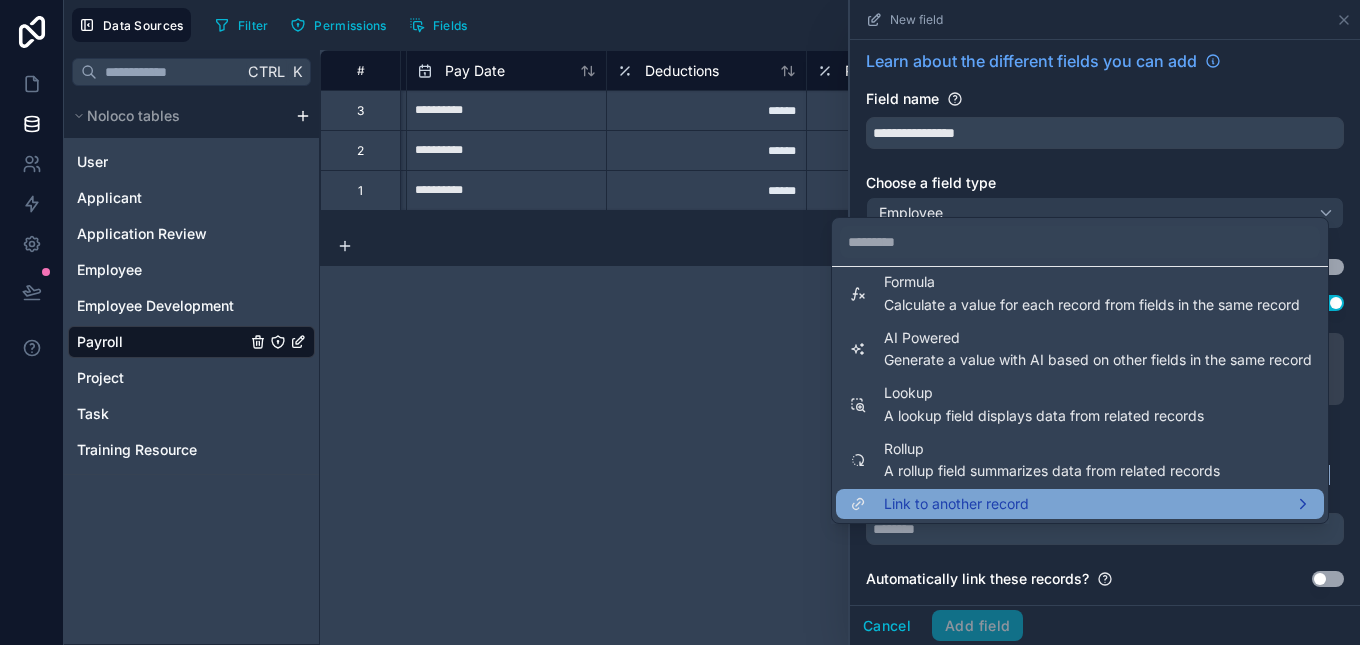 click on "Link to another record" at bounding box center [1080, 504] 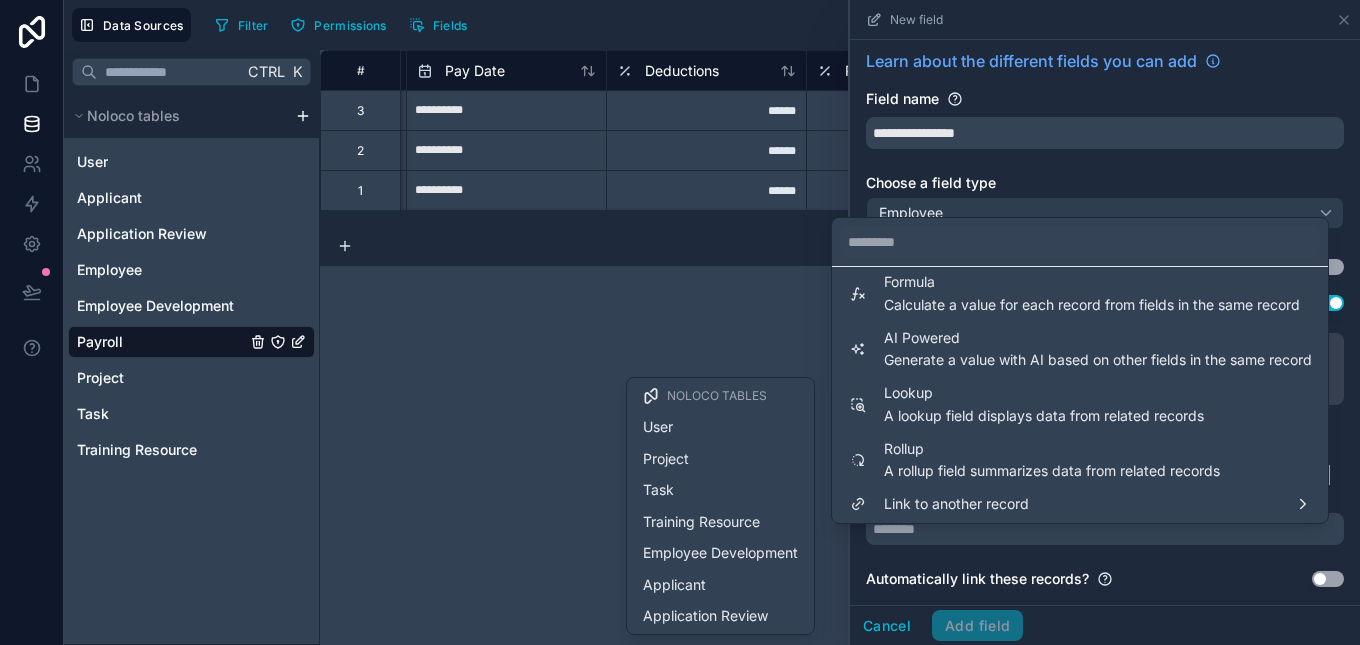 scroll, scrollTop: 64, scrollLeft: 0, axis: vertical 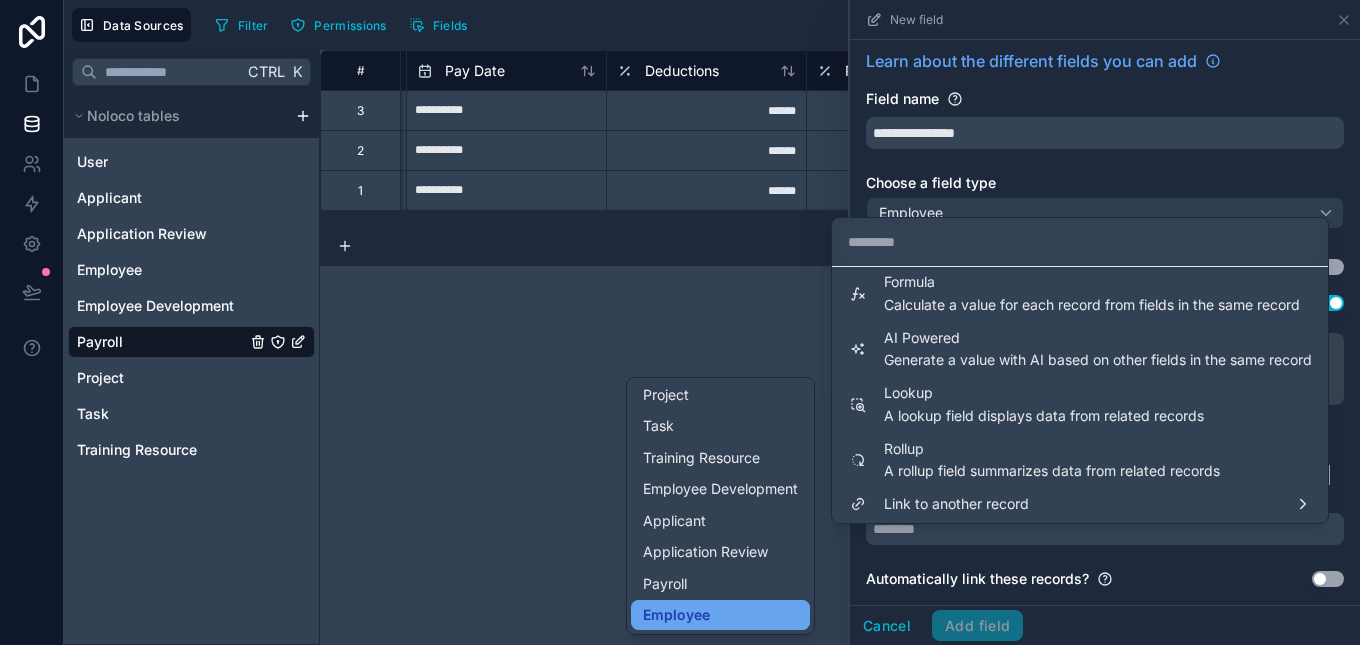click on "Employee" at bounding box center [720, 615] 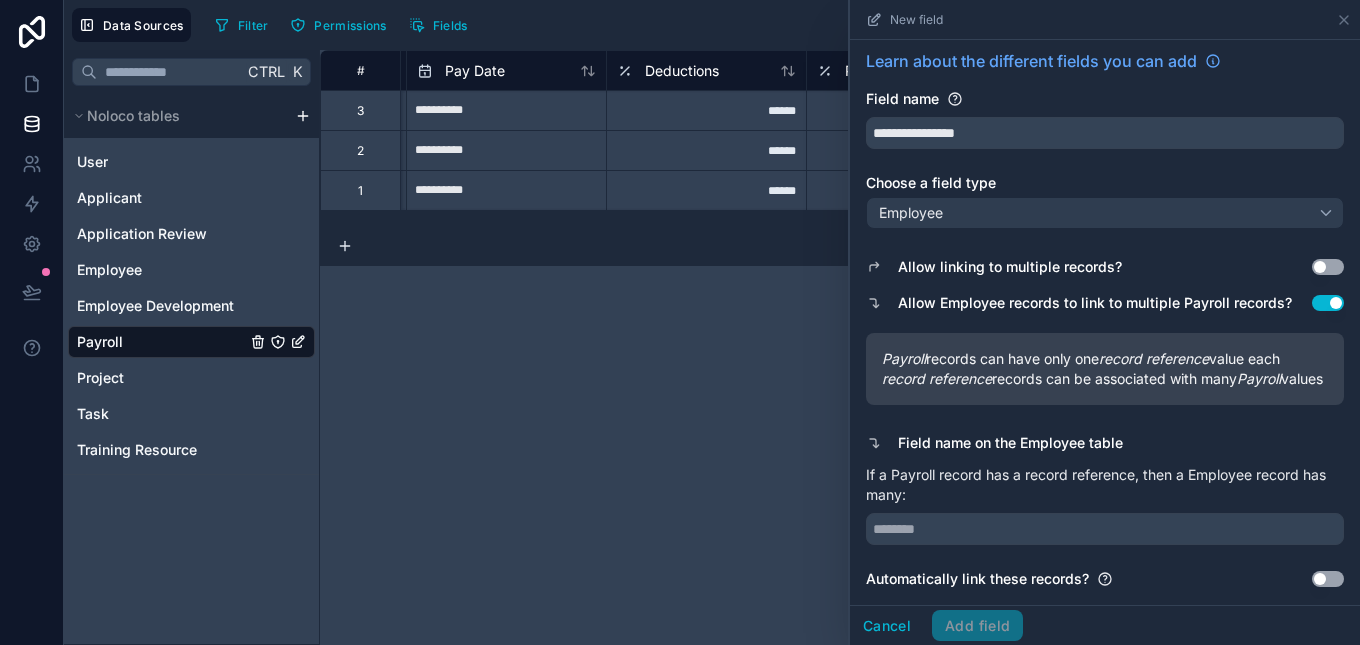 drag, startPoint x: 1353, startPoint y: 304, endPoint x: 873, endPoint y: 447, distance: 500.84827 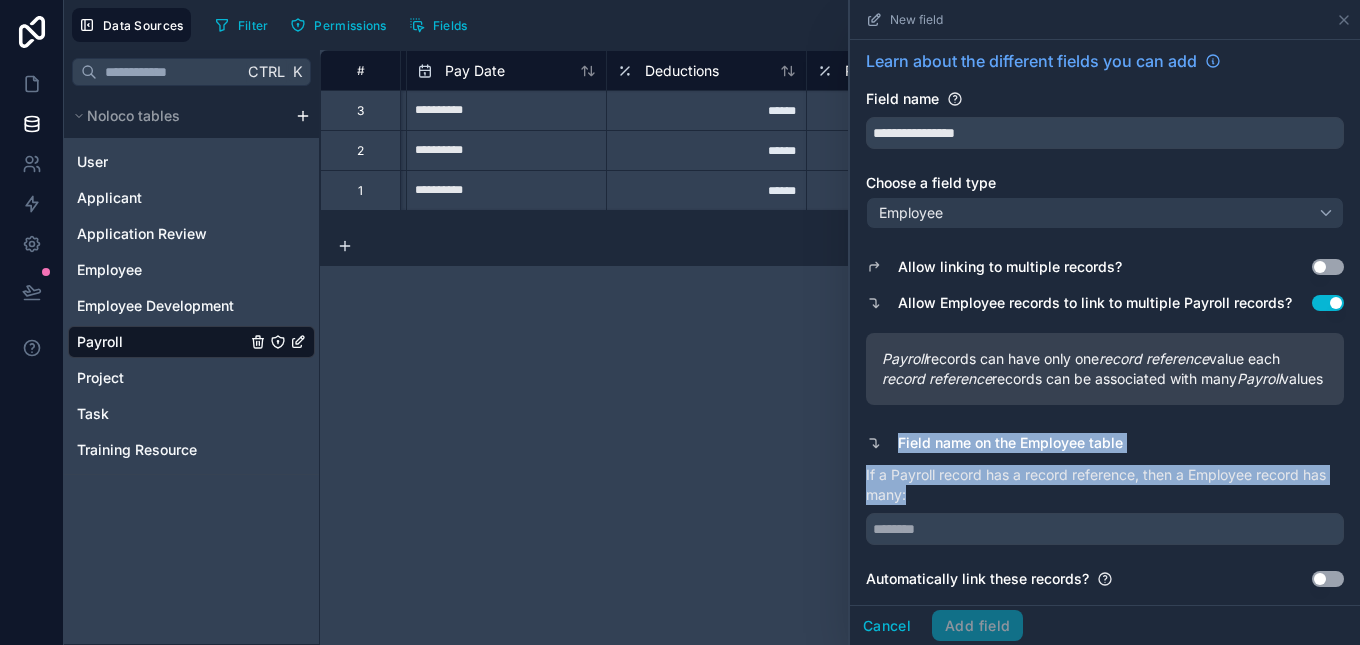 drag, startPoint x: 897, startPoint y: 442, endPoint x: 916, endPoint y: 497, distance: 58.189346 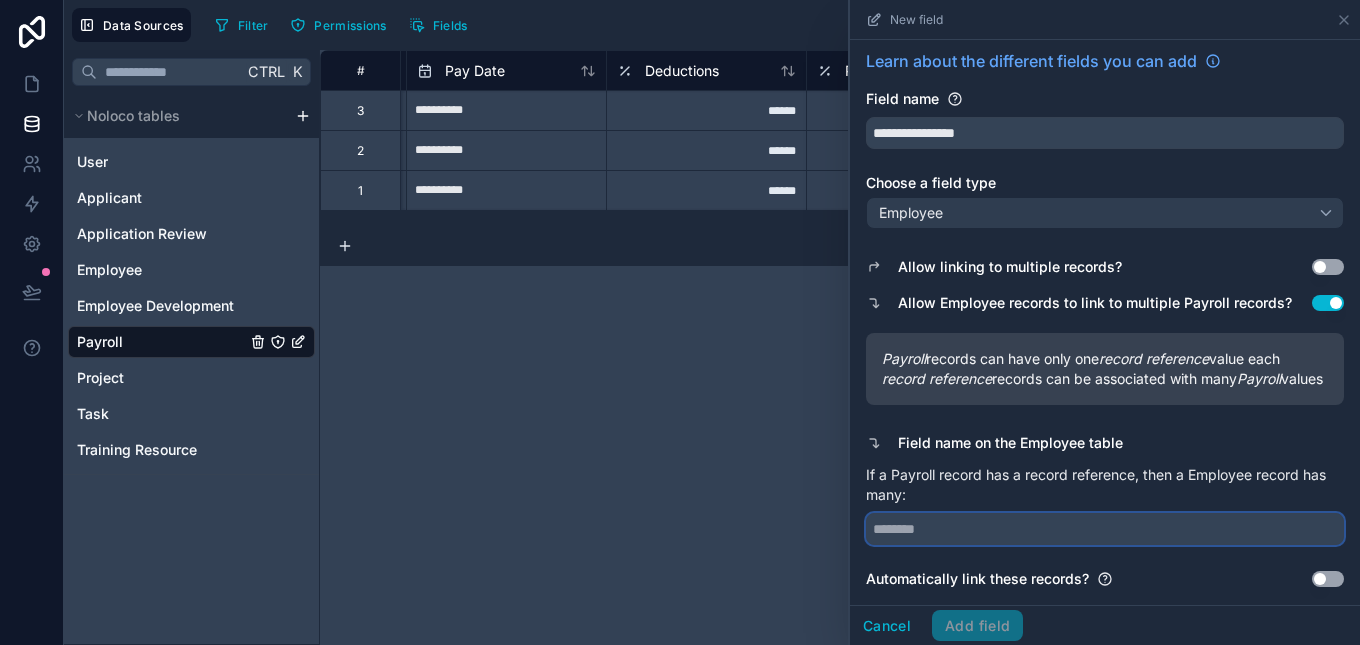 click at bounding box center [1105, 529] 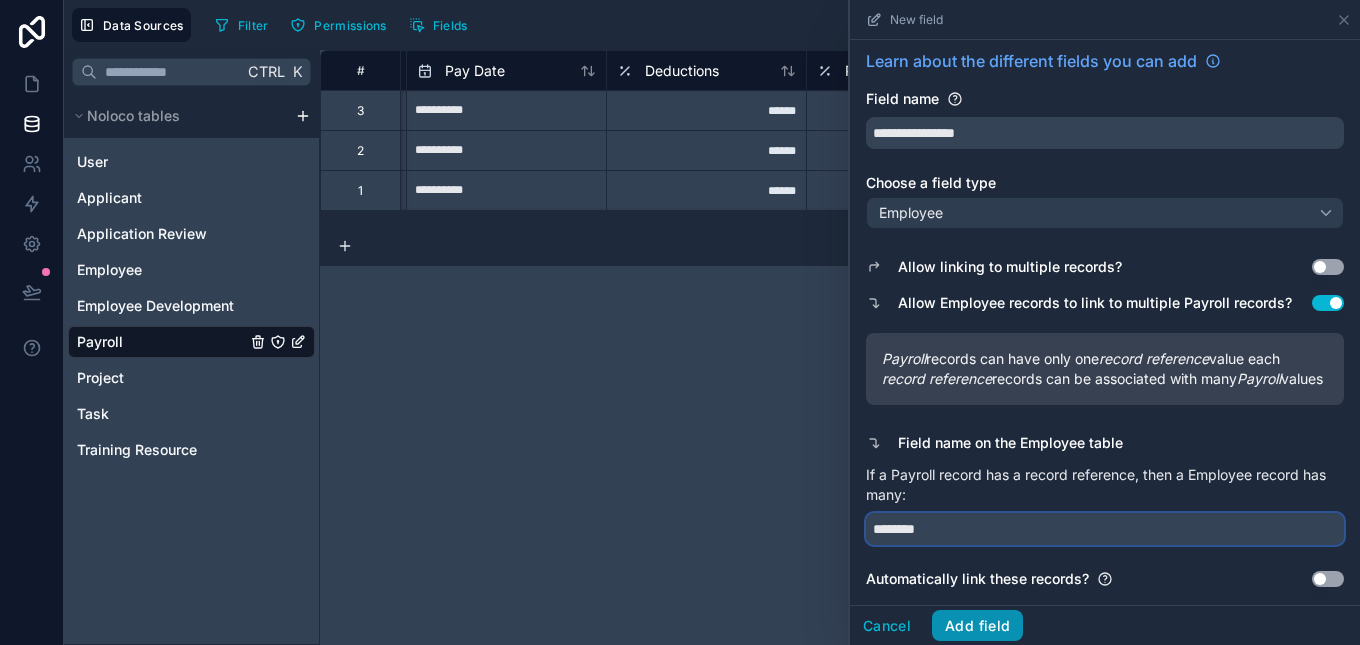 type on "********" 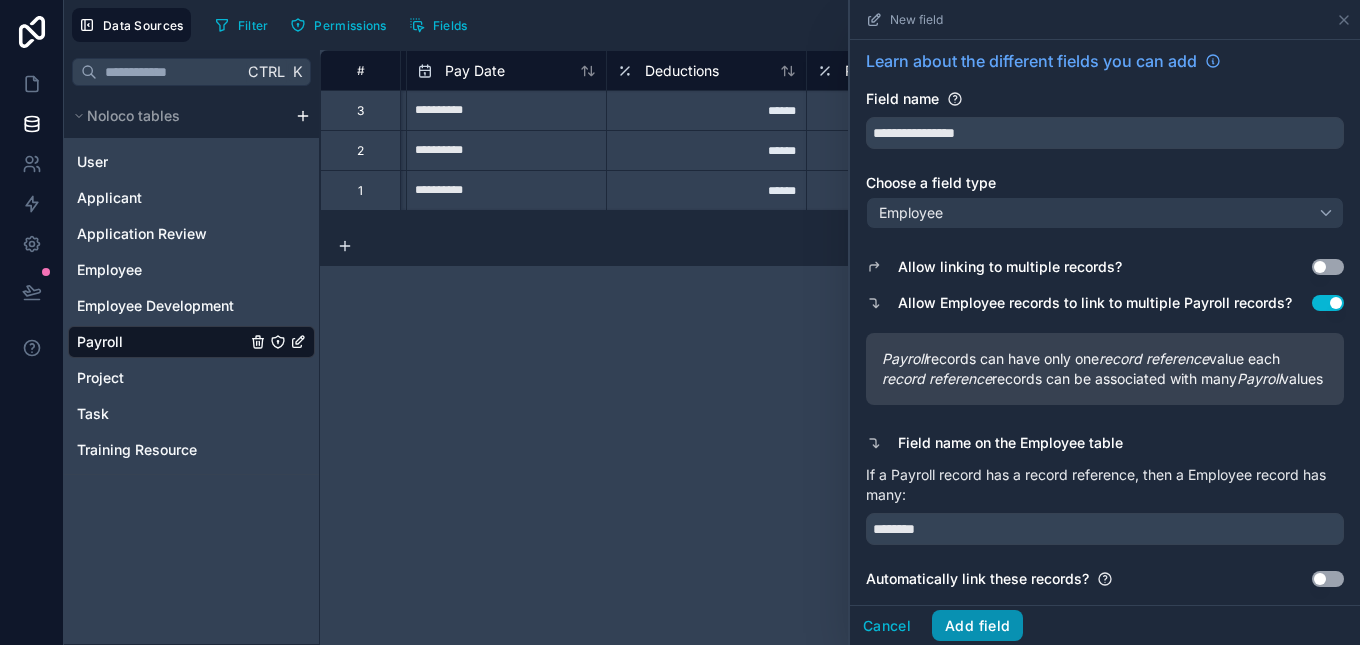drag, startPoint x: 976, startPoint y: 631, endPoint x: 979, endPoint y: 472, distance: 159.0283 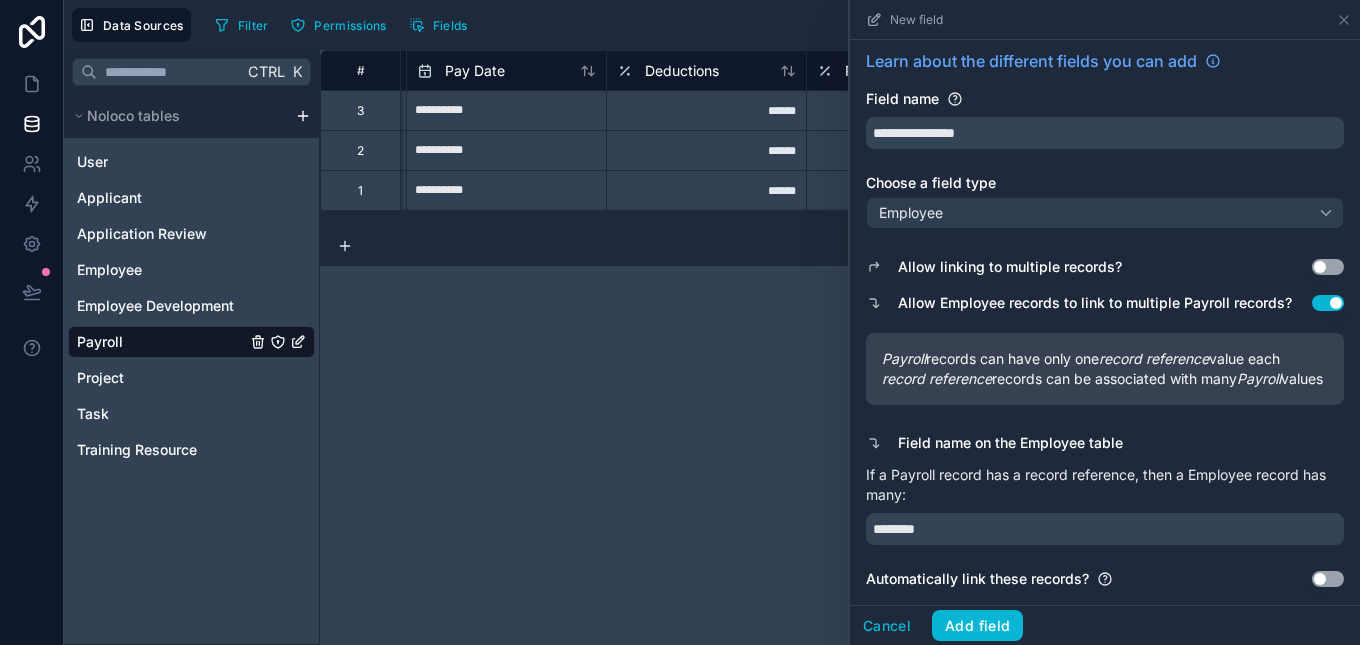 click on "Use setting" at bounding box center (1328, 303) 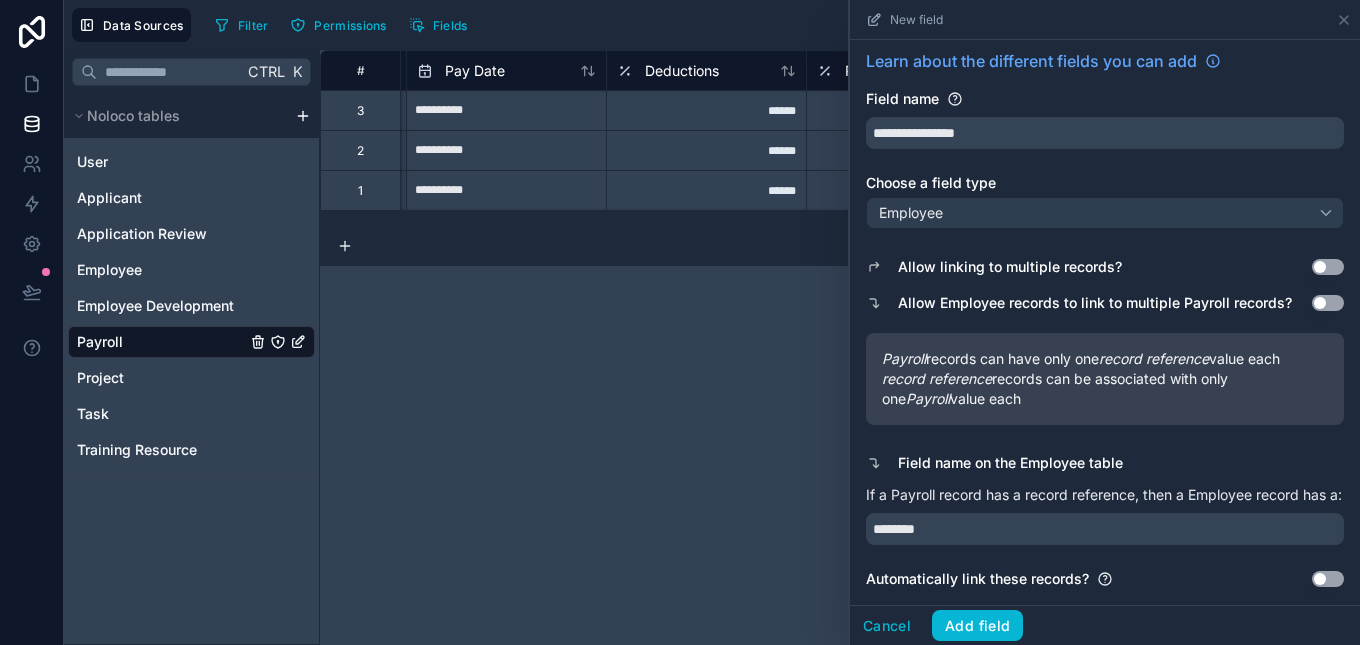 click on "**********" at bounding box center [840, 347] 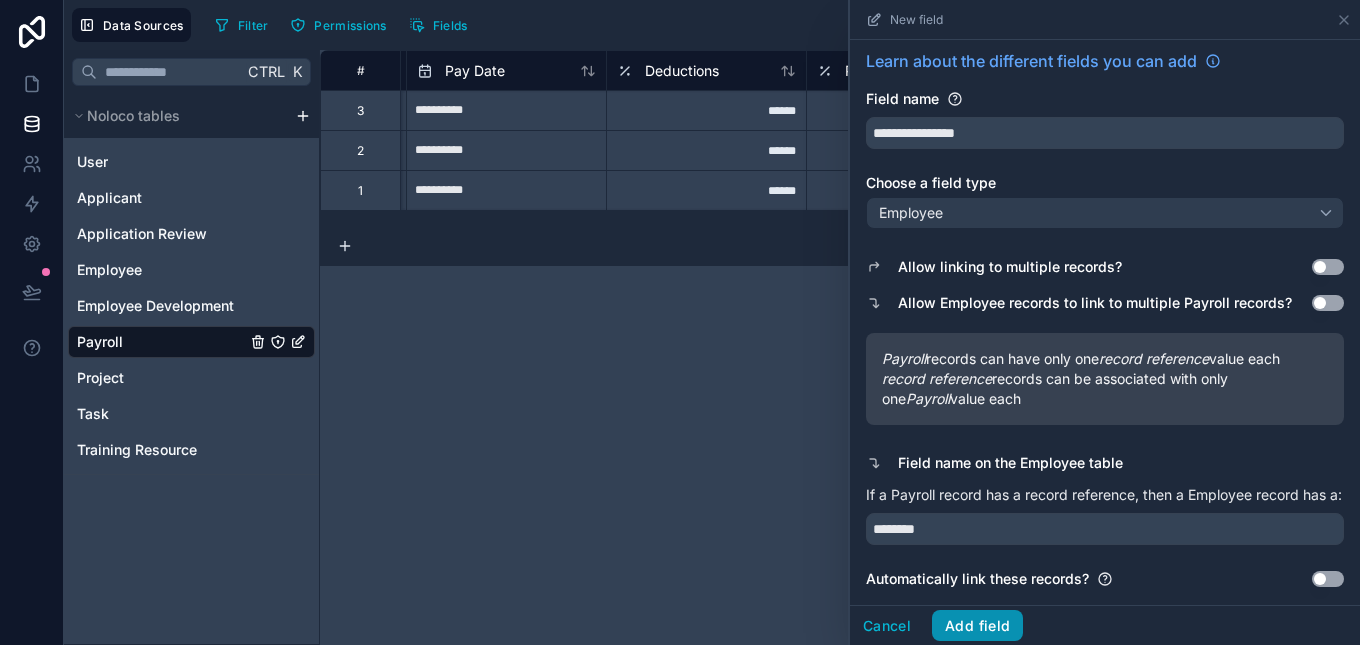 click on "Add field" at bounding box center (977, 626) 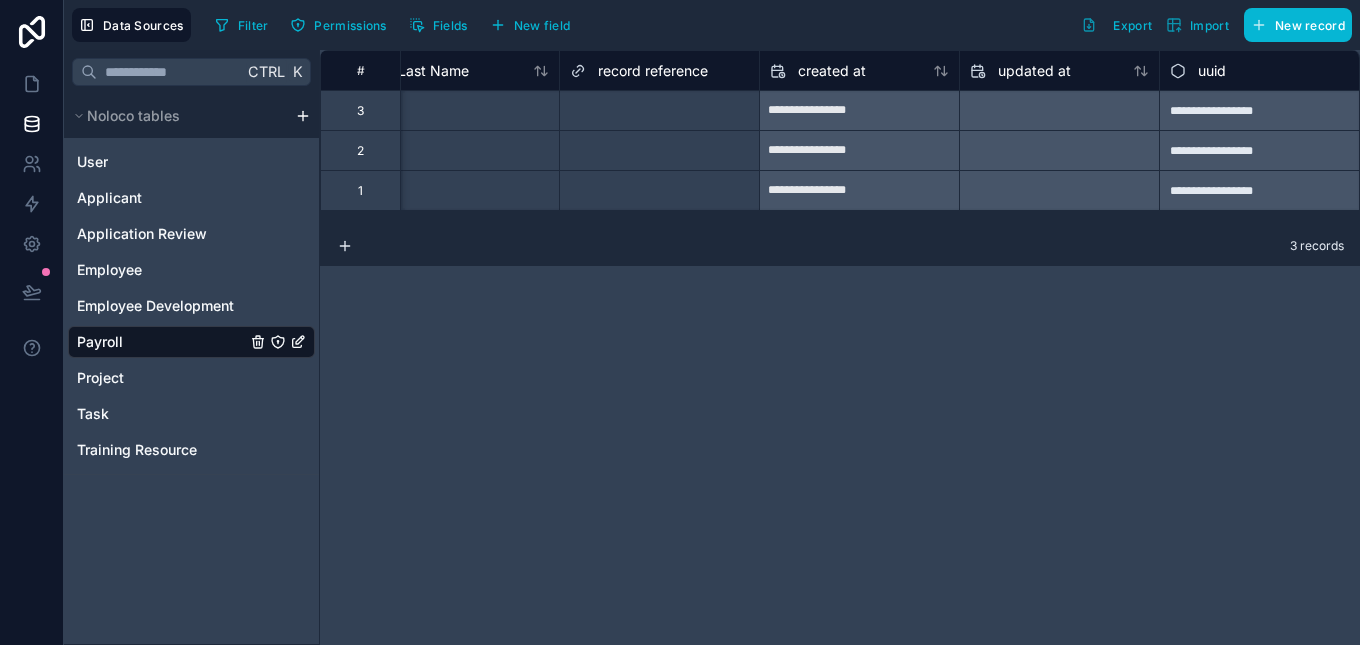 scroll, scrollTop: 0, scrollLeft: 2634, axis: horizontal 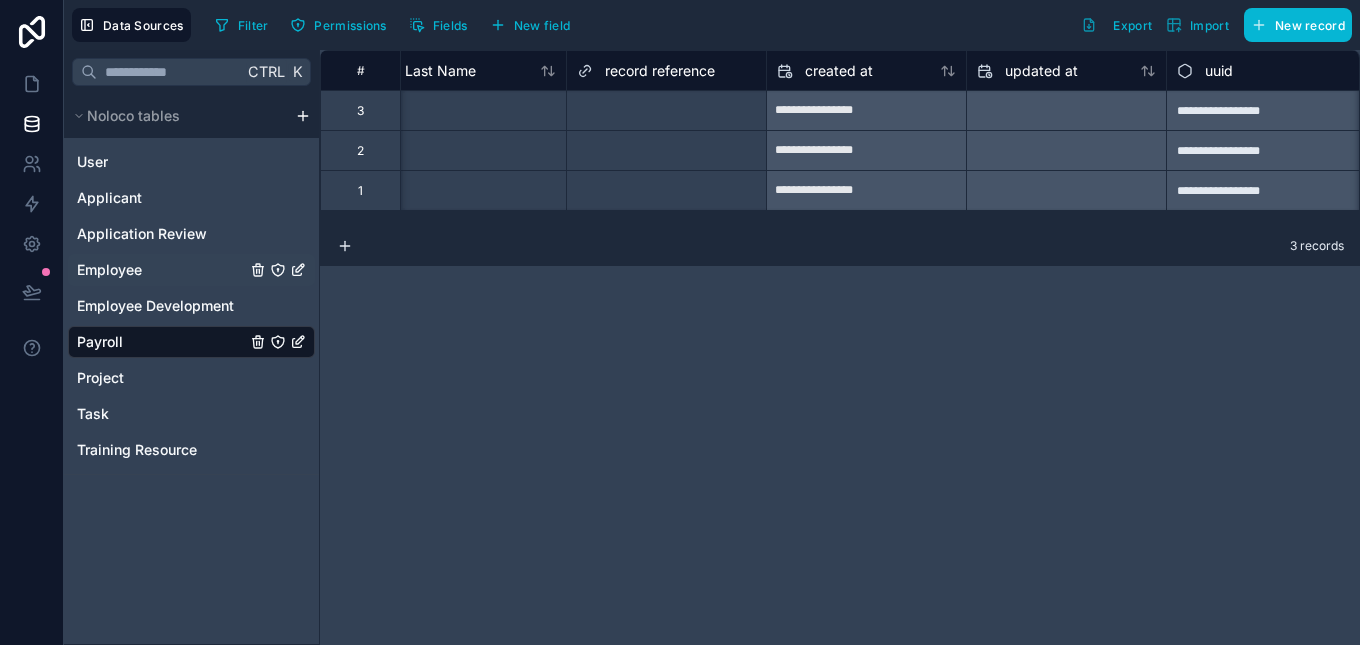click on "Employee" at bounding box center (109, 270) 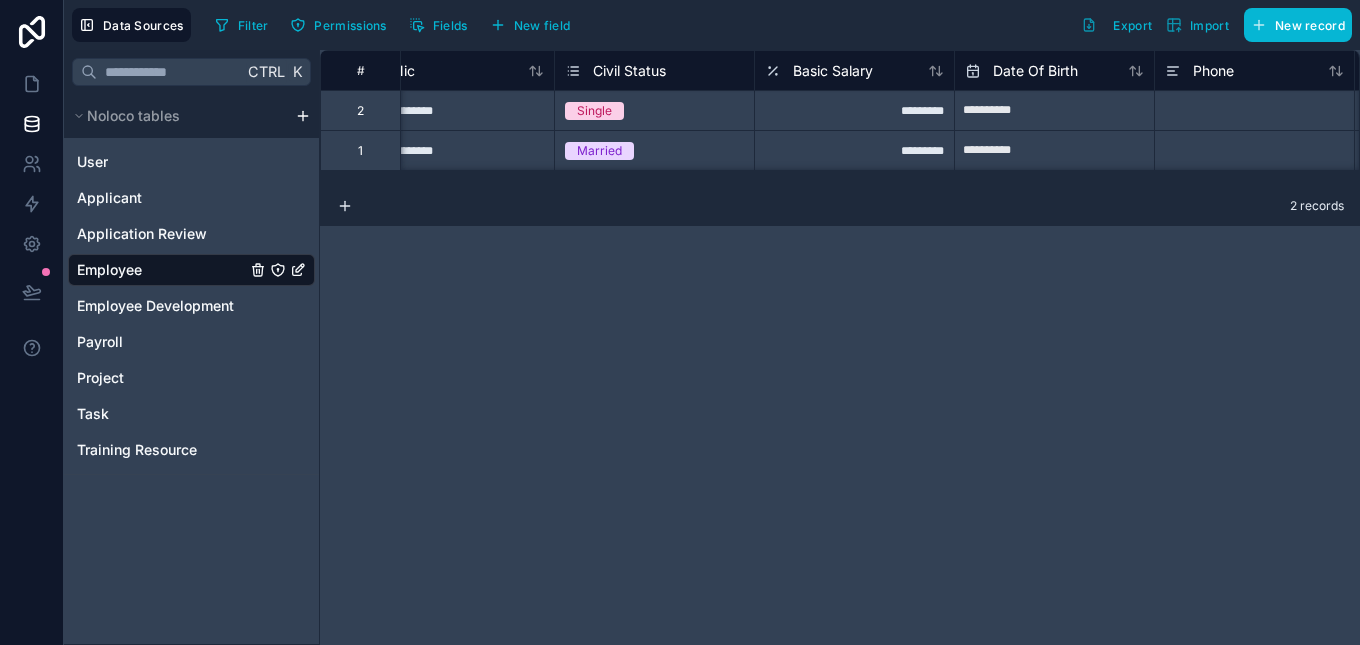 scroll, scrollTop: 0, scrollLeft: 0, axis: both 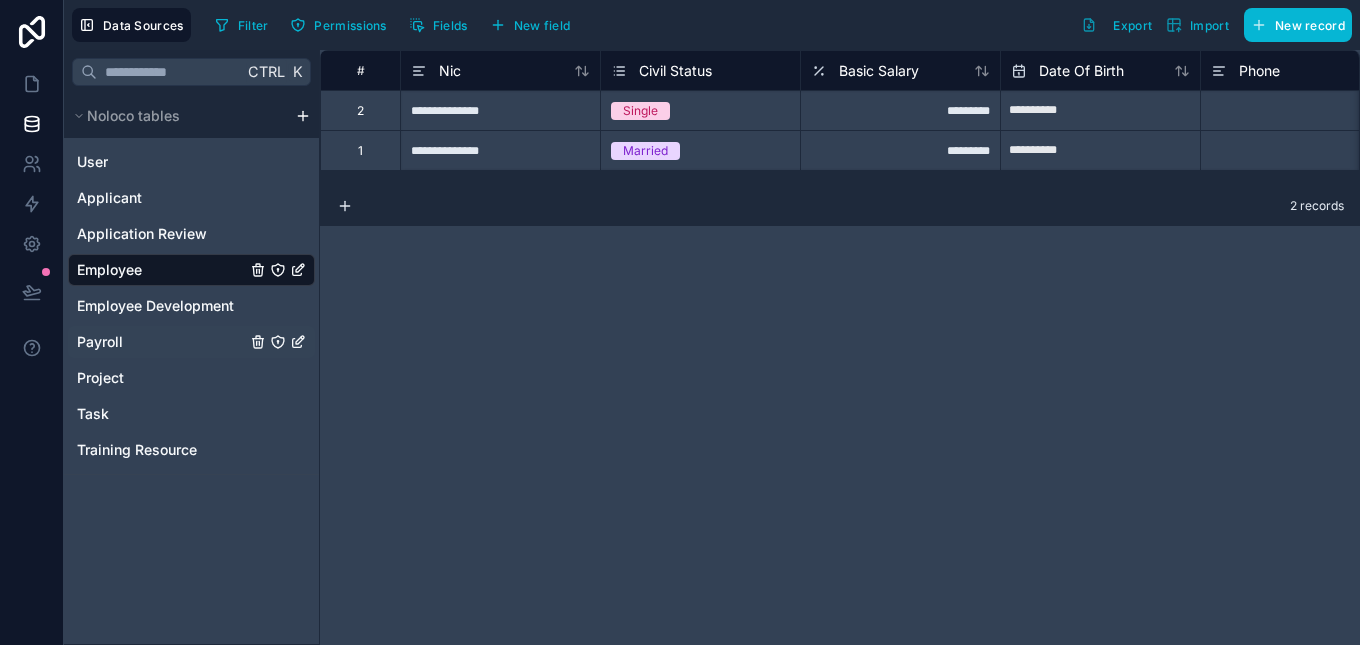 click on "Payroll" at bounding box center (191, 342) 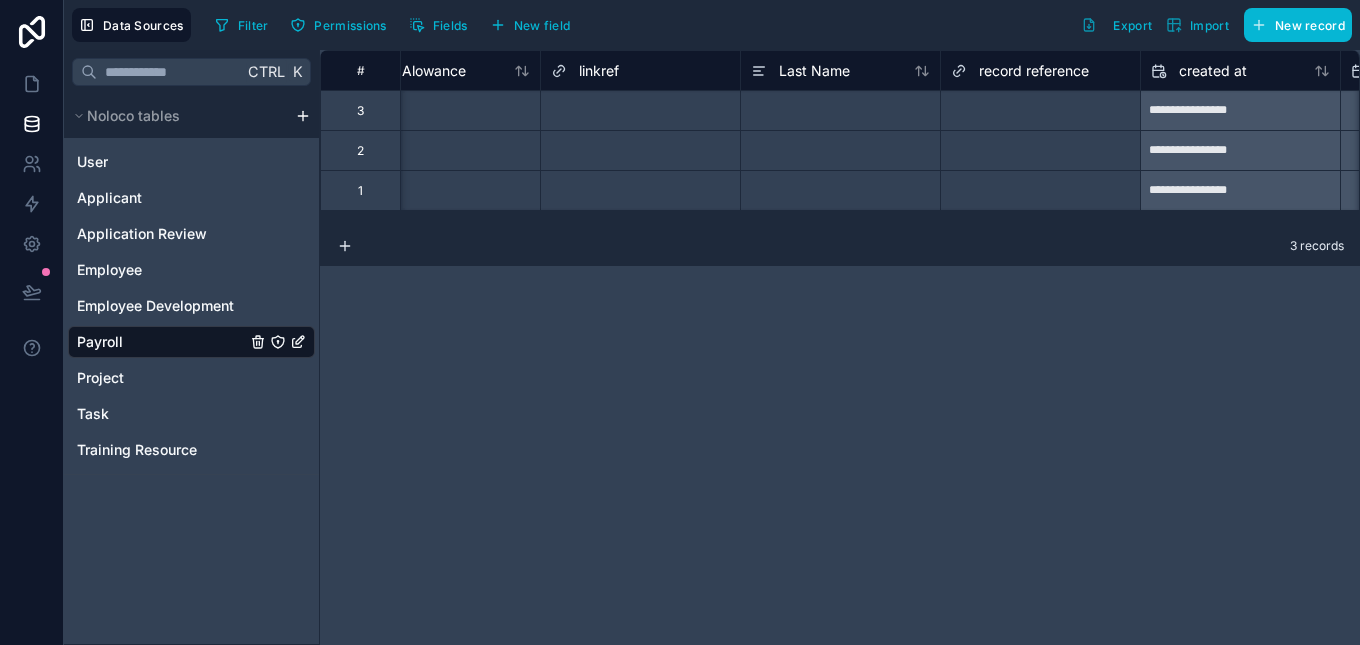 scroll, scrollTop: 0, scrollLeft: 2289, axis: horizontal 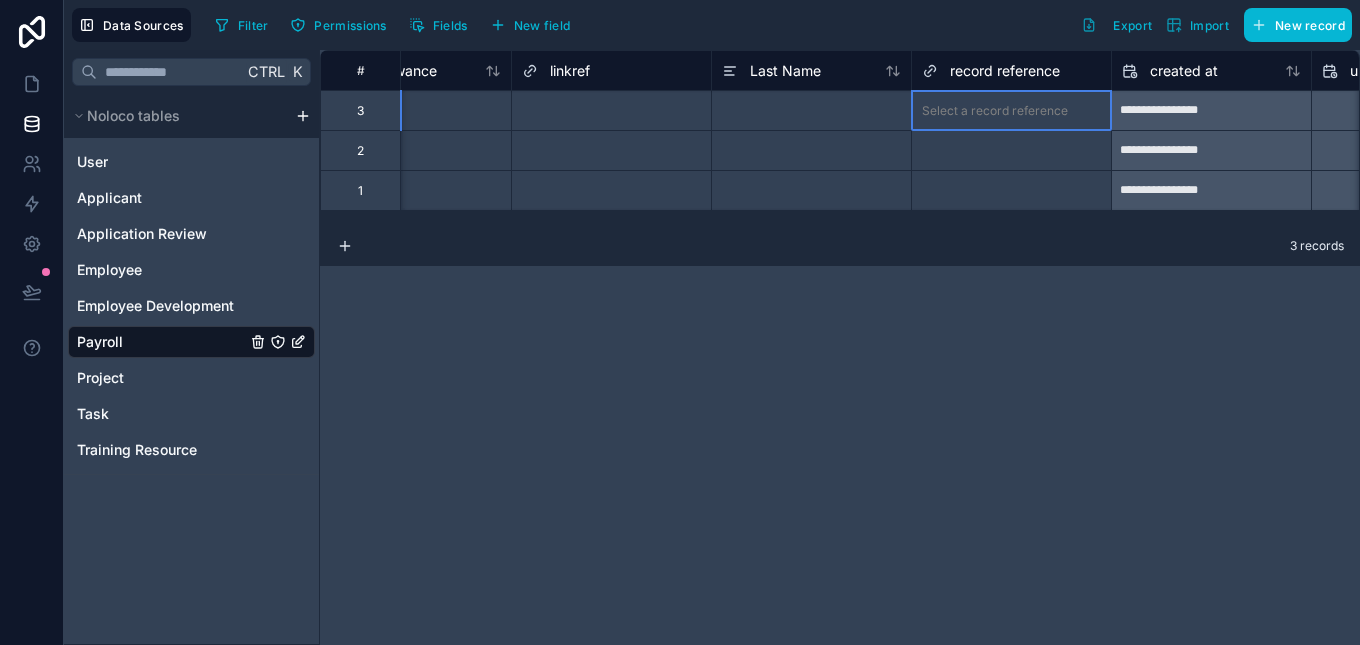 click on "Select a record reference" at bounding box center [1011, 111] 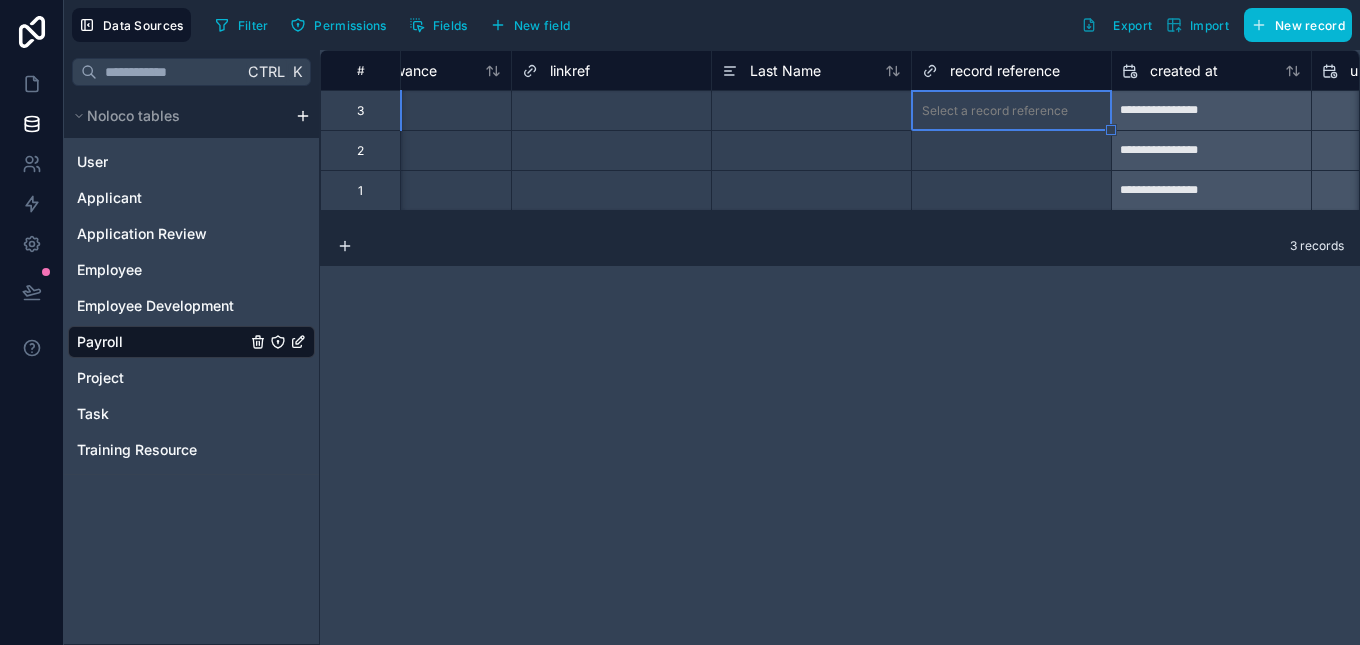 click on "Select a record reference" at bounding box center (1011, 111) 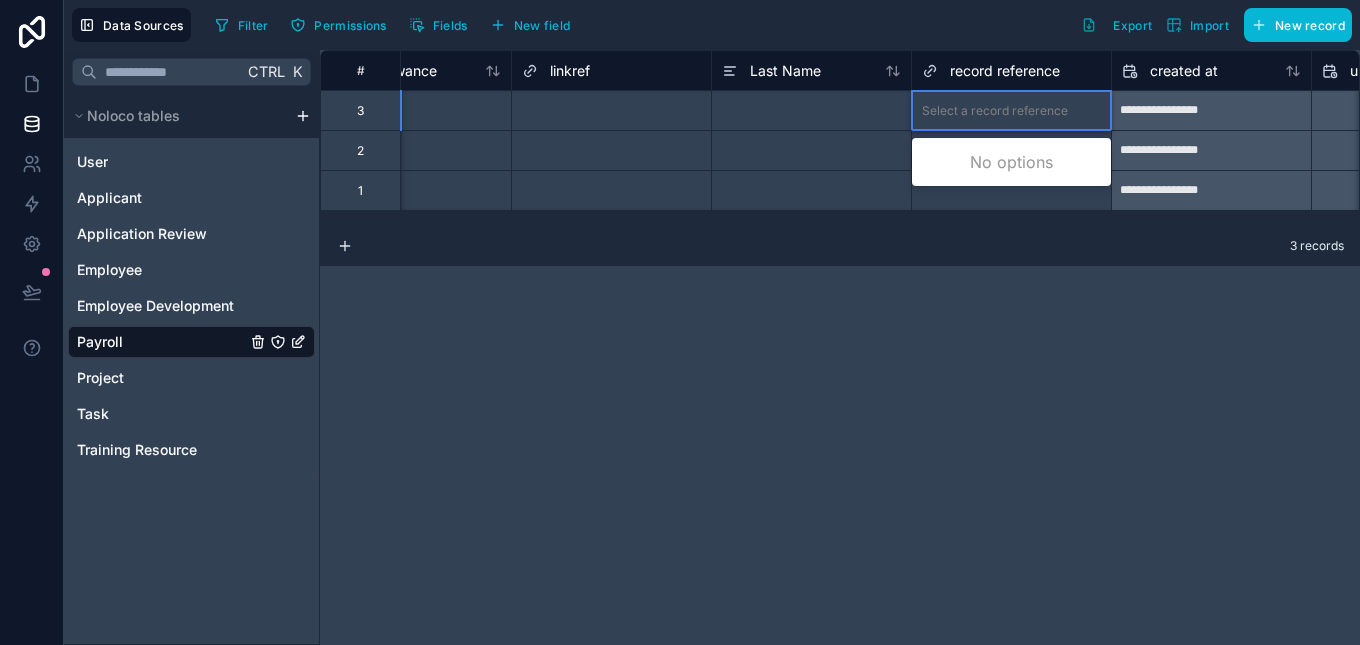 drag, startPoint x: 1075, startPoint y: 105, endPoint x: 1036, endPoint y: 78, distance: 47.434166 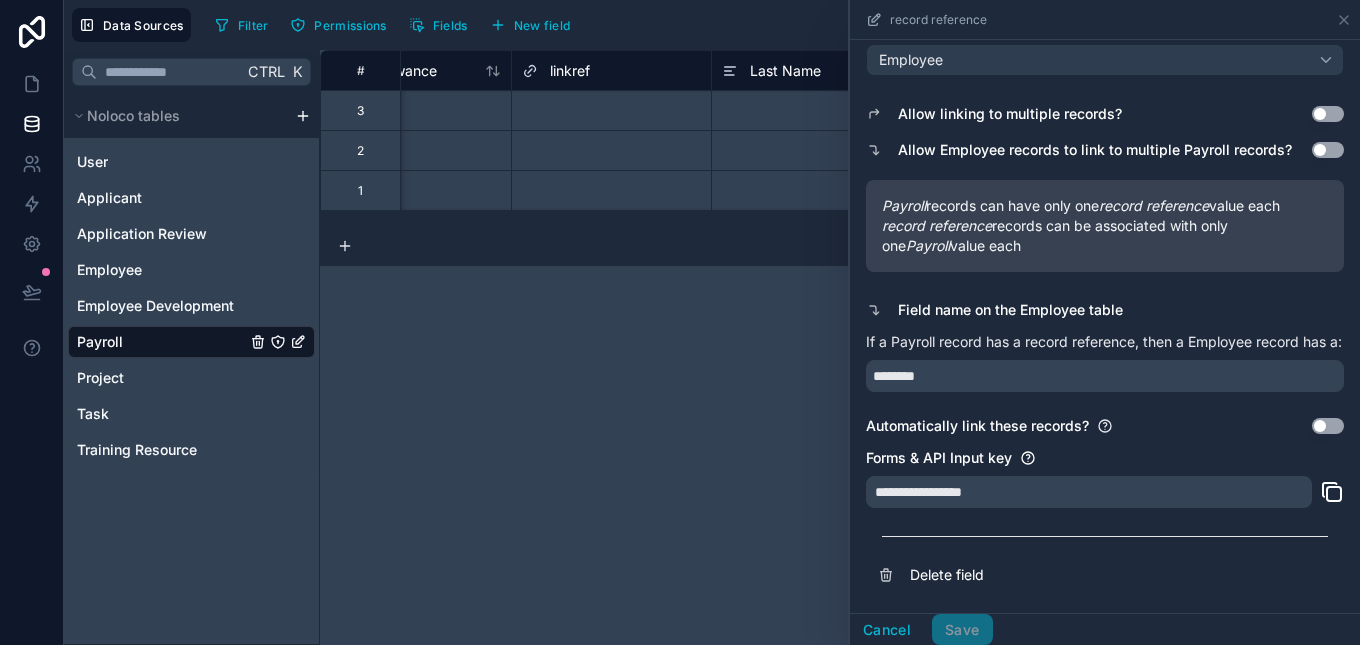 scroll, scrollTop: 180, scrollLeft: 0, axis: vertical 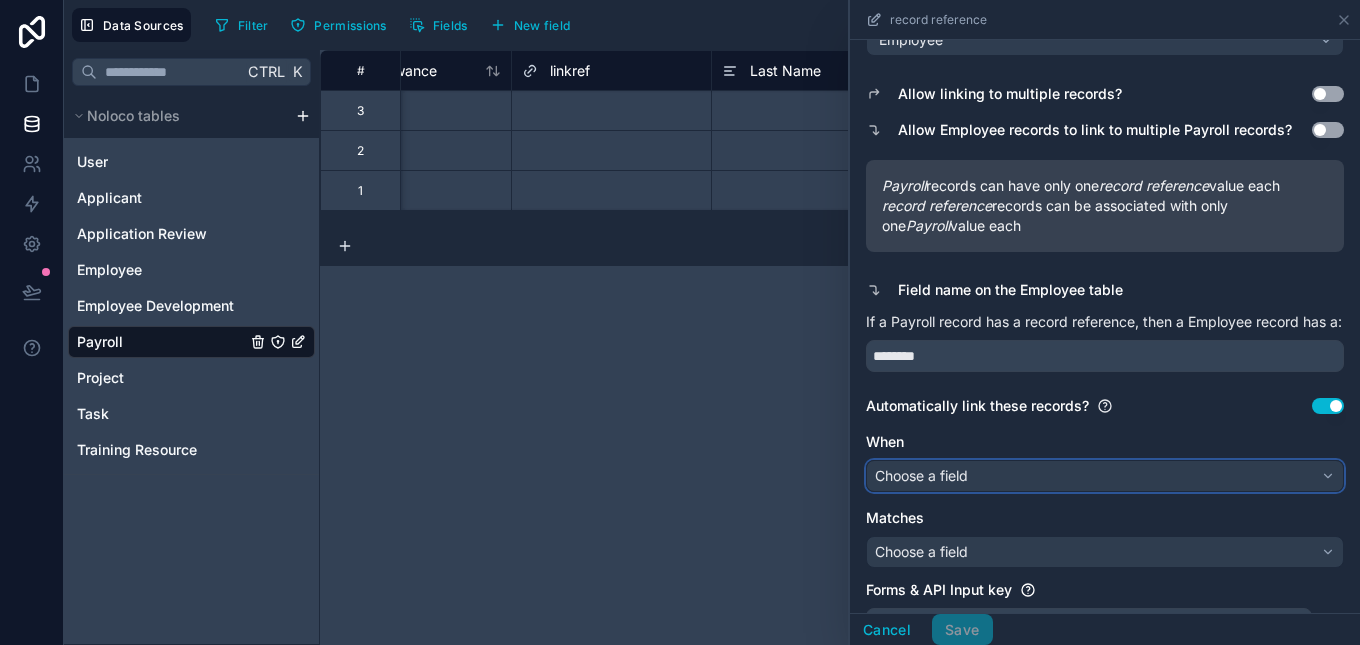 click on "Choose a field" at bounding box center [1105, 476] 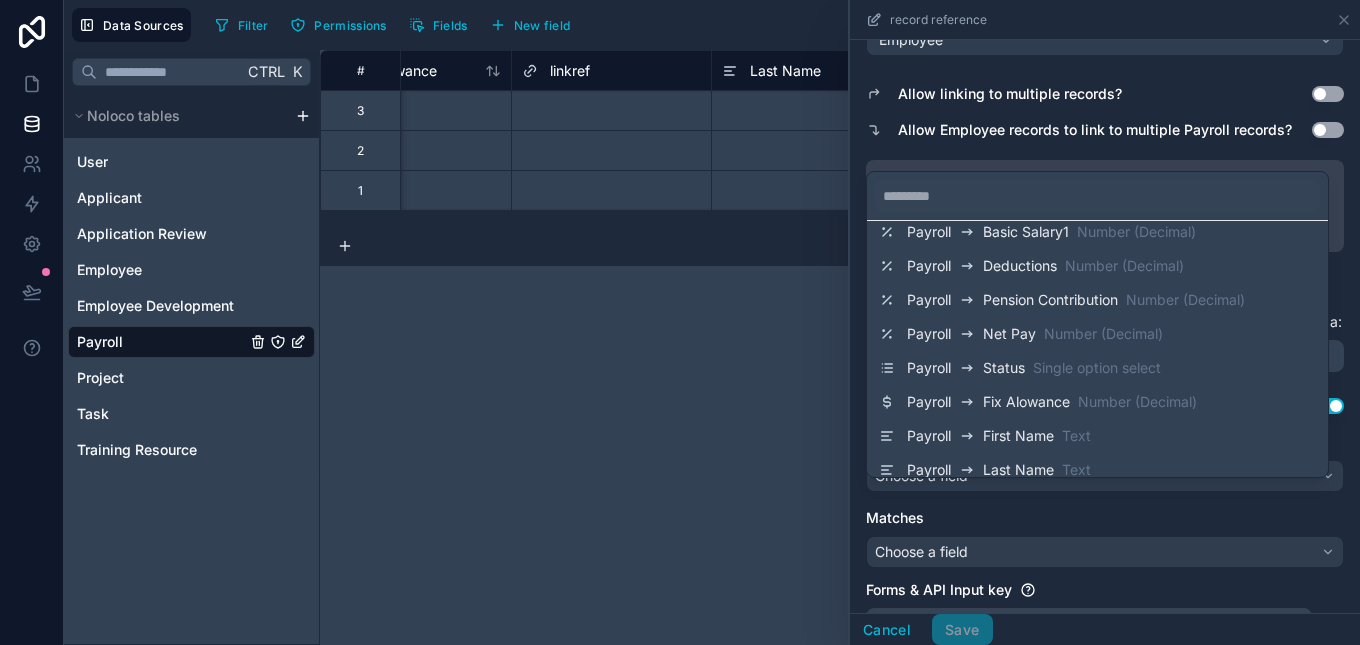 scroll, scrollTop: 102, scrollLeft: 0, axis: vertical 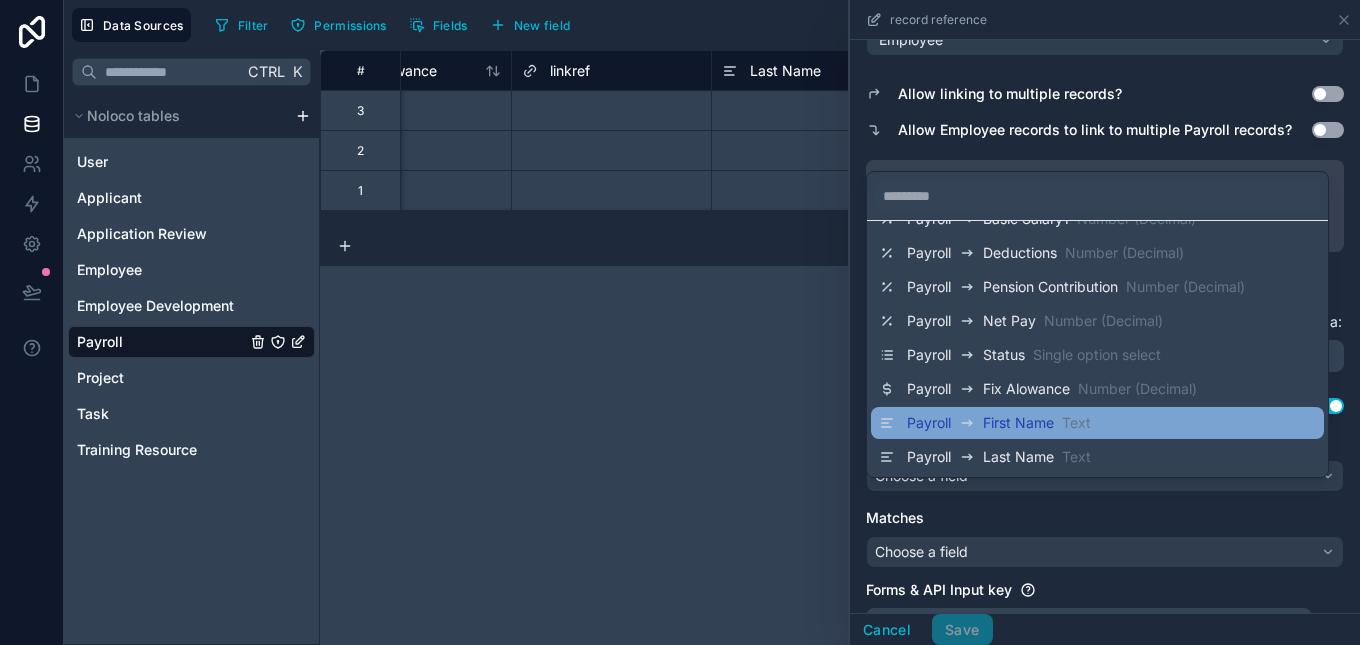 click on "Payroll First Name Text" at bounding box center (1097, 423) 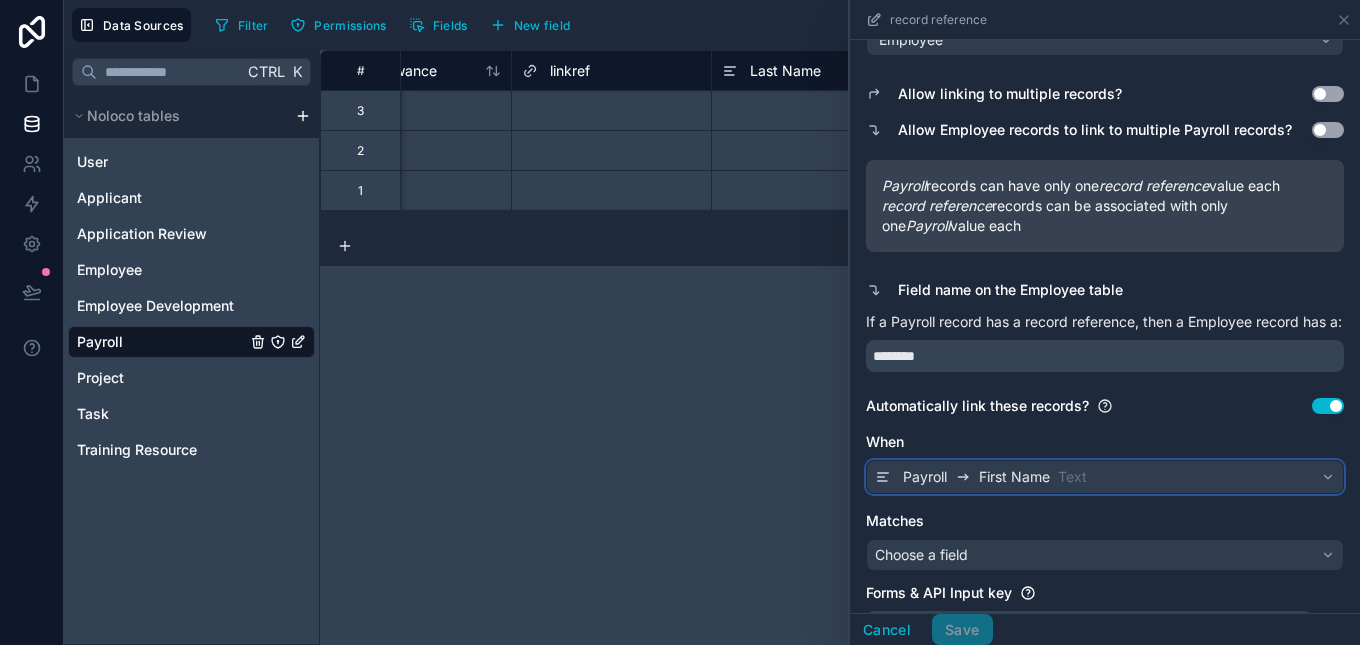 click on "Payroll First Name Text" at bounding box center (1105, 477) 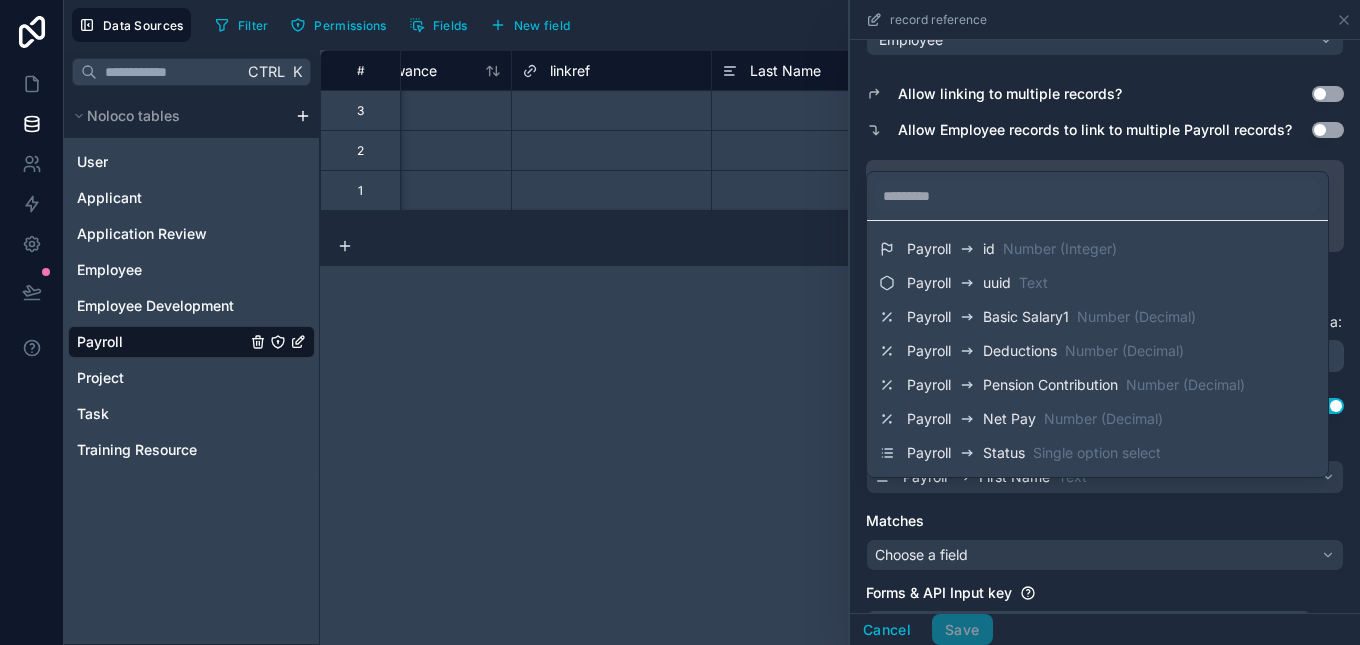 scroll, scrollTop: 0, scrollLeft: 0, axis: both 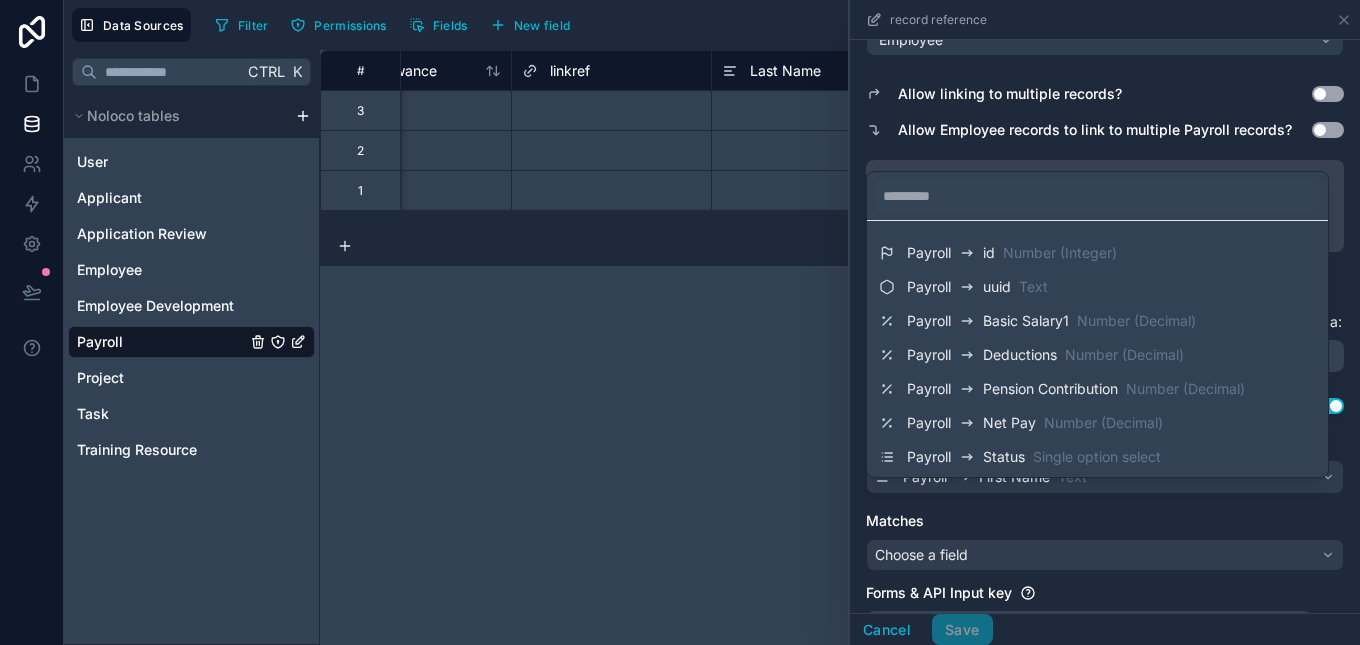 drag, startPoint x: 1017, startPoint y: 248, endPoint x: 983, endPoint y: 261, distance: 36.40055 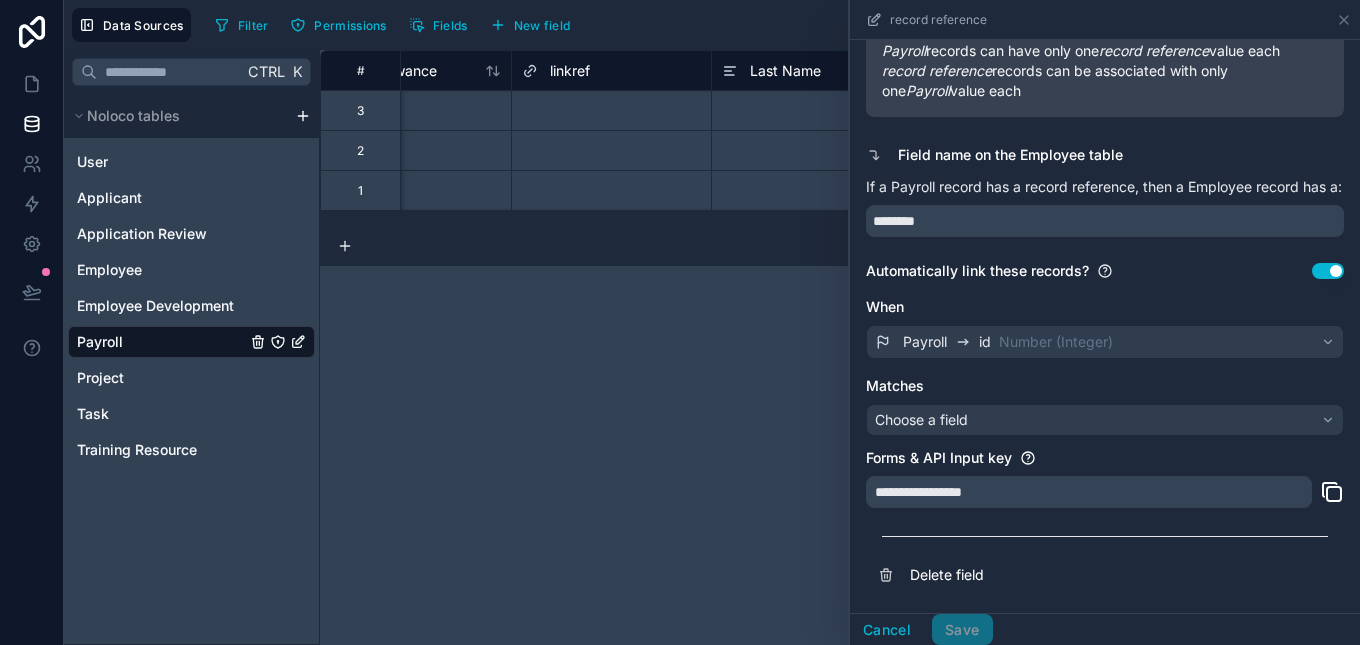 scroll, scrollTop: 334, scrollLeft: 0, axis: vertical 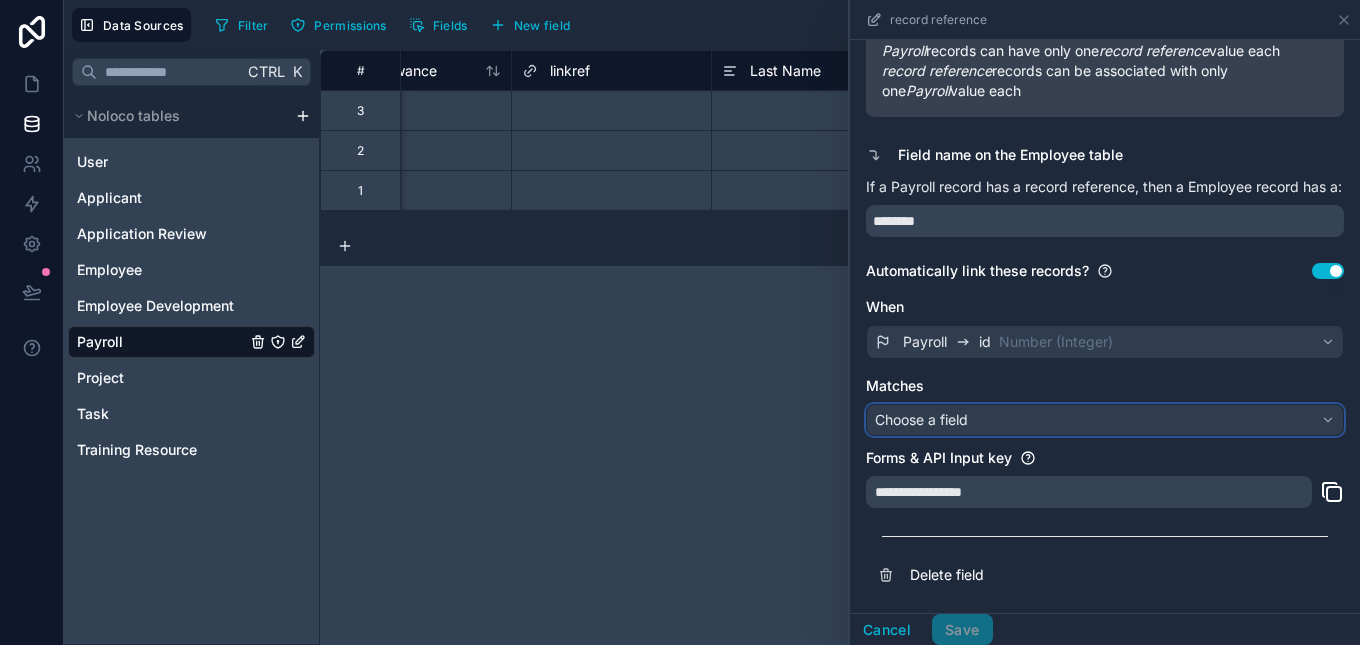 click on "Choose a field" at bounding box center [1105, 420] 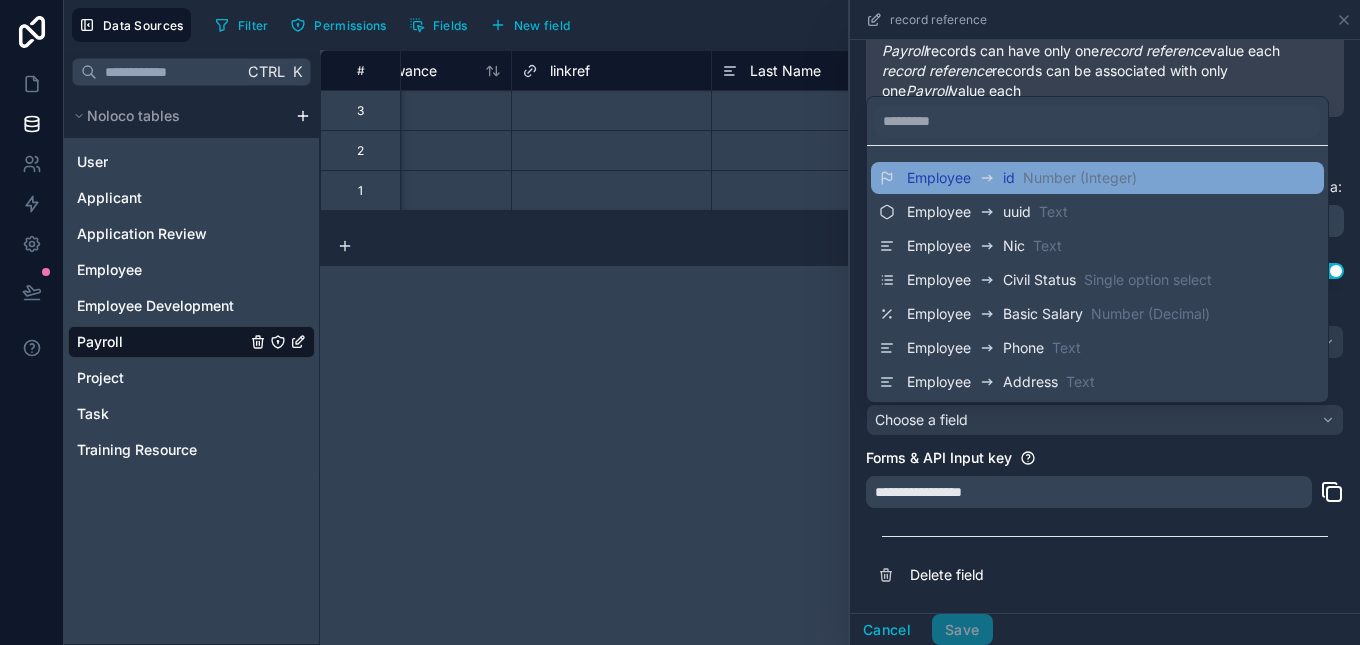click on "Employee id Number (Integer)" at bounding box center [1097, 178] 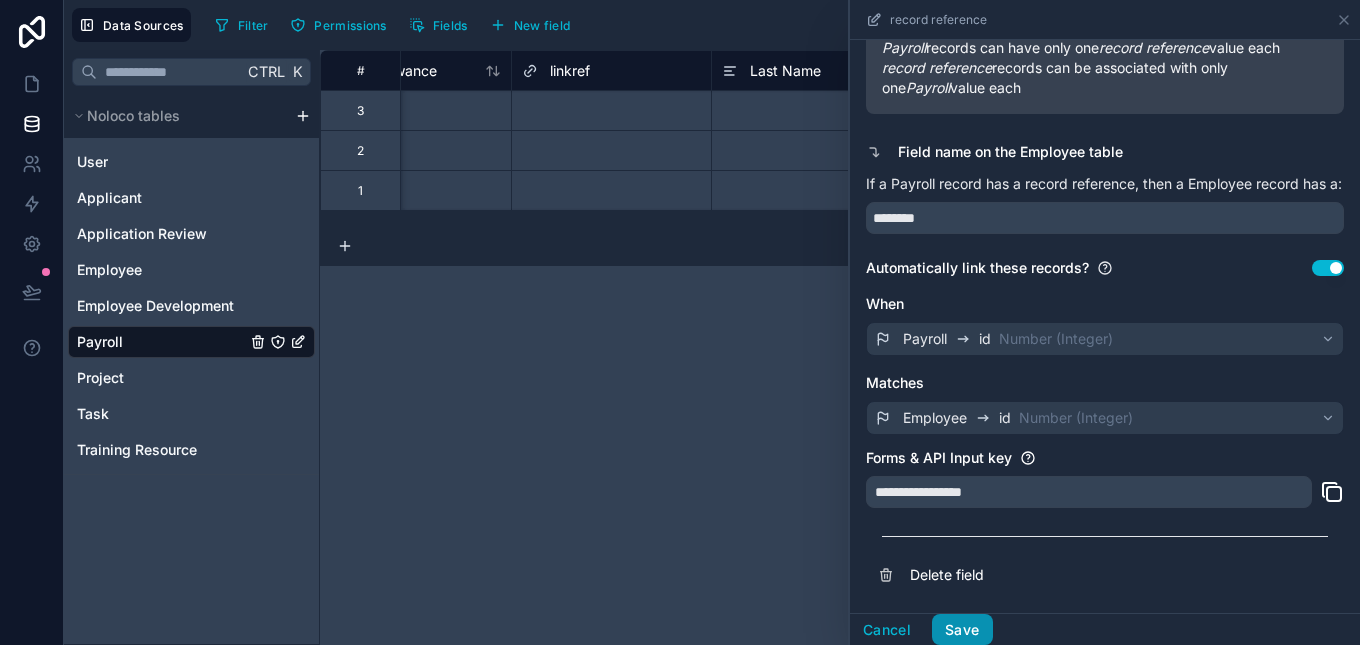click on "Save" at bounding box center (962, 630) 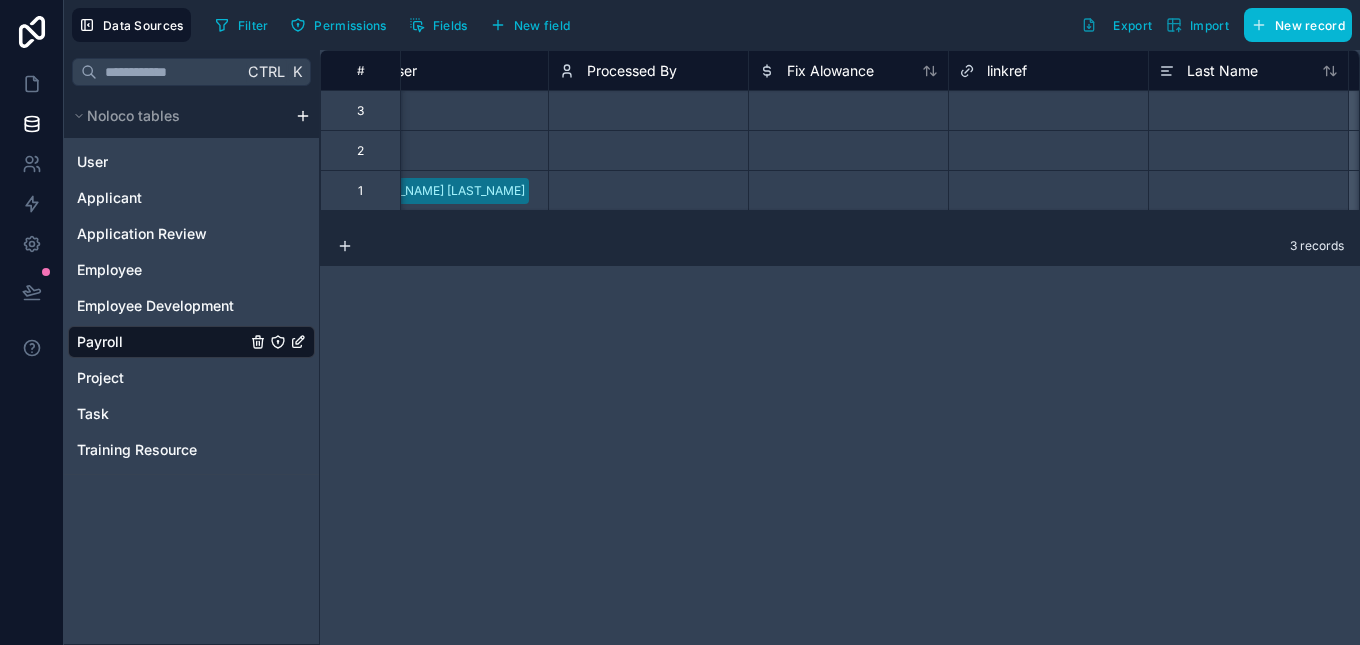 scroll, scrollTop: 0, scrollLeft: 1863, axis: horizontal 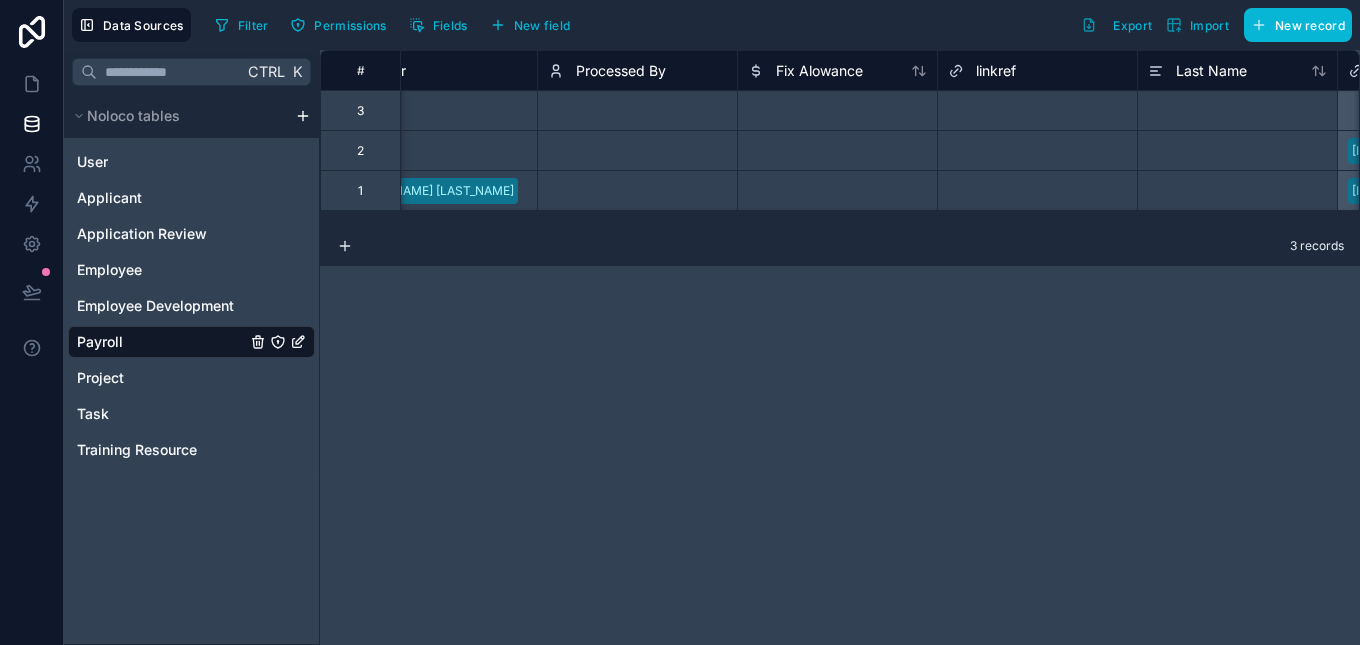 click on "Select a linkref" at bounding box center [1037, 111] 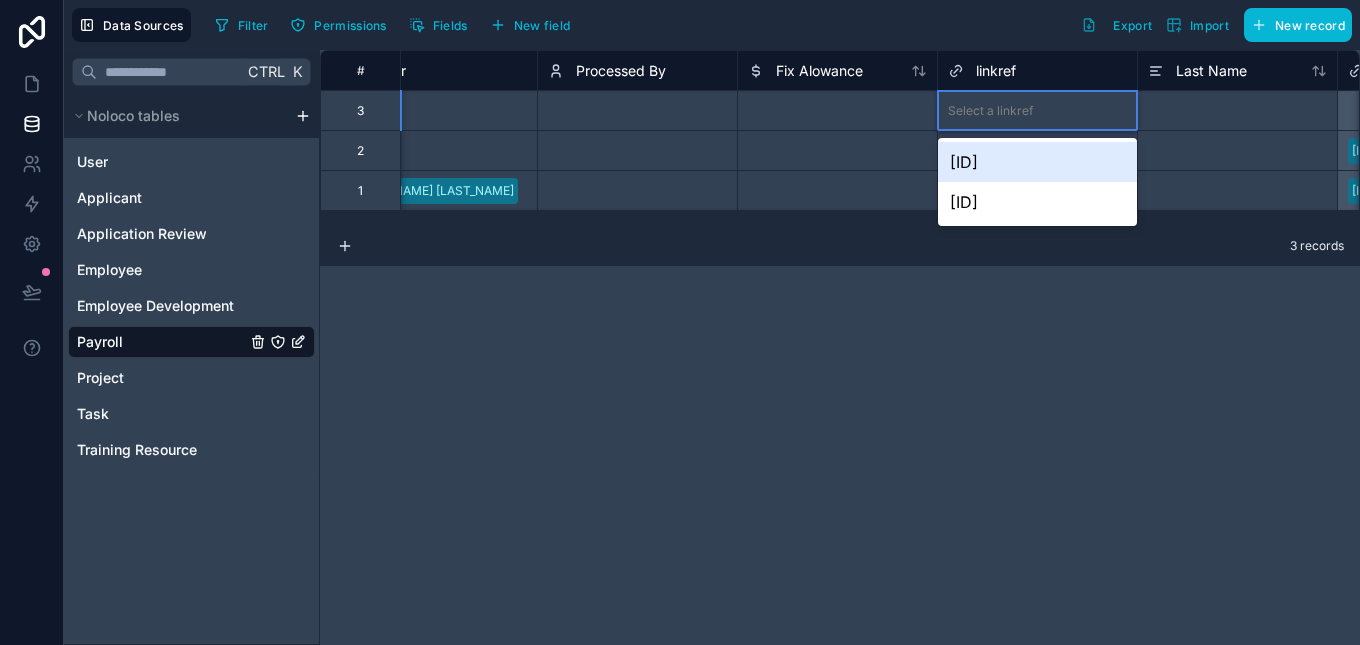 click on "Select a linkref" at bounding box center [1037, 111] 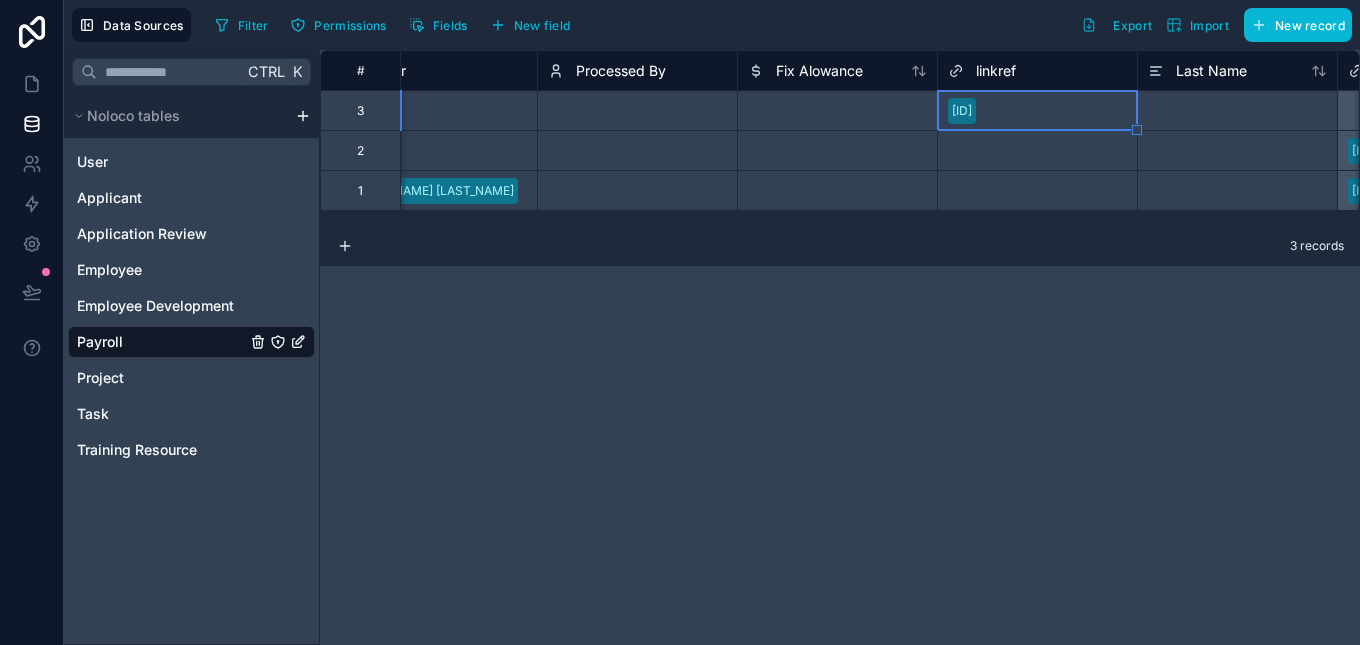 click on "Select a linkref" at bounding box center [1037, 151] 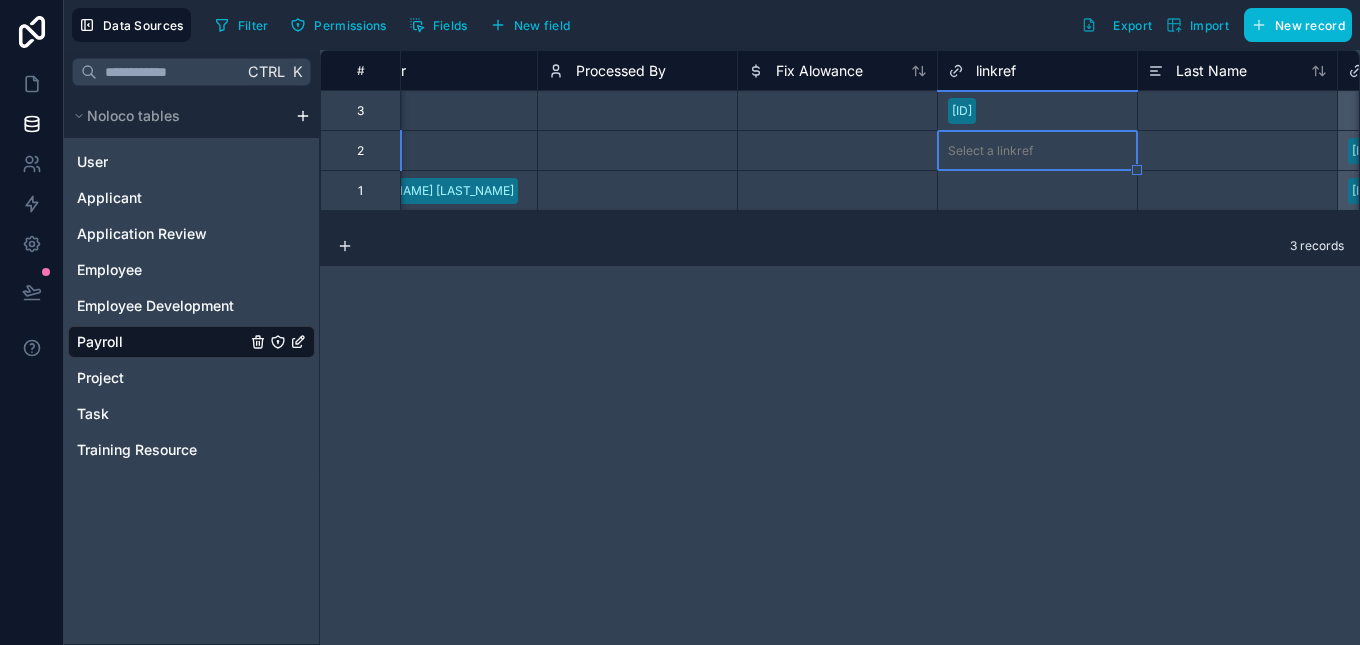 click on "Select a linkref" at bounding box center (1037, 151) 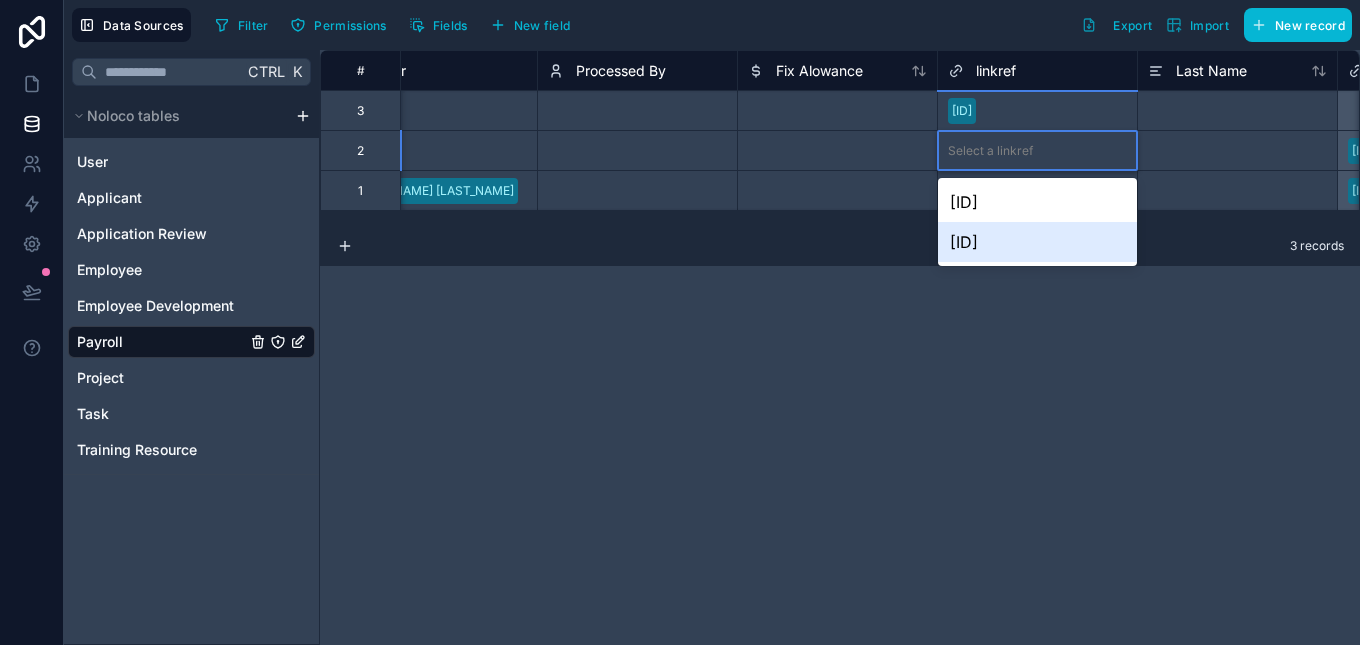 click on "T010777430219F" at bounding box center [1037, 242] 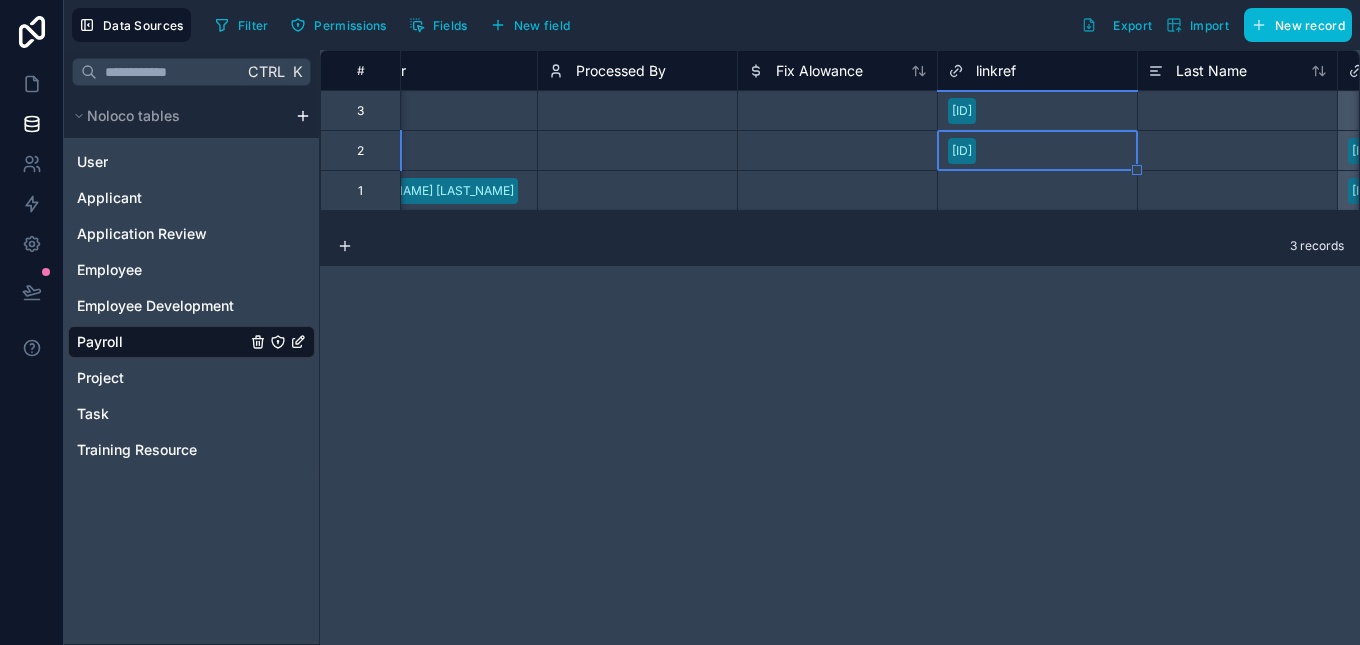 click on "Select a linkref" at bounding box center [1037, 191] 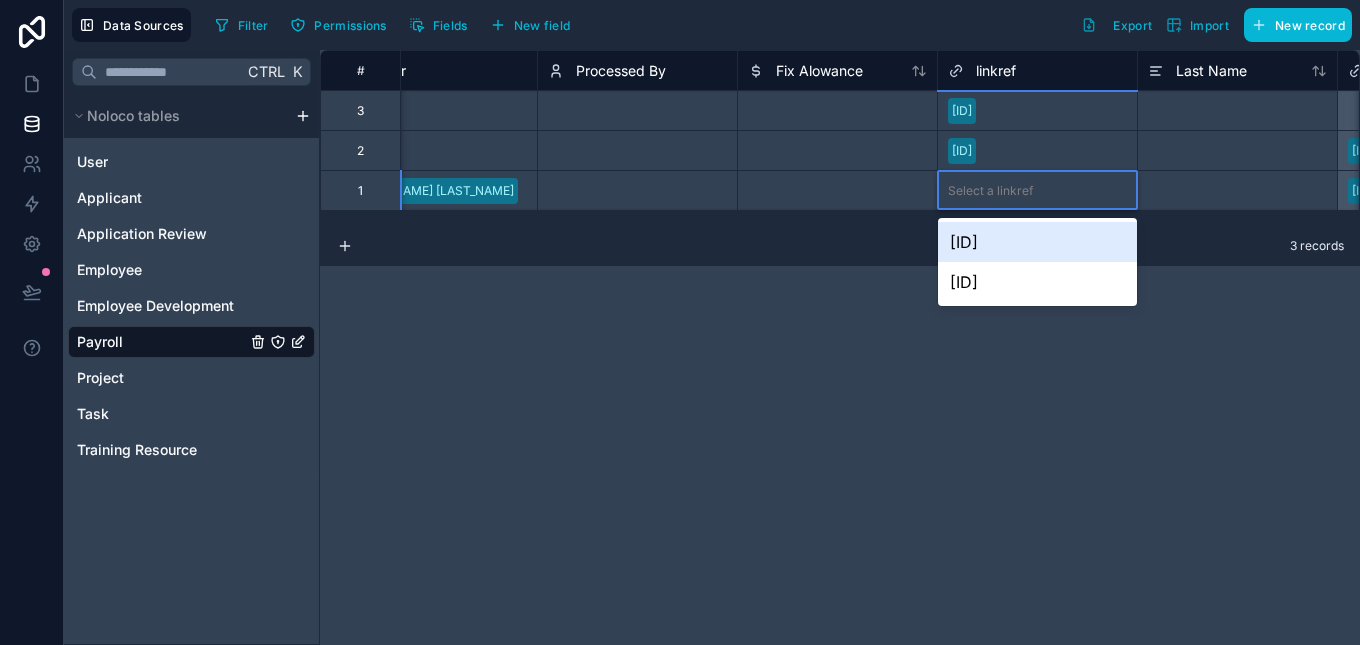 click on "Select a linkref" at bounding box center [1037, 191] 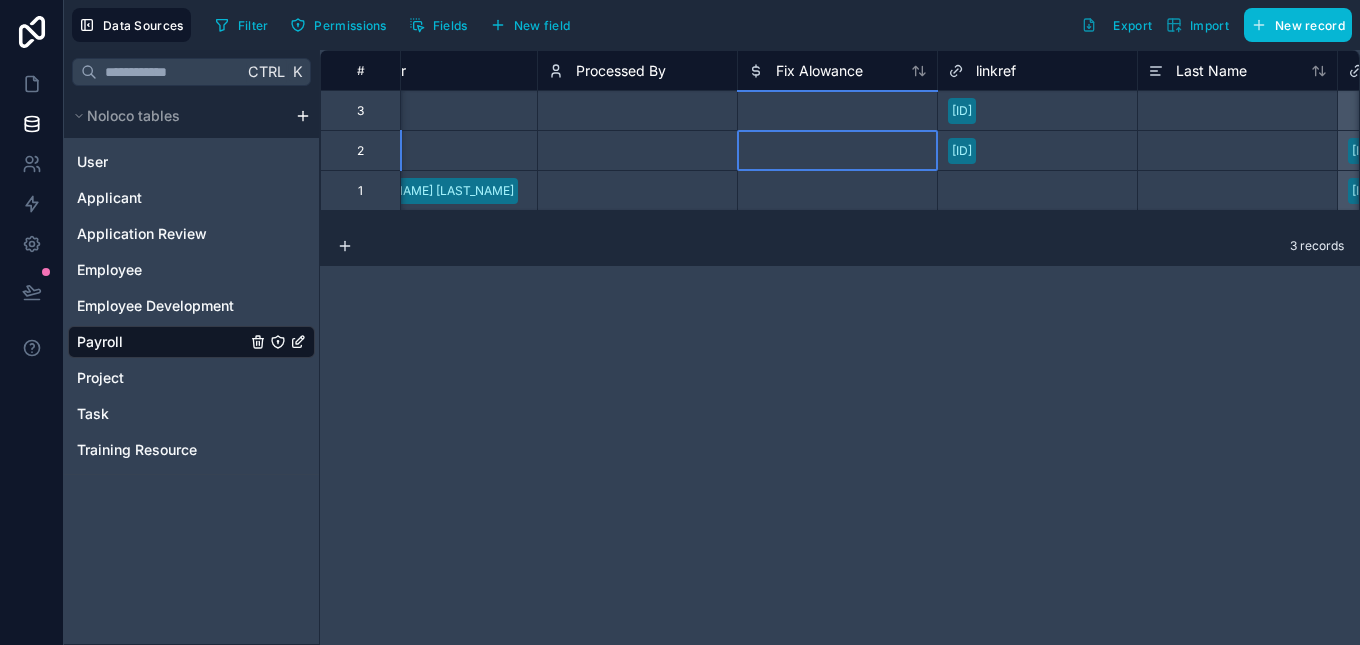 click at bounding box center [837, 150] 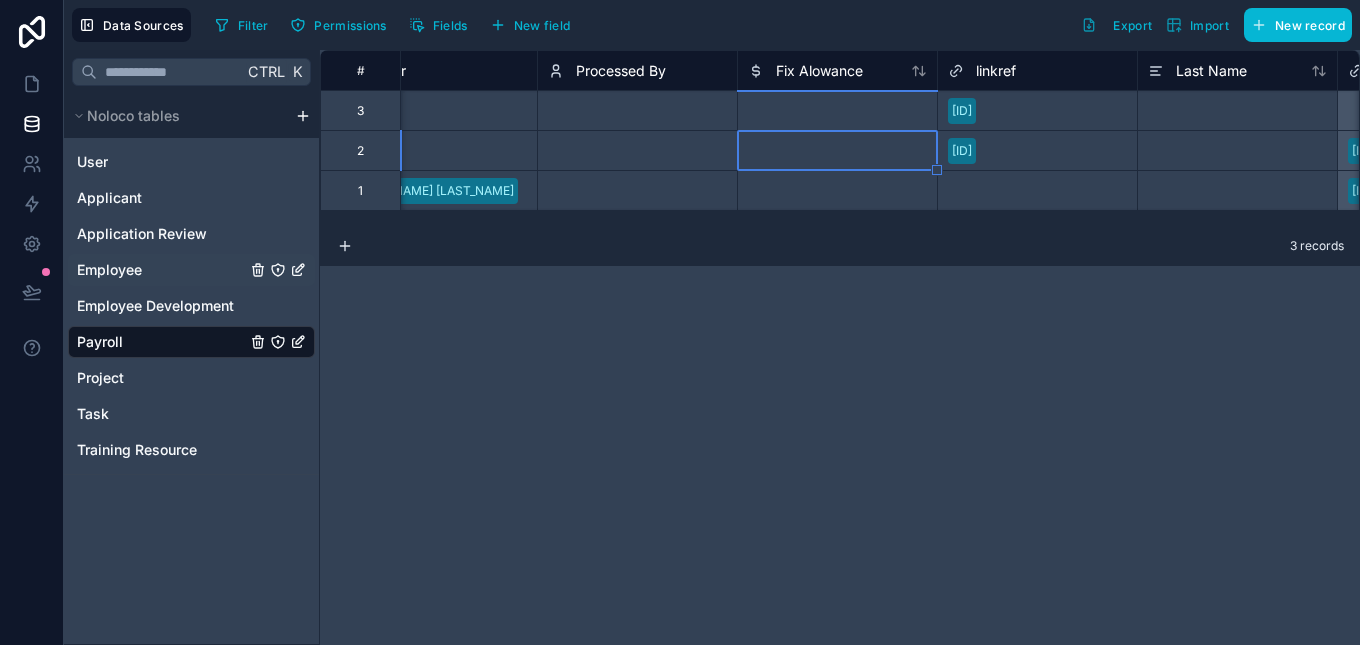 click on "Employee" at bounding box center [191, 270] 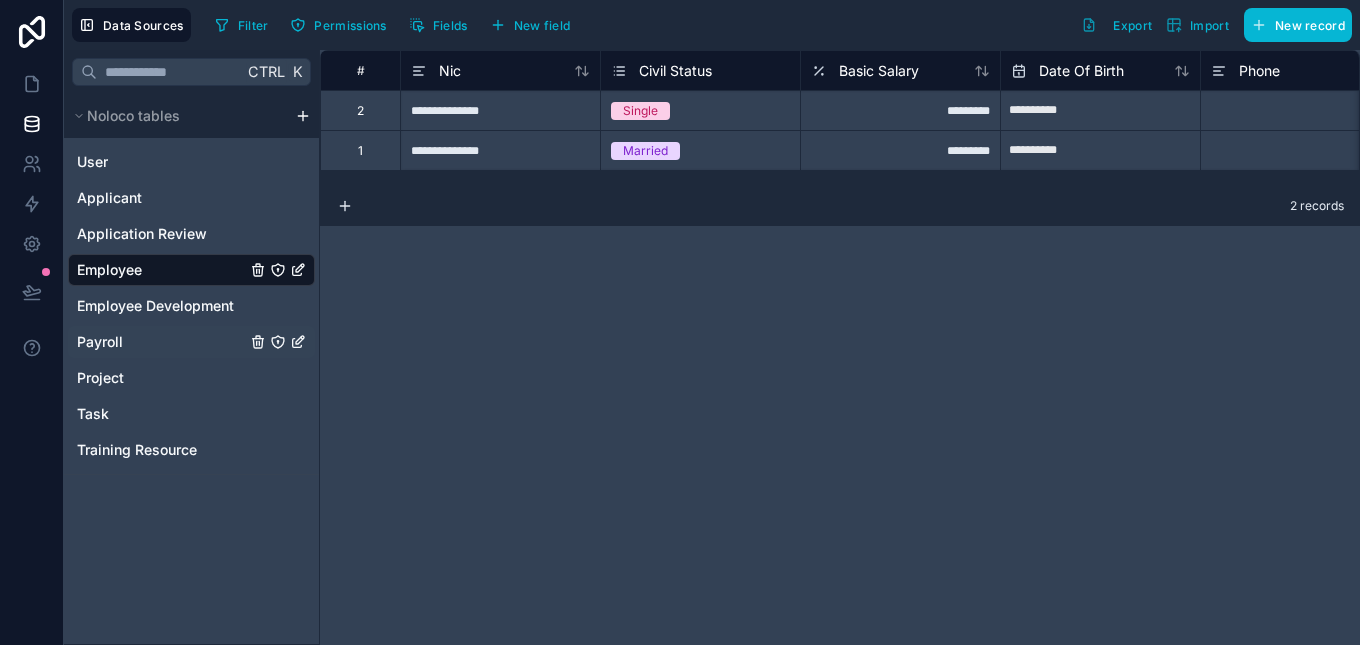 click on "Payroll" at bounding box center [191, 342] 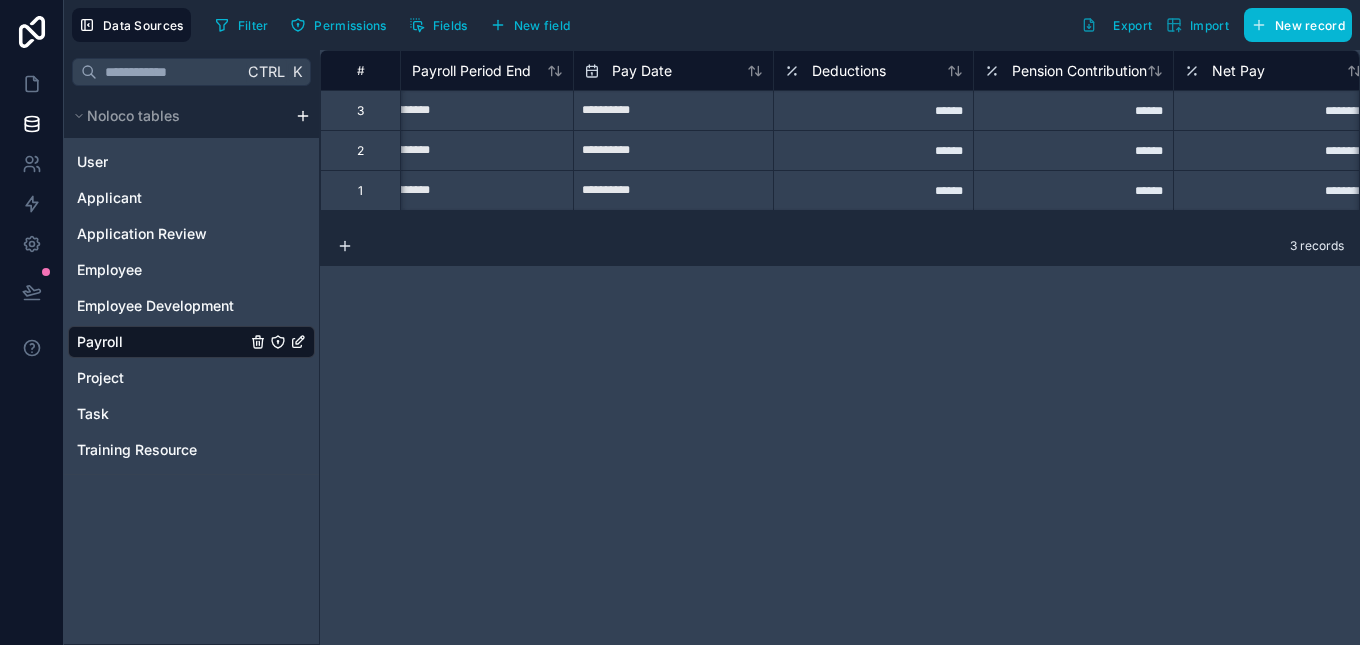 scroll, scrollTop: 0, scrollLeft: 616, axis: horizontal 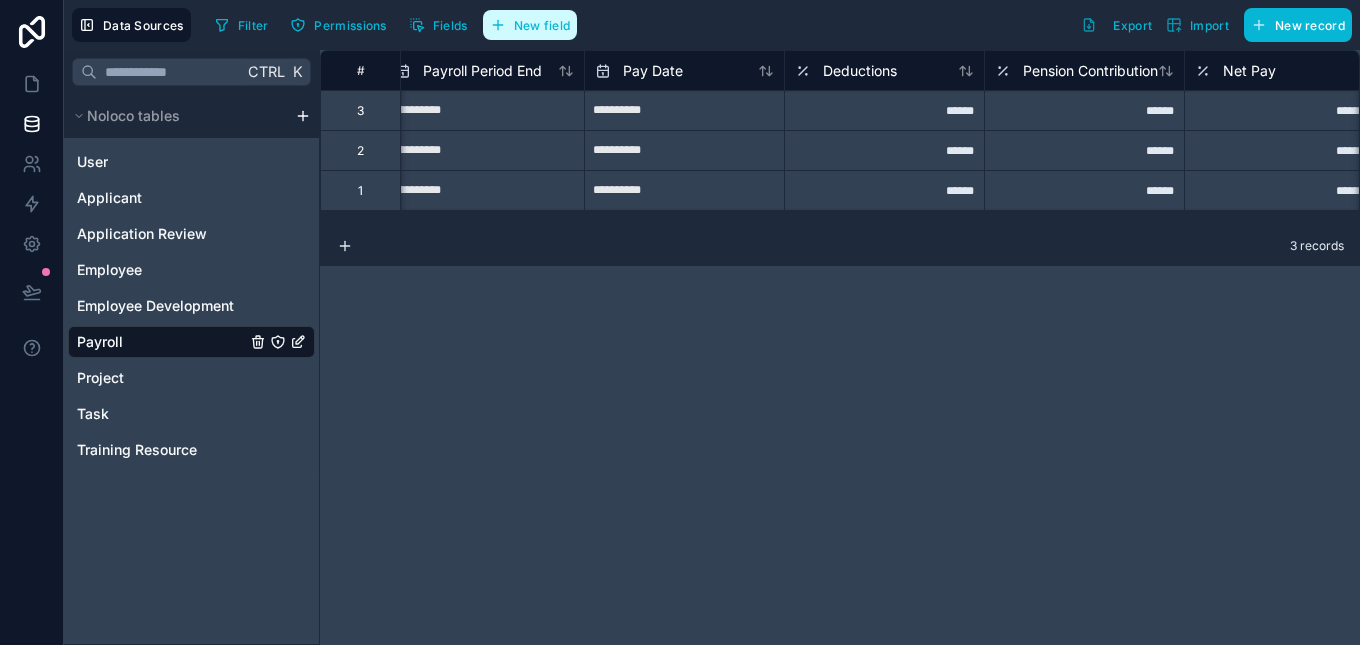 click on "New field" at bounding box center [530, 25] 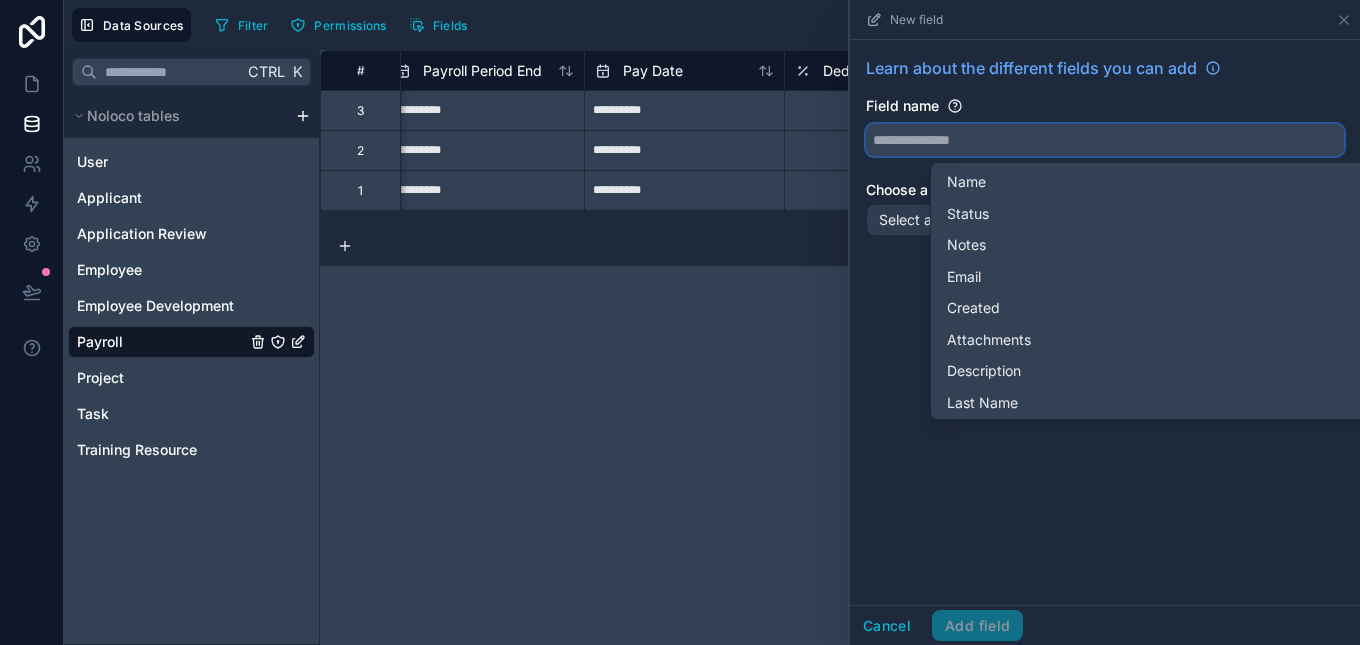 click at bounding box center [1105, 140] 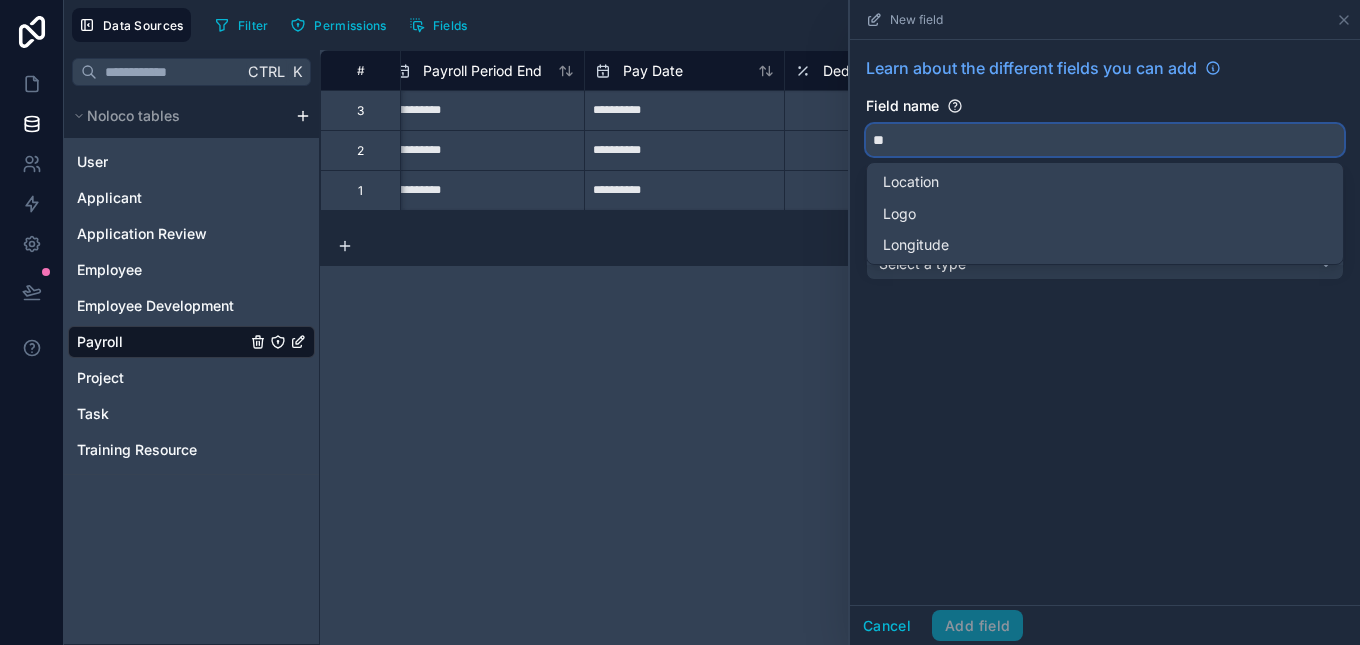 type on "*" 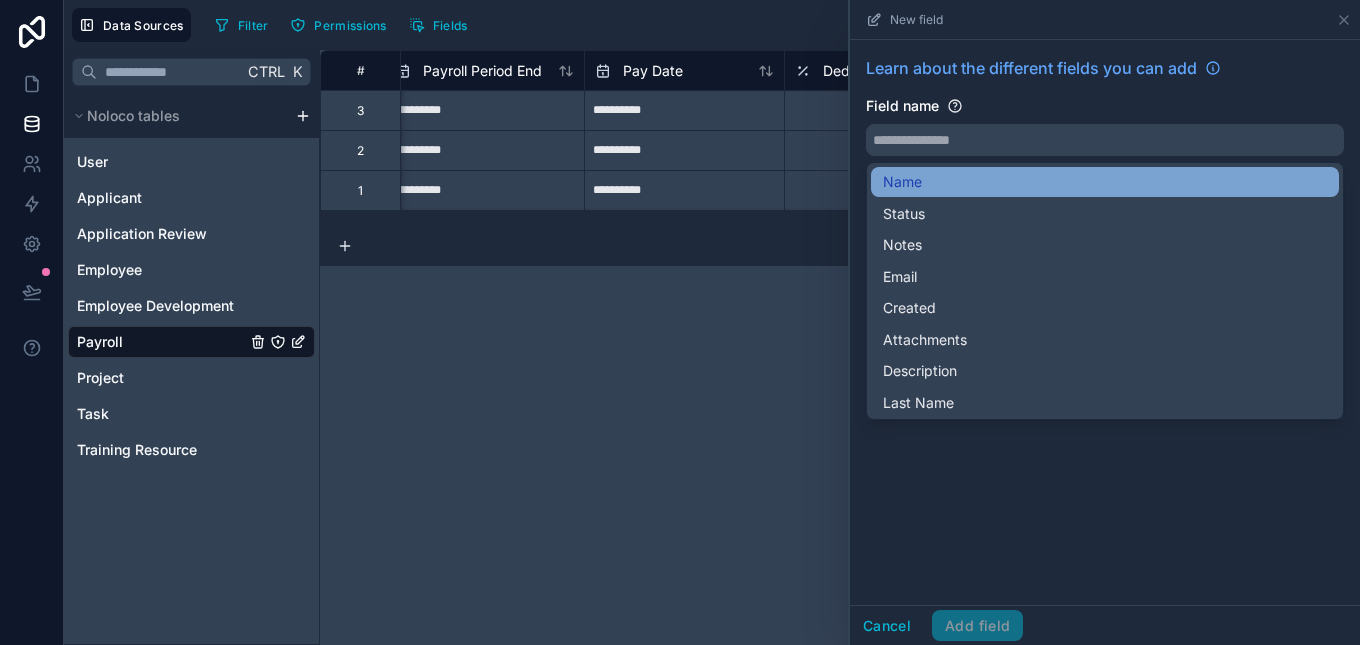 click on "Name" at bounding box center (902, 182) 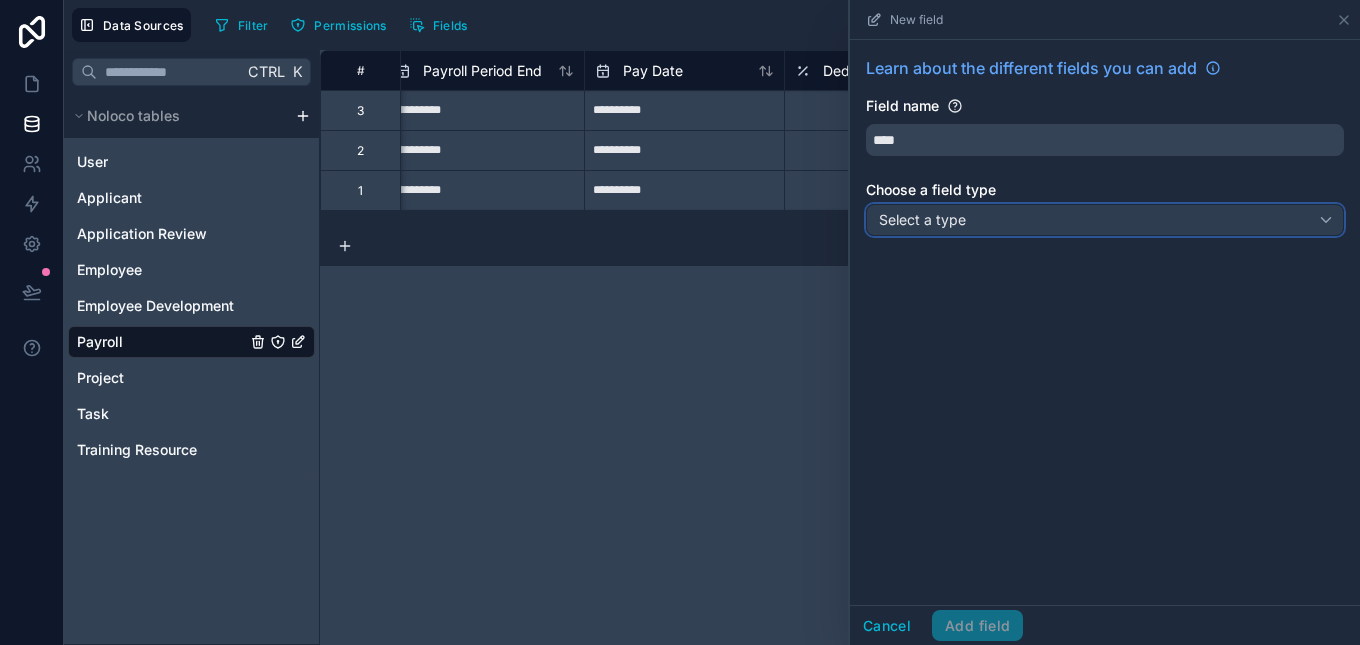 click on "Select a type" at bounding box center (922, 219) 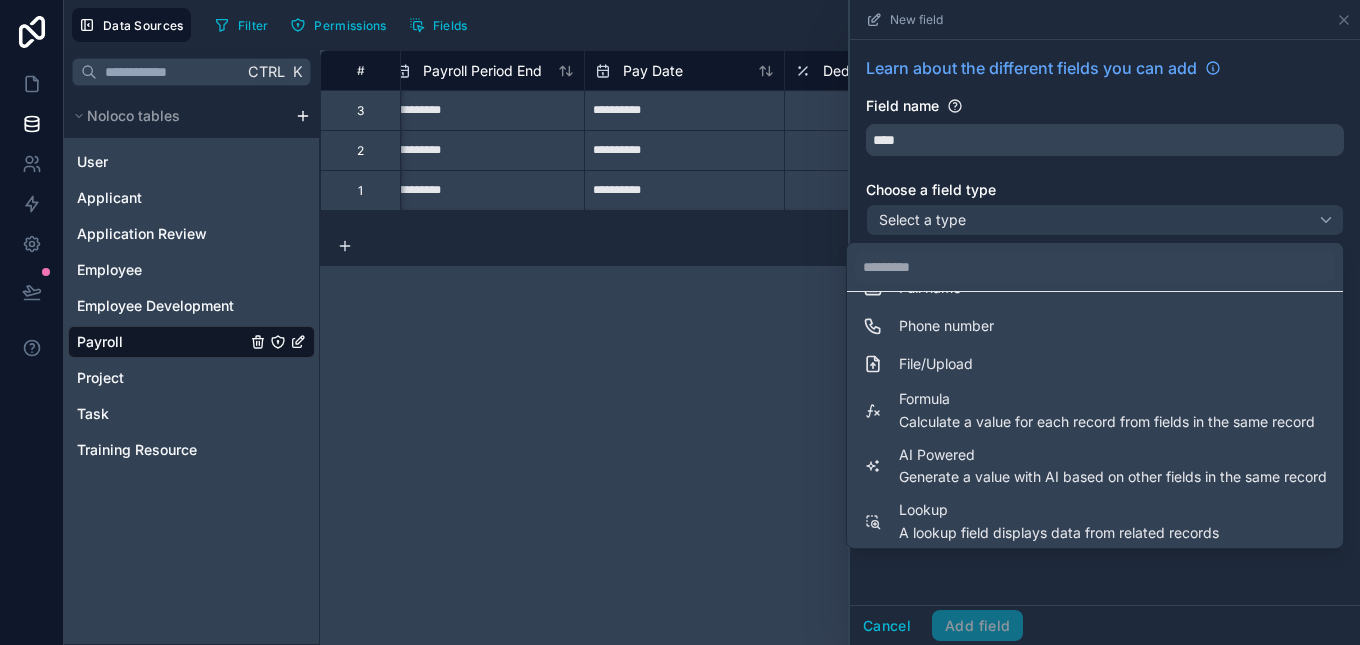 scroll, scrollTop: 548, scrollLeft: 0, axis: vertical 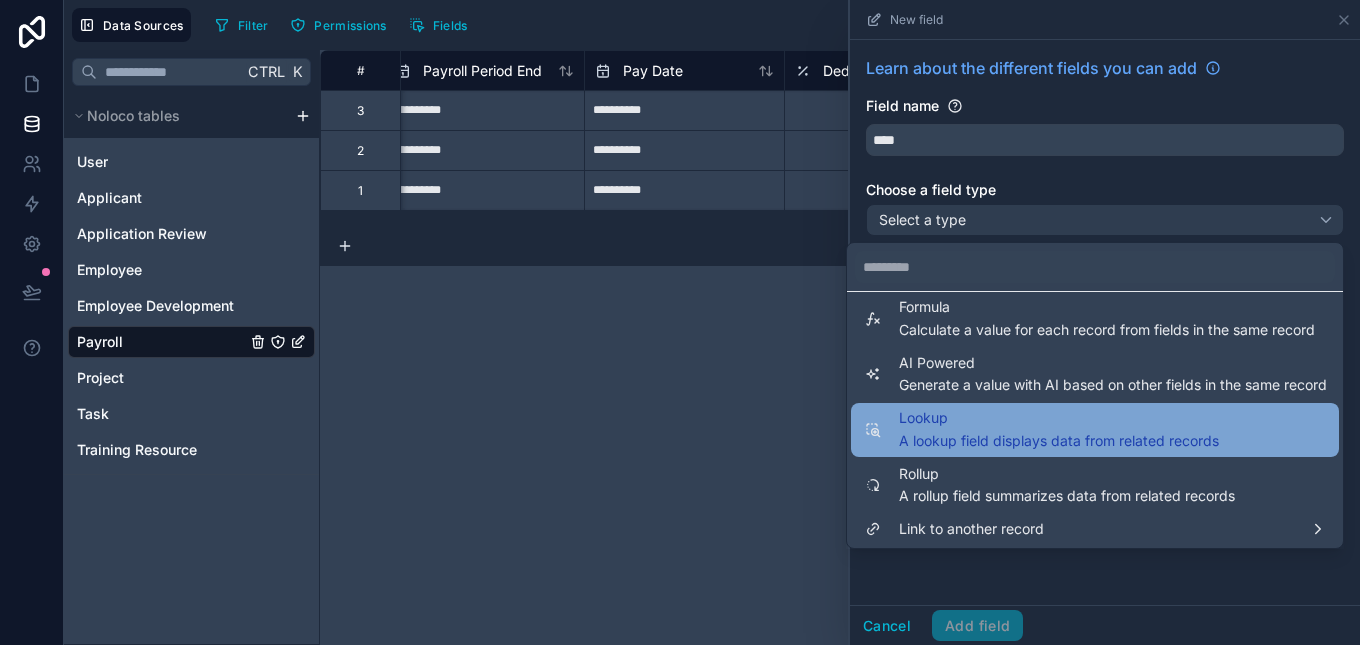 click on "Lookup A lookup field displays data from related records" at bounding box center [1095, 430] 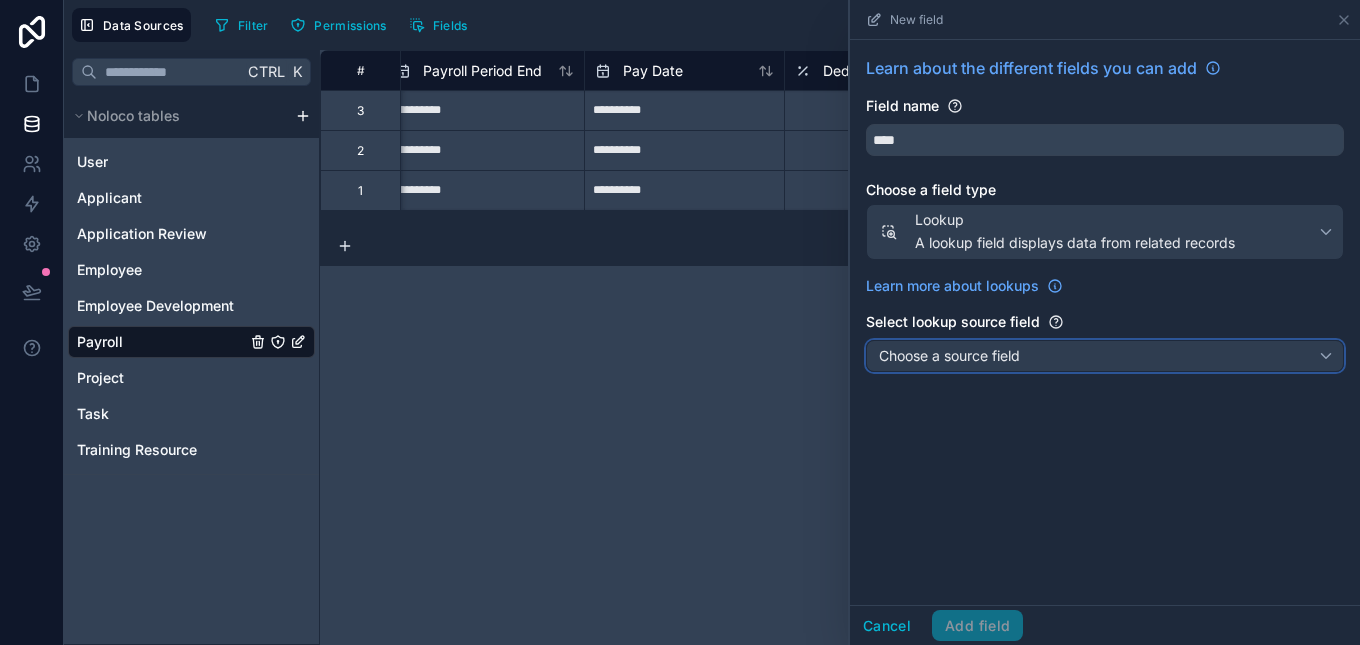 click on "Choose a source field" at bounding box center [1105, 356] 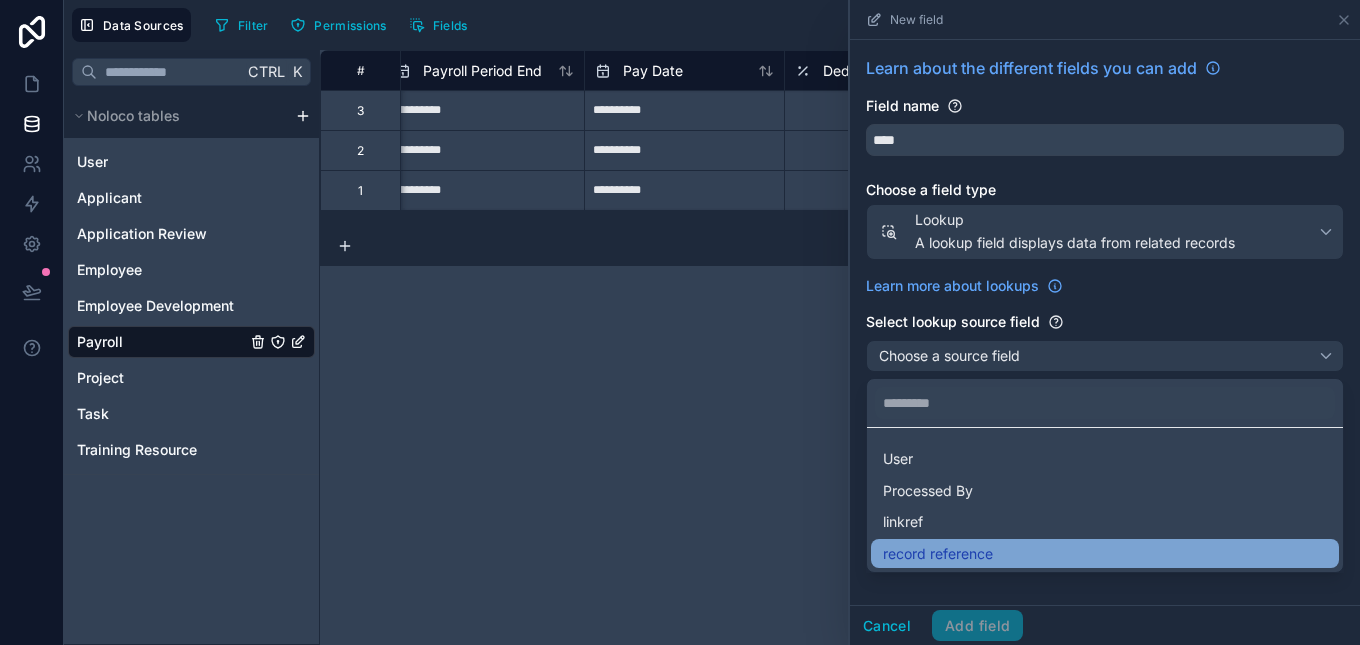 click on "record reference" at bounding box center [1105, 554] 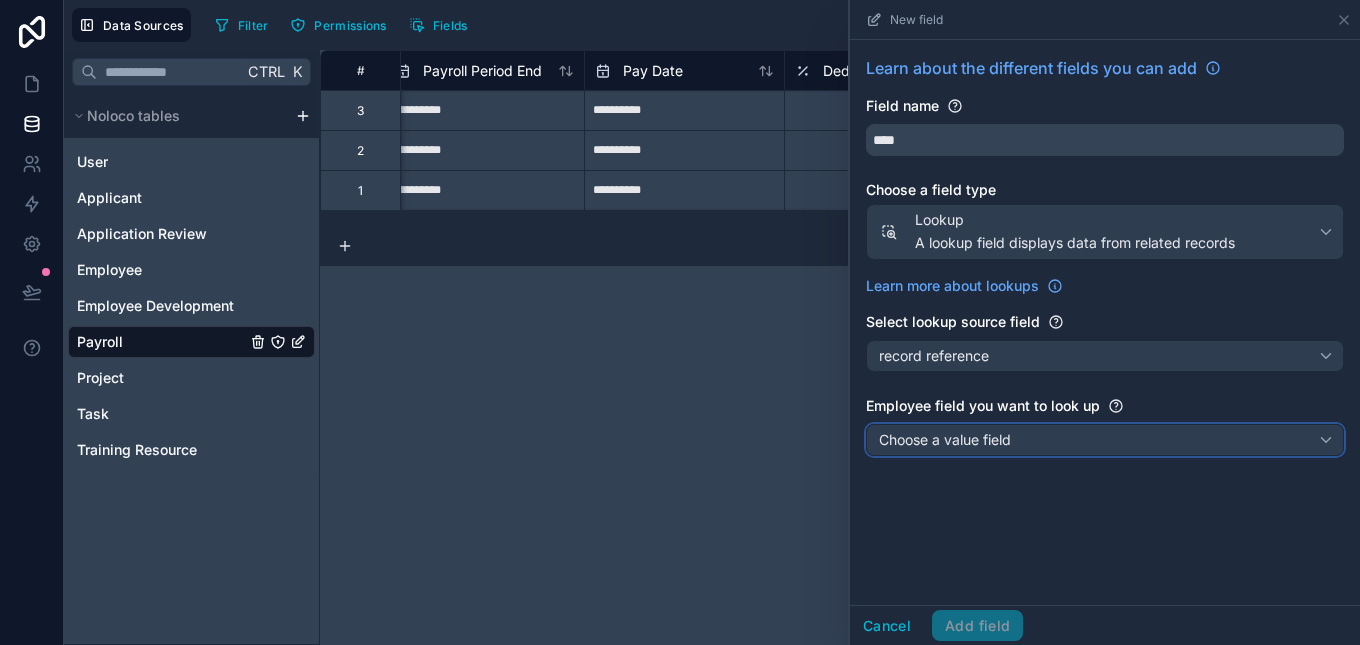 click on "Choose a value field" at bounding box center [945, 439] 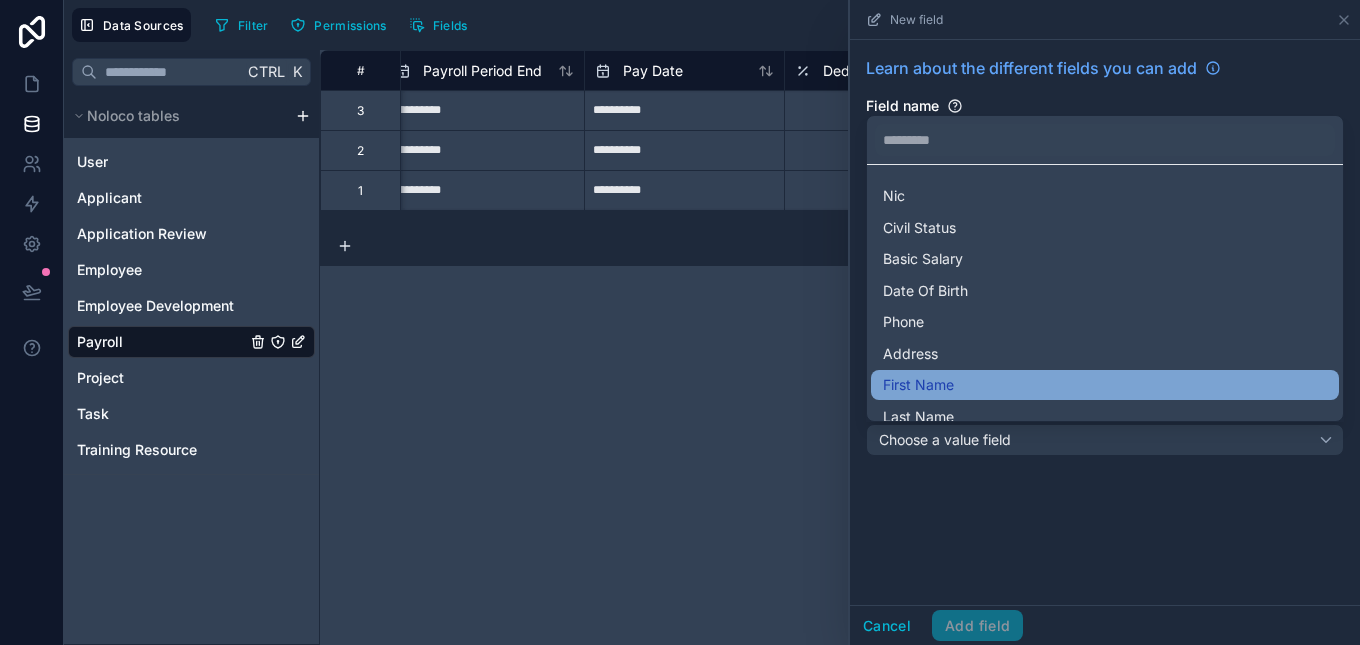 click on "First Name" at bounding box center (1105, 385) 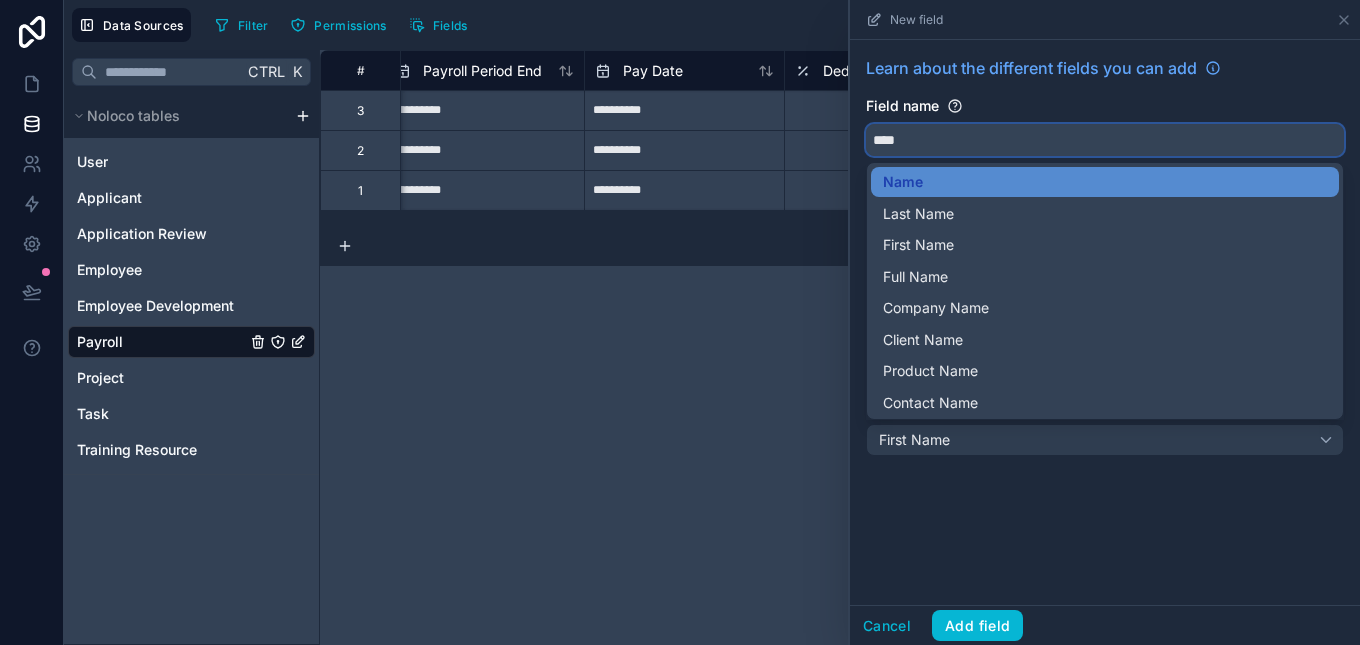click on "****" at bounding box center [1105, 140] 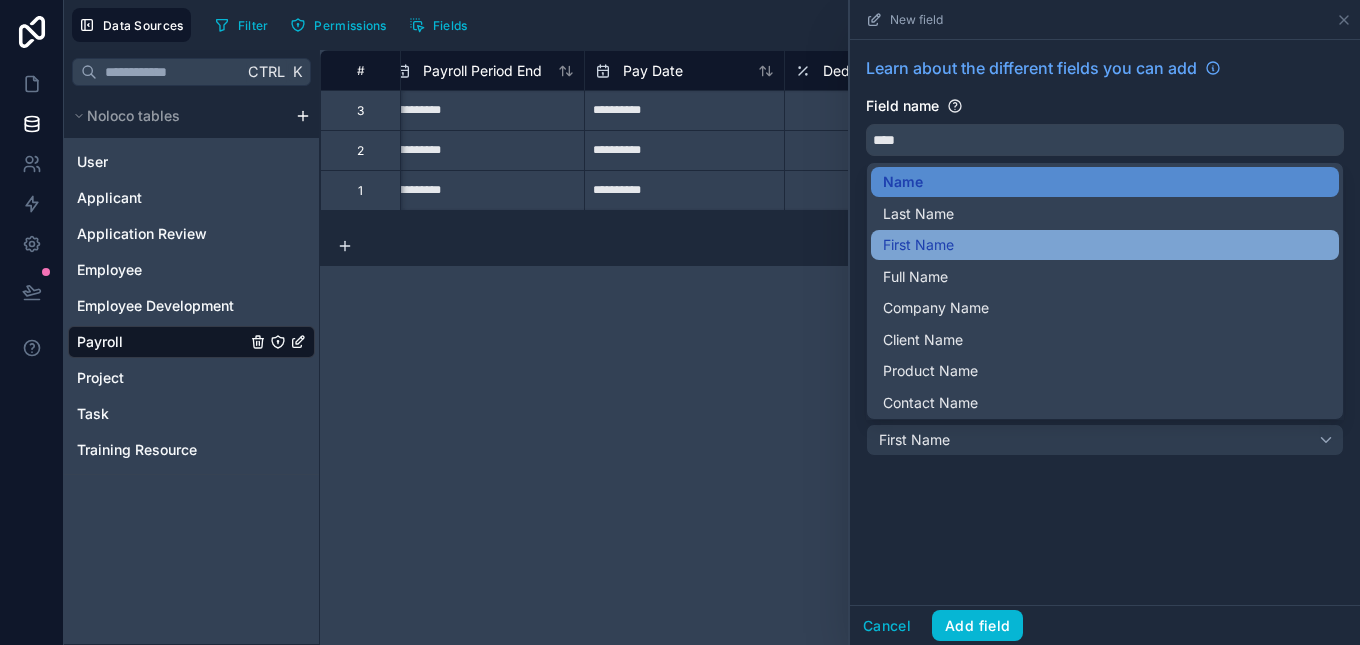 click on "First Name" at bounding box center [1105, 245] 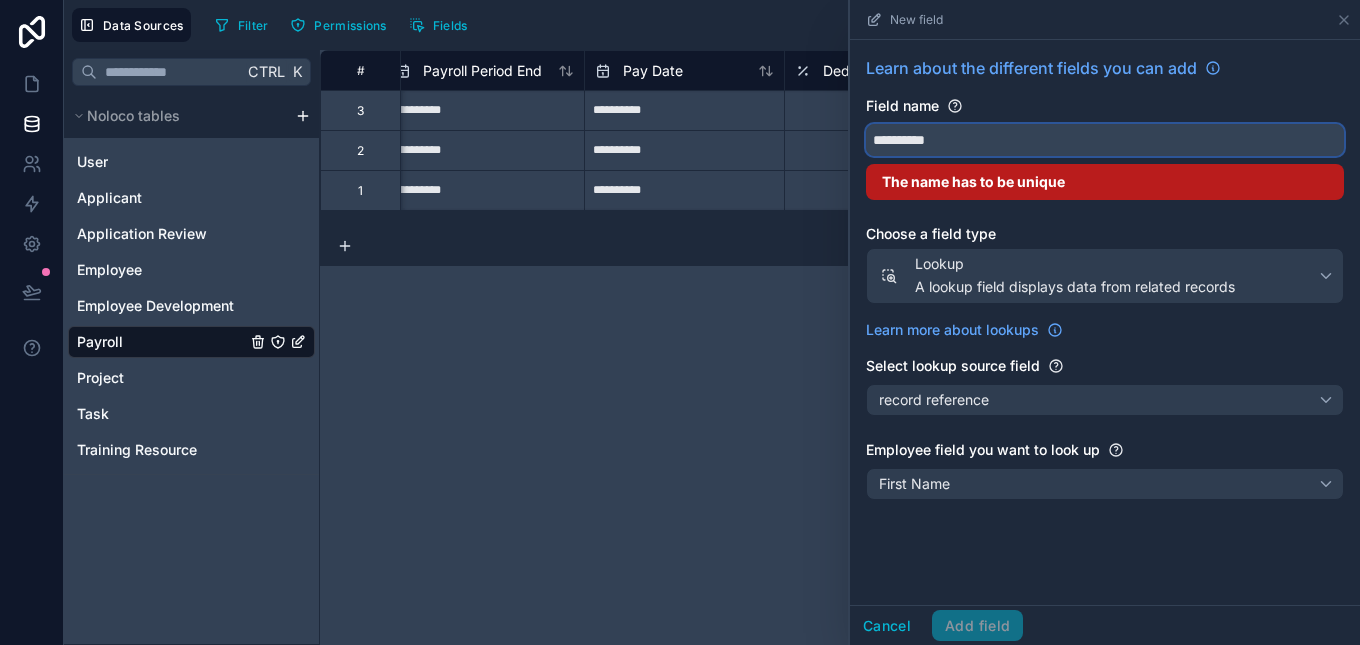 click on "**********" at bounding box center [1105, 140] 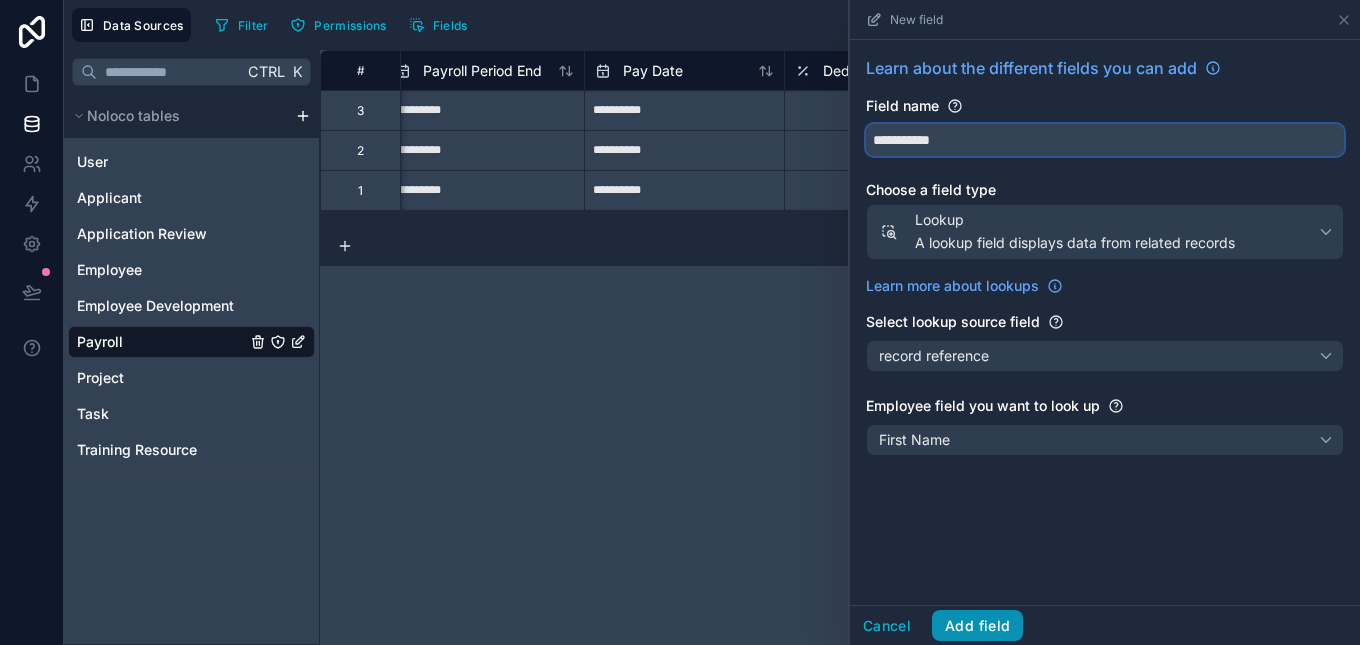 type on "**********" 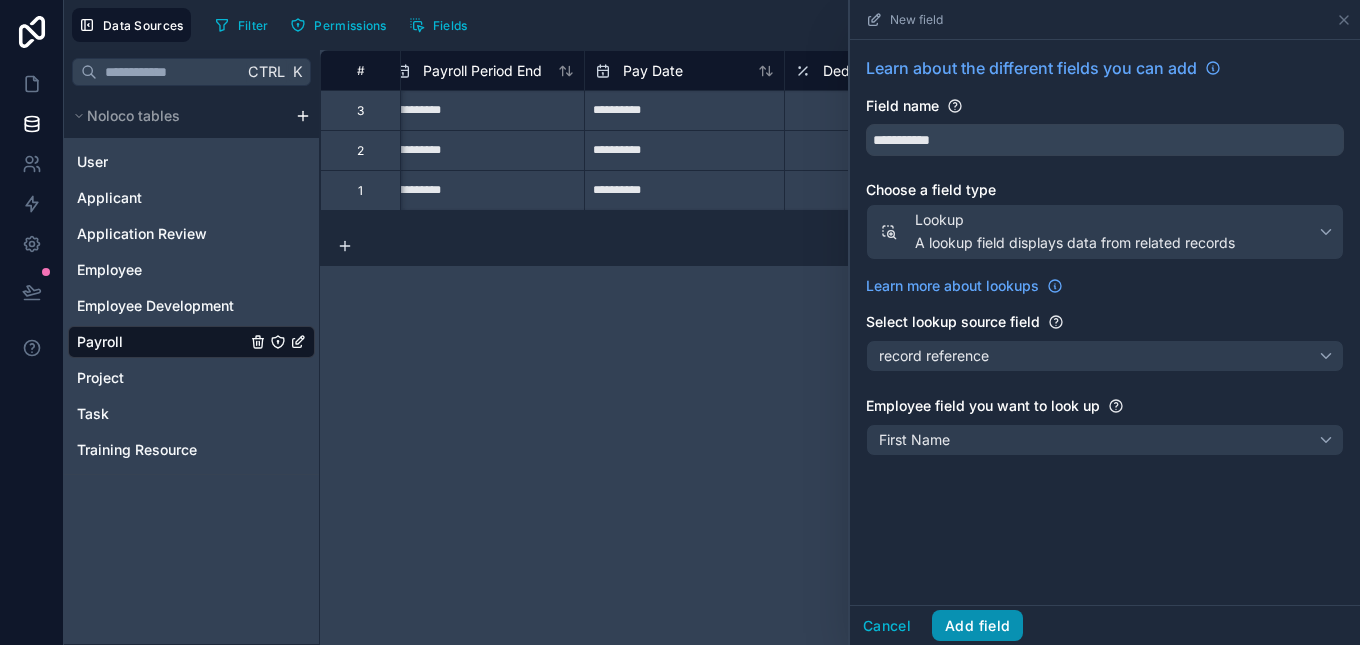 click on "Add field" at bounding box center (977, 626) 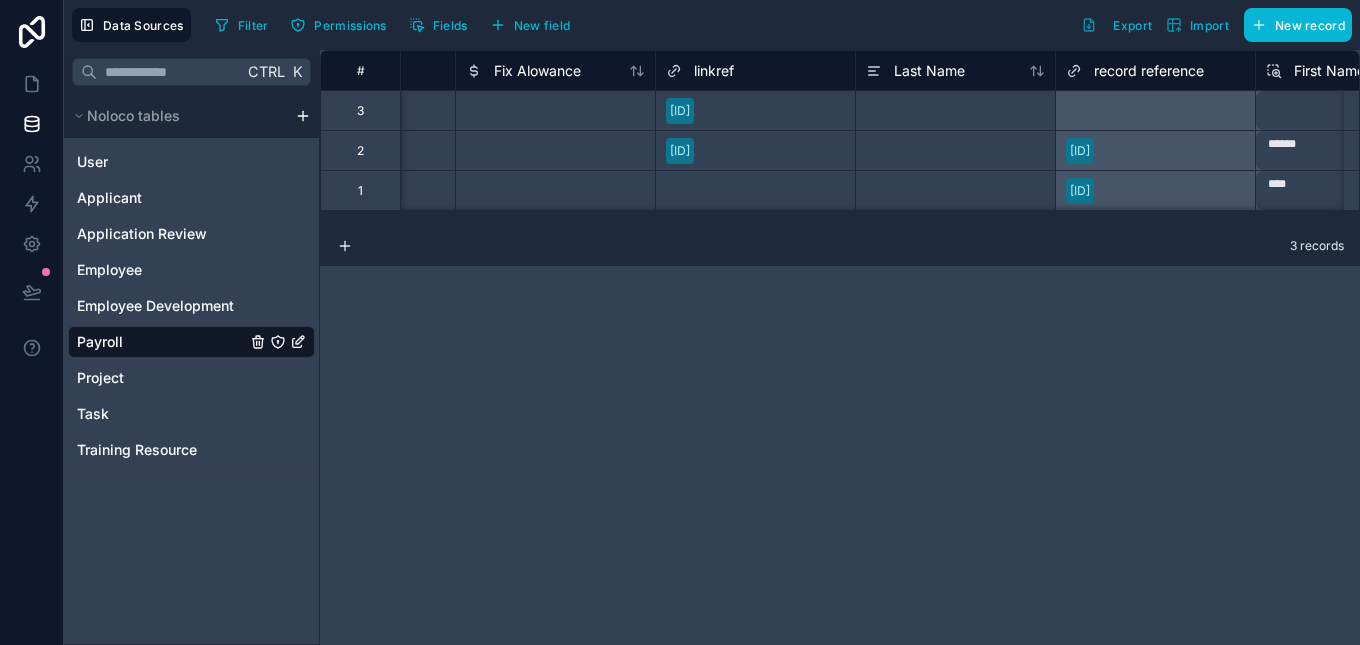 scroll, scrollTop: 0, scrollLeft: 1882, axis: horizontal 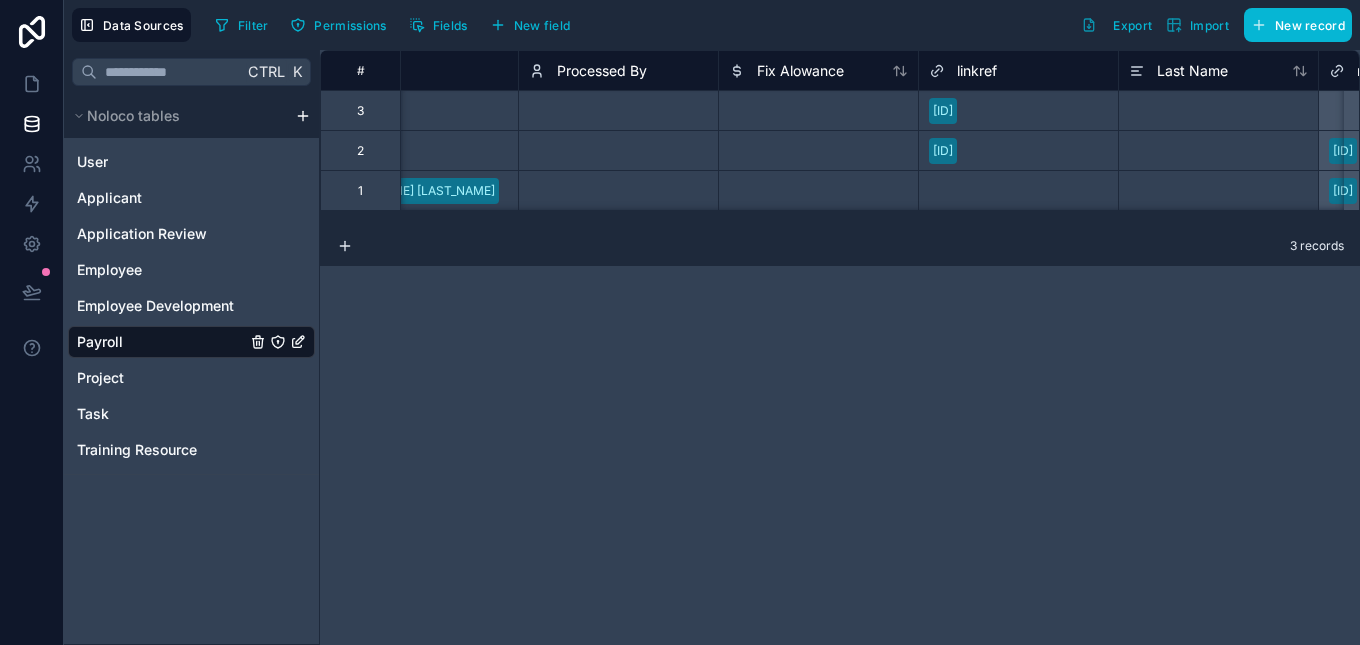 click on "R092029239209F" at bounding box center [943, 111] 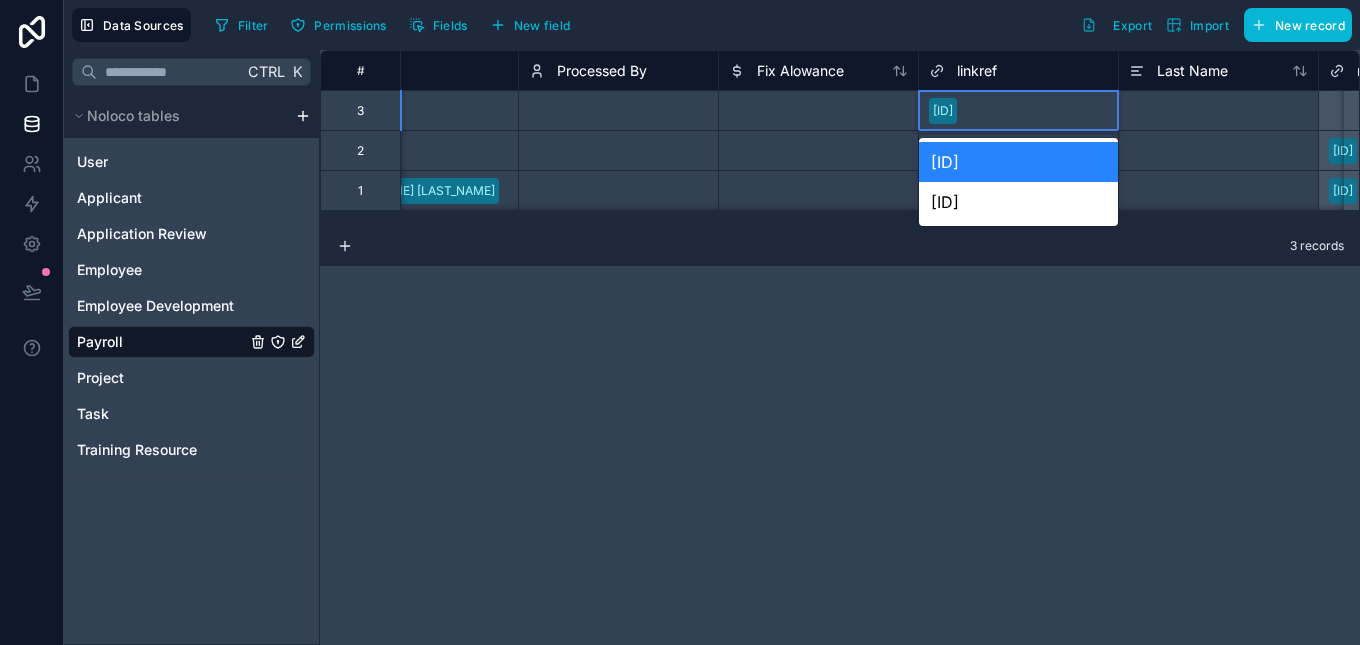 click on "R092029239209F" at bounding box center (1018, 111) 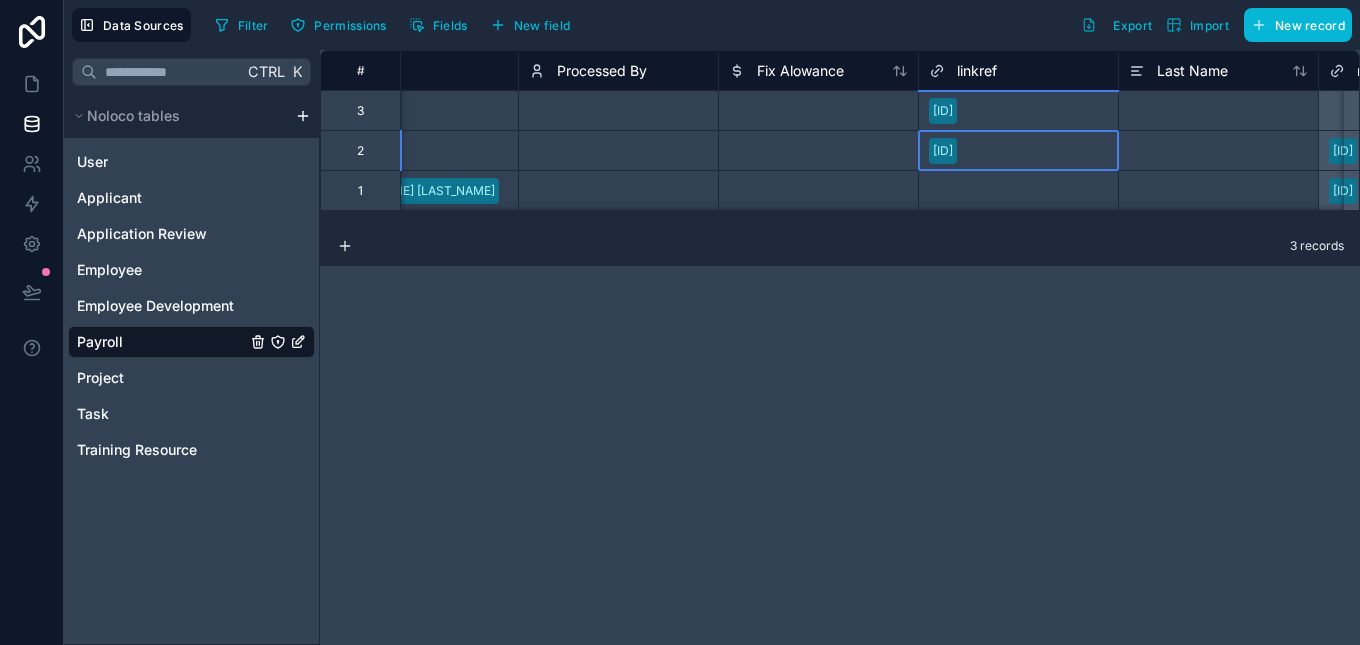 click on "T010777430219F" at bounding box center [1018, 151] 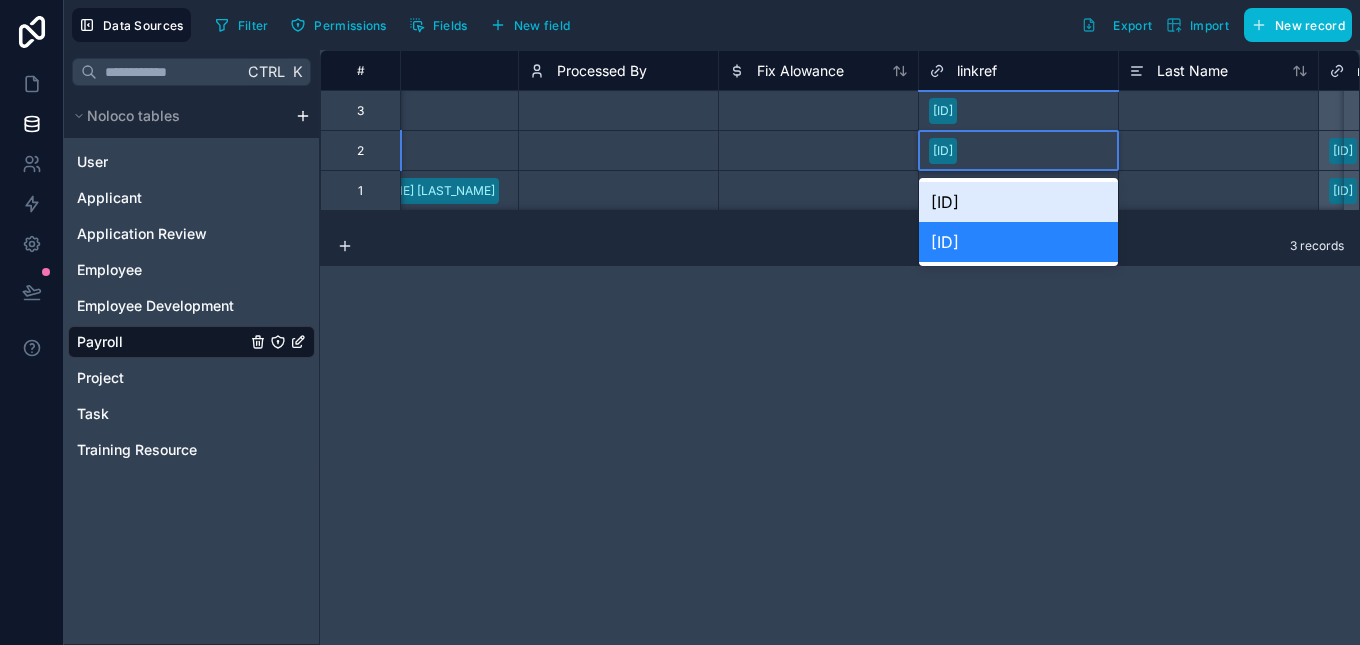 click on "T010777430219F" at bounding box center [1018, 151] 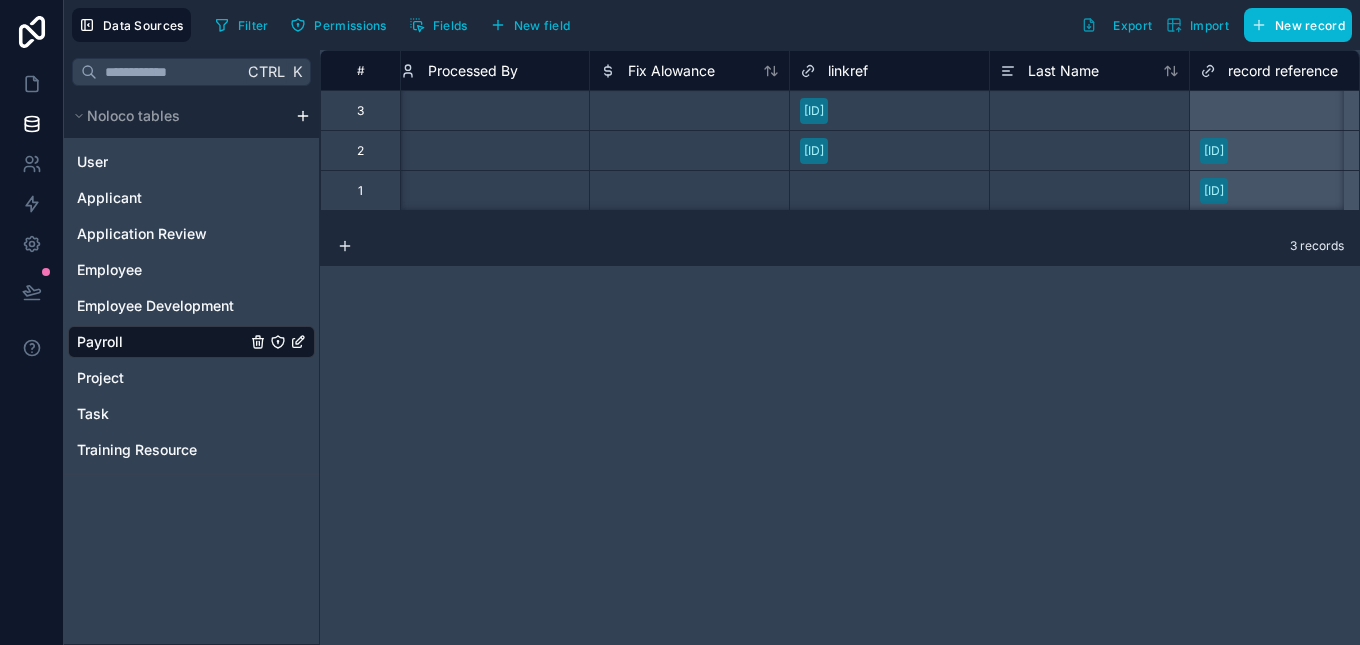 scroll, scrollTop: 0, scrollLeft: 2012, axis: horizontal 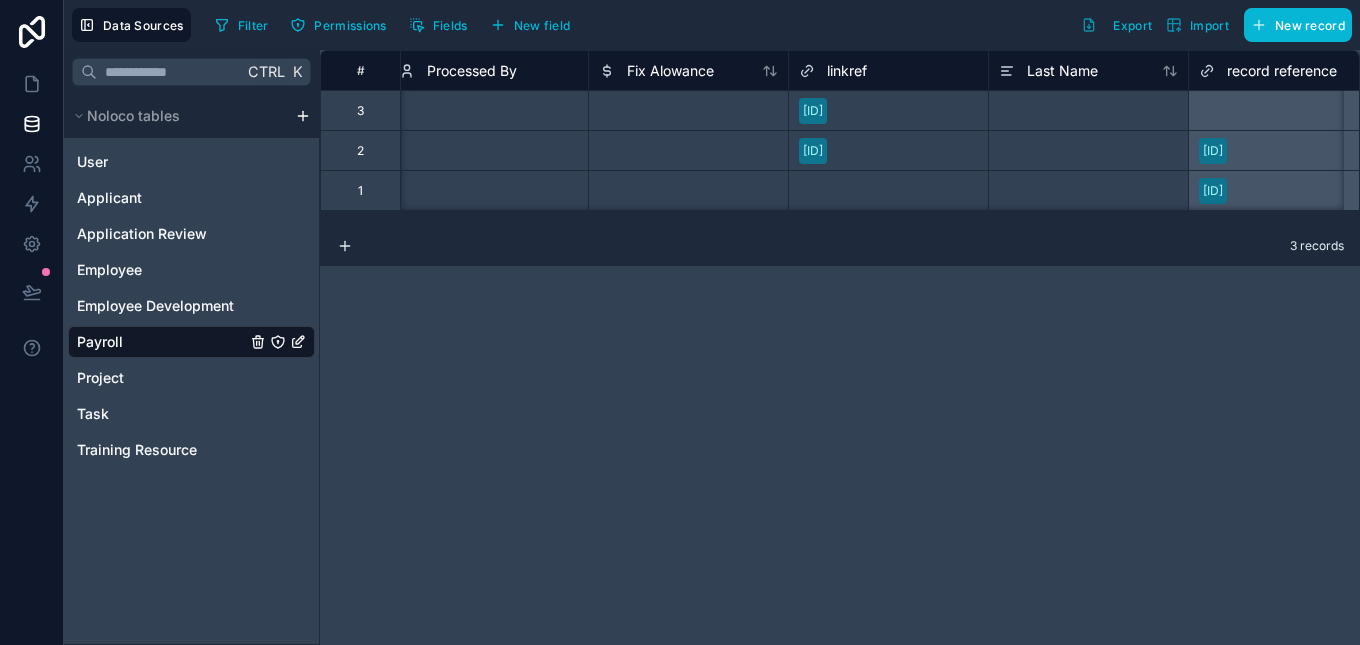 click on "R092029239209F" at bounding box center [888, 111] 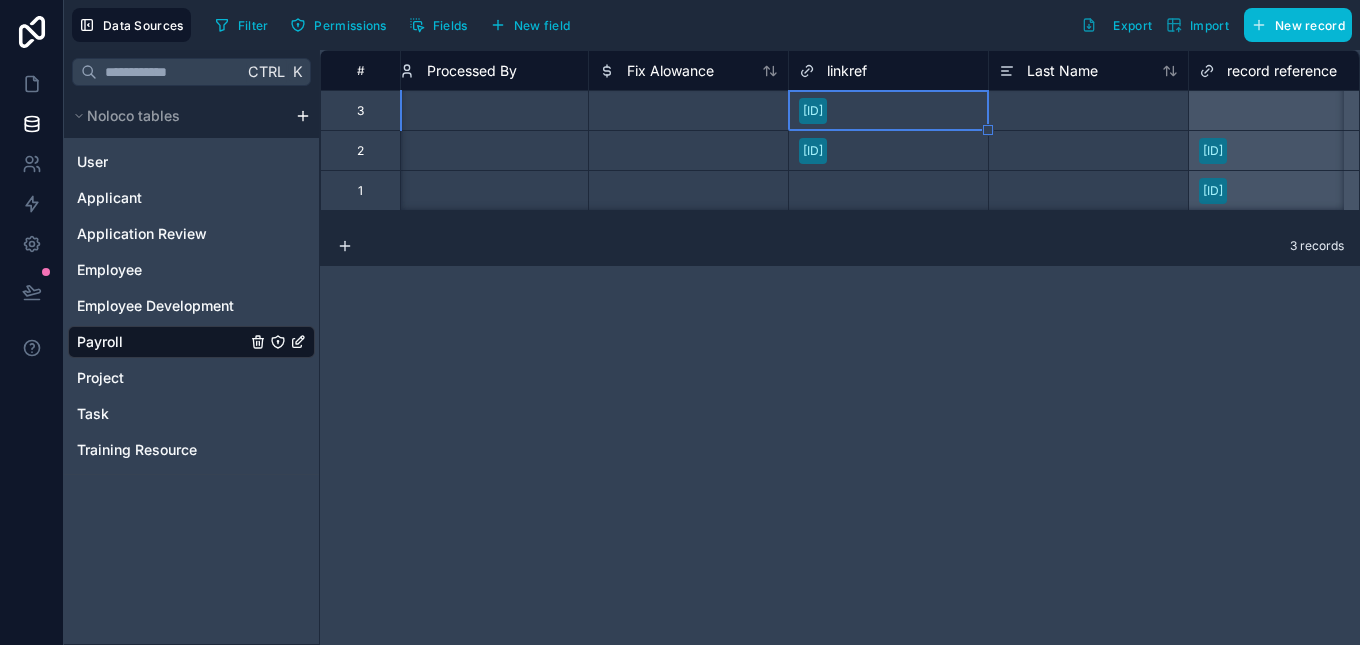 click on "R092029239209F" at bounding box center (888, 111) 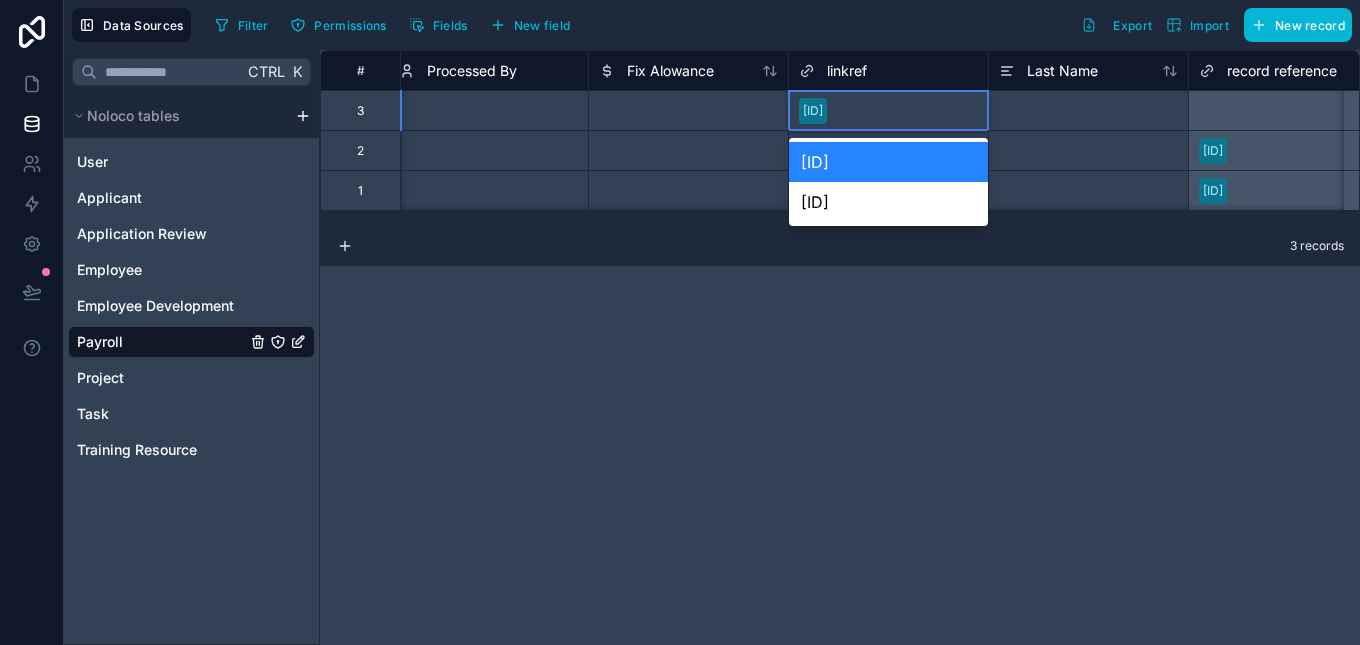 click on "R092029239209F" at bounding box center (888, 162) 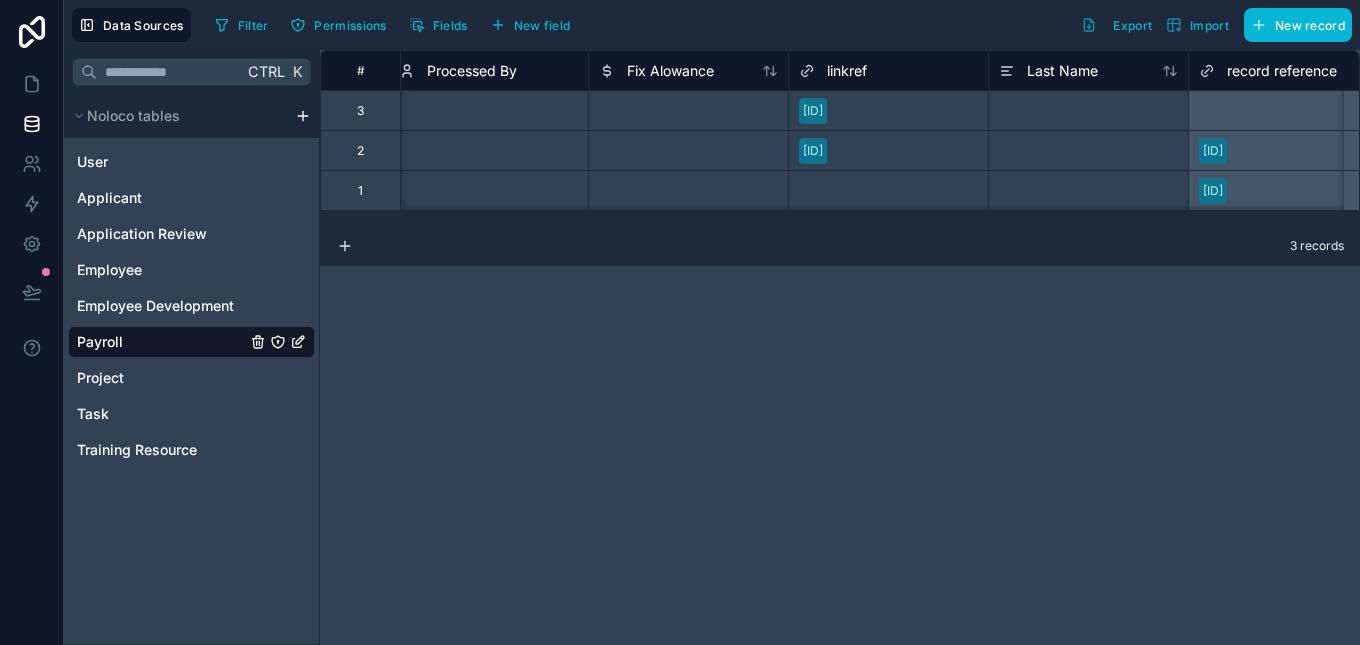 click on "3 records" at bounding box center (840, 246) 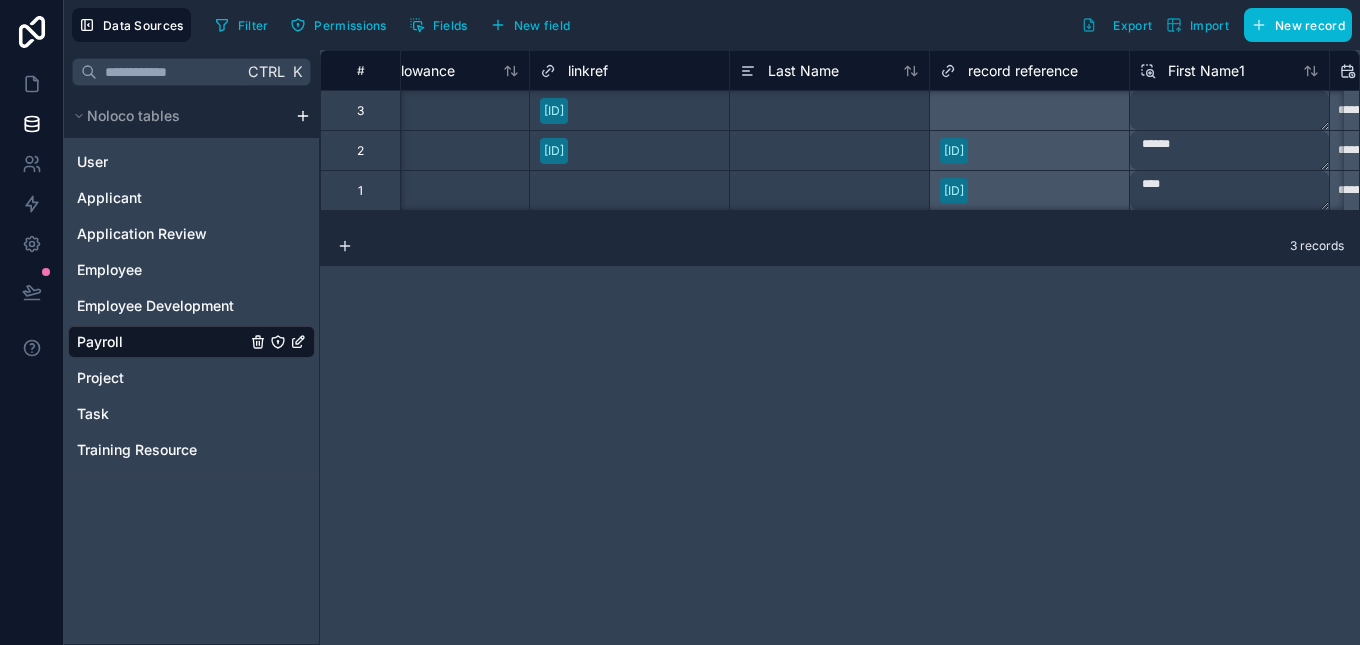 scroll, scrollTop: 1, scrollLeft: 2275, axis: both 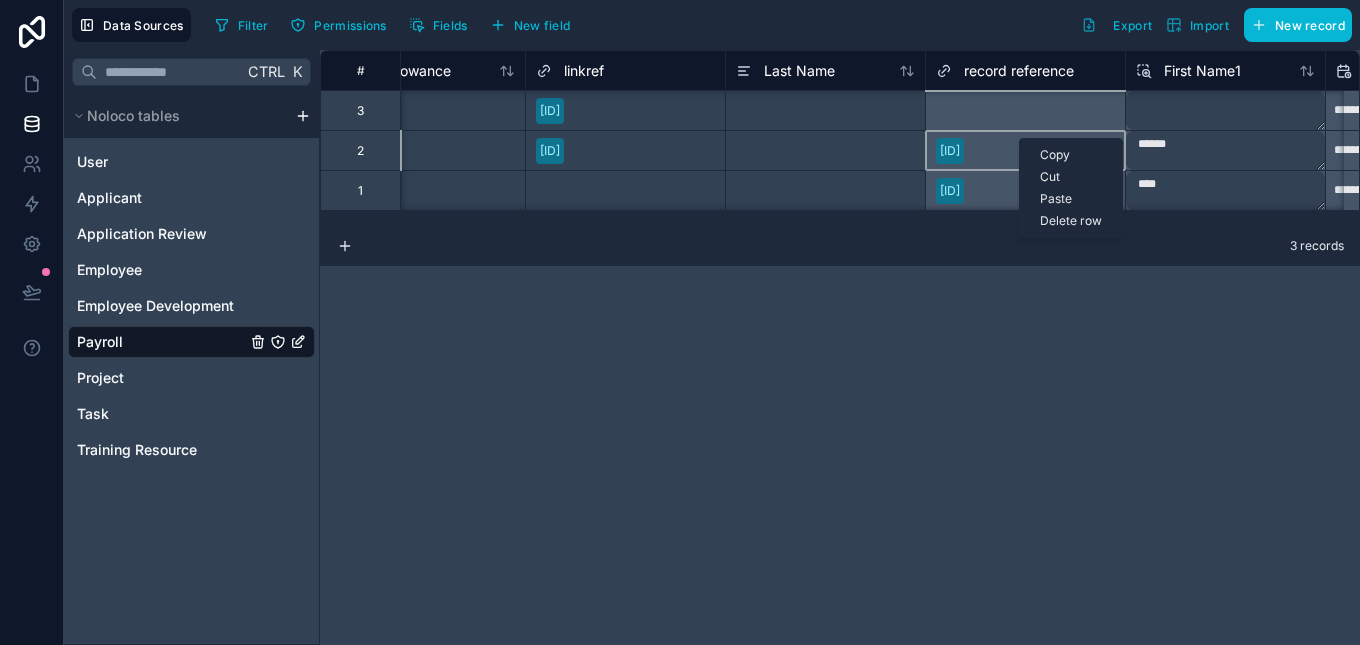 click on "Select a record reference" at bounding box center (1025, 110) 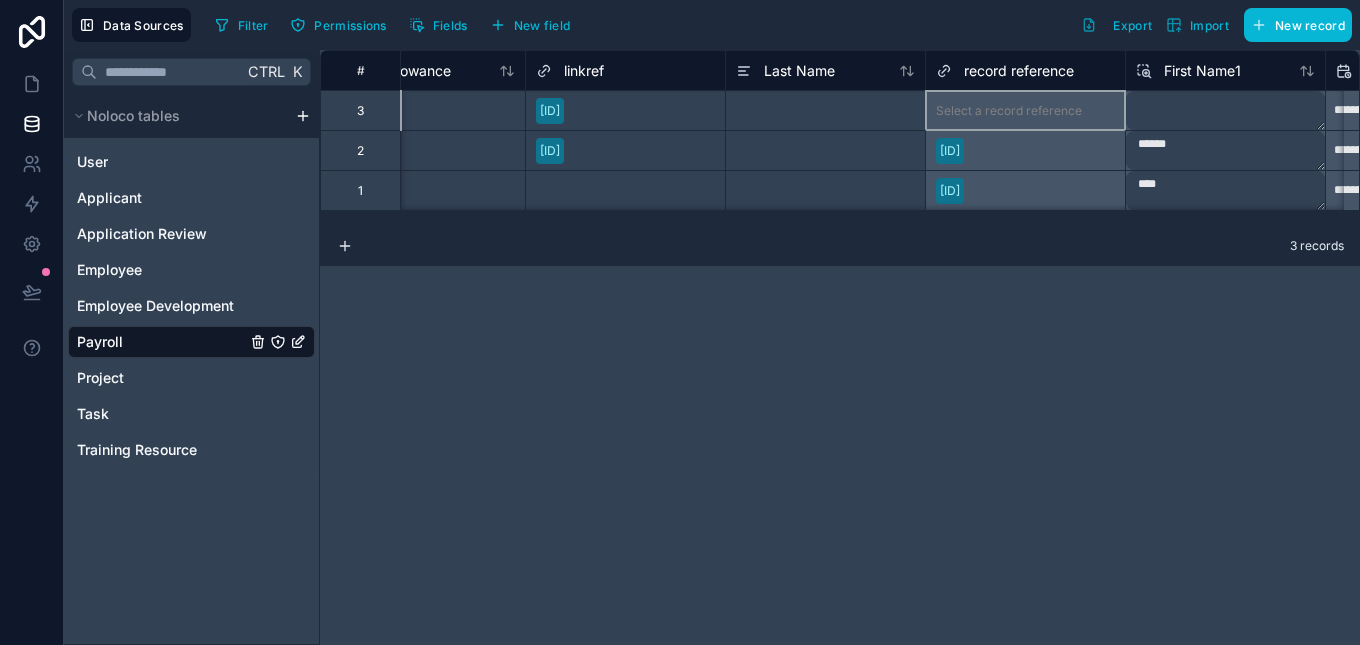 click on "Select a record reference" at bounding box center (1025, 110) 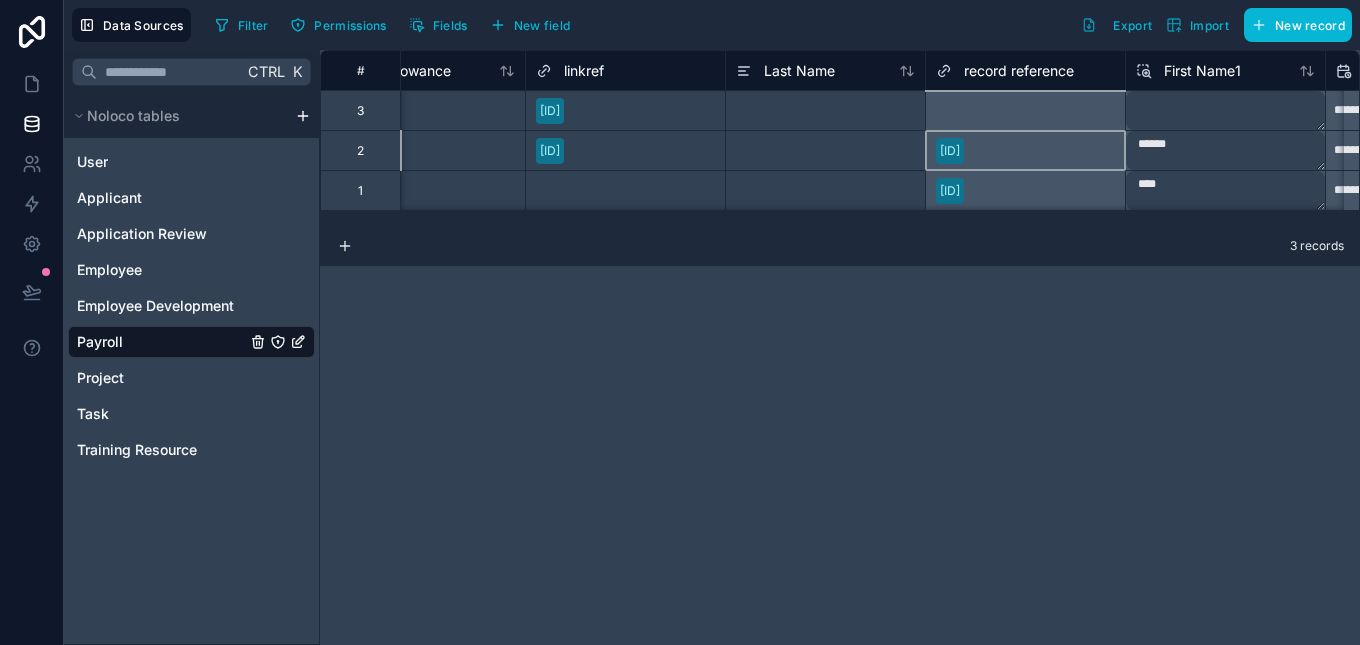 click on "R092029239209F" at bounding box center [1025, 150] 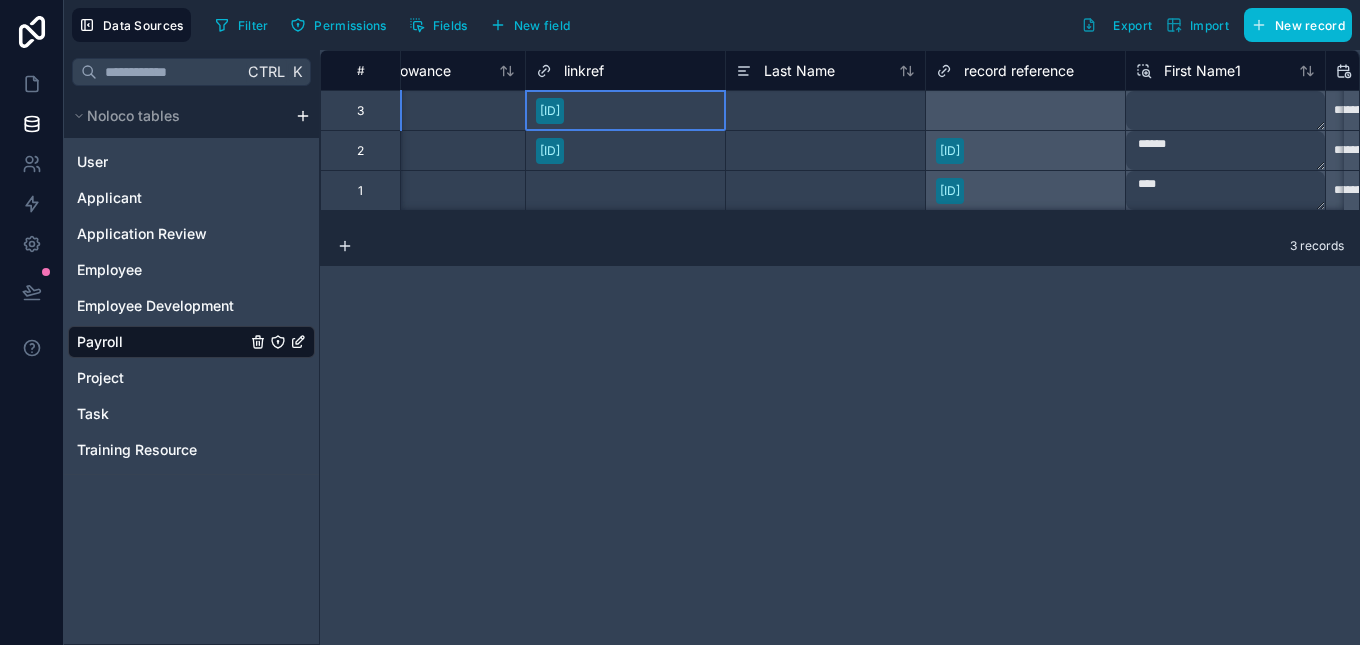 click on "R092029239209F" at bounding box center (550, 111) 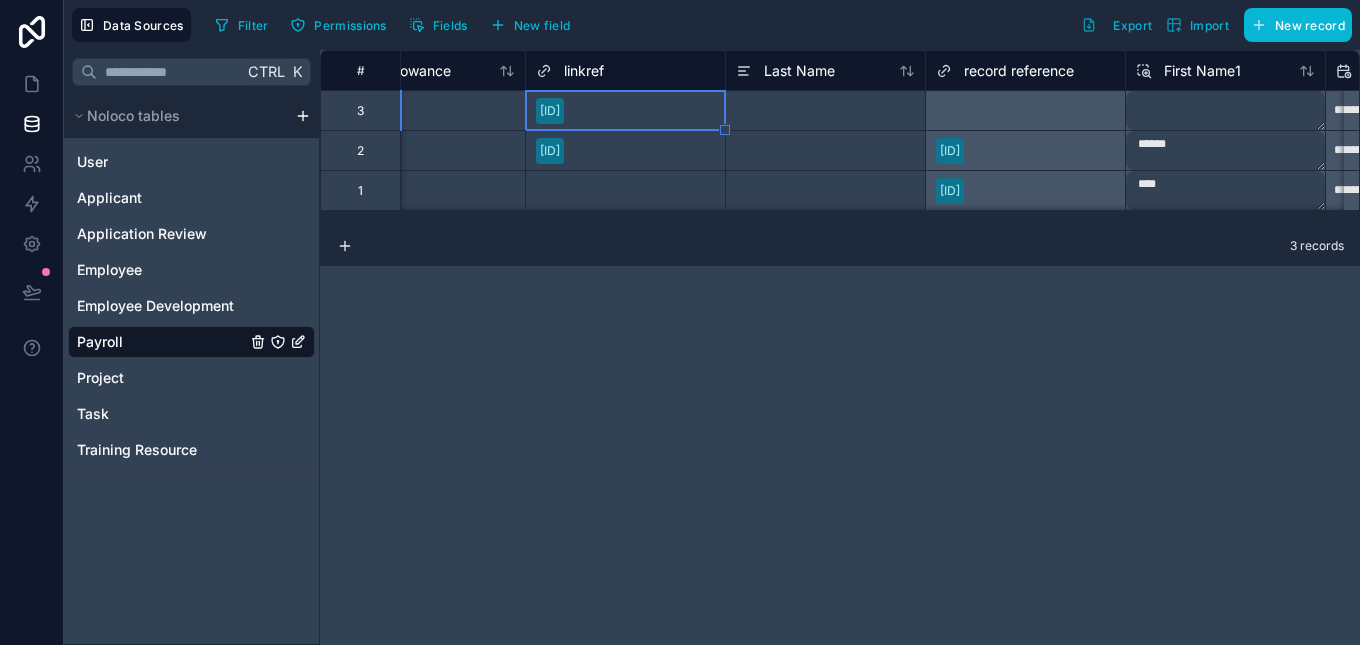 click on "R092029239209F" at bounding box center (550, 111) 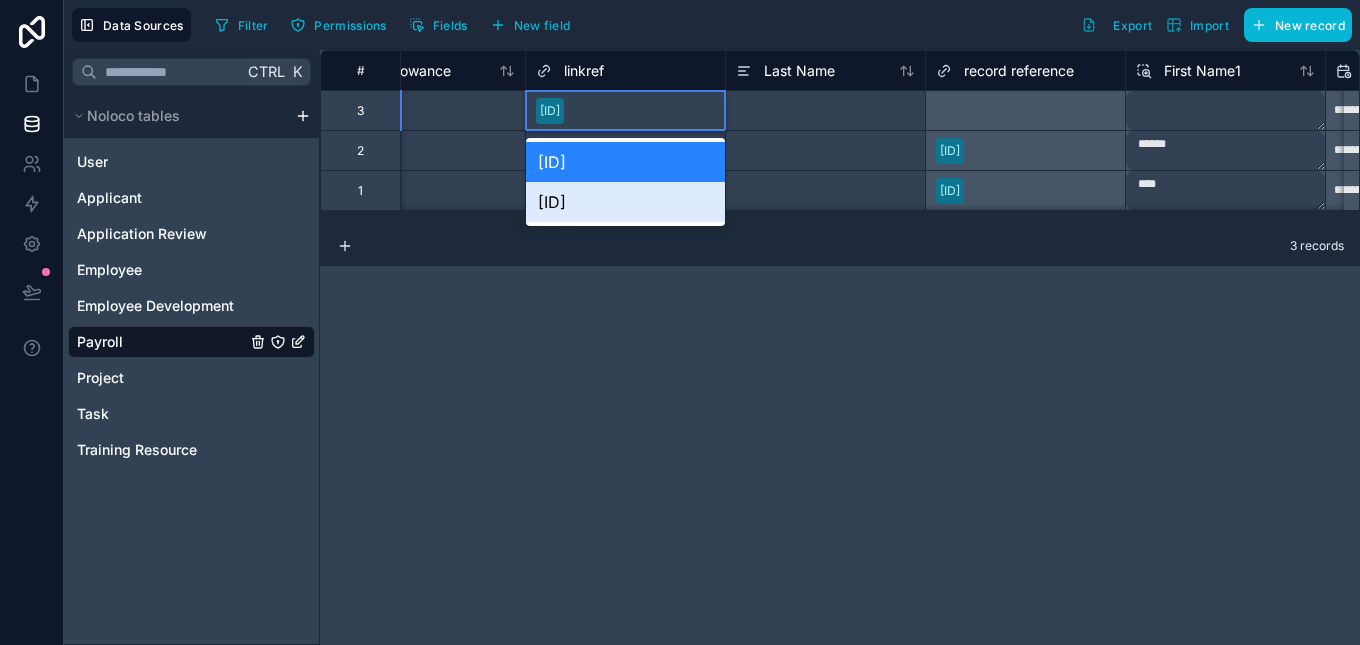 click on "T010777430219F" at bounding box center (625, 202) 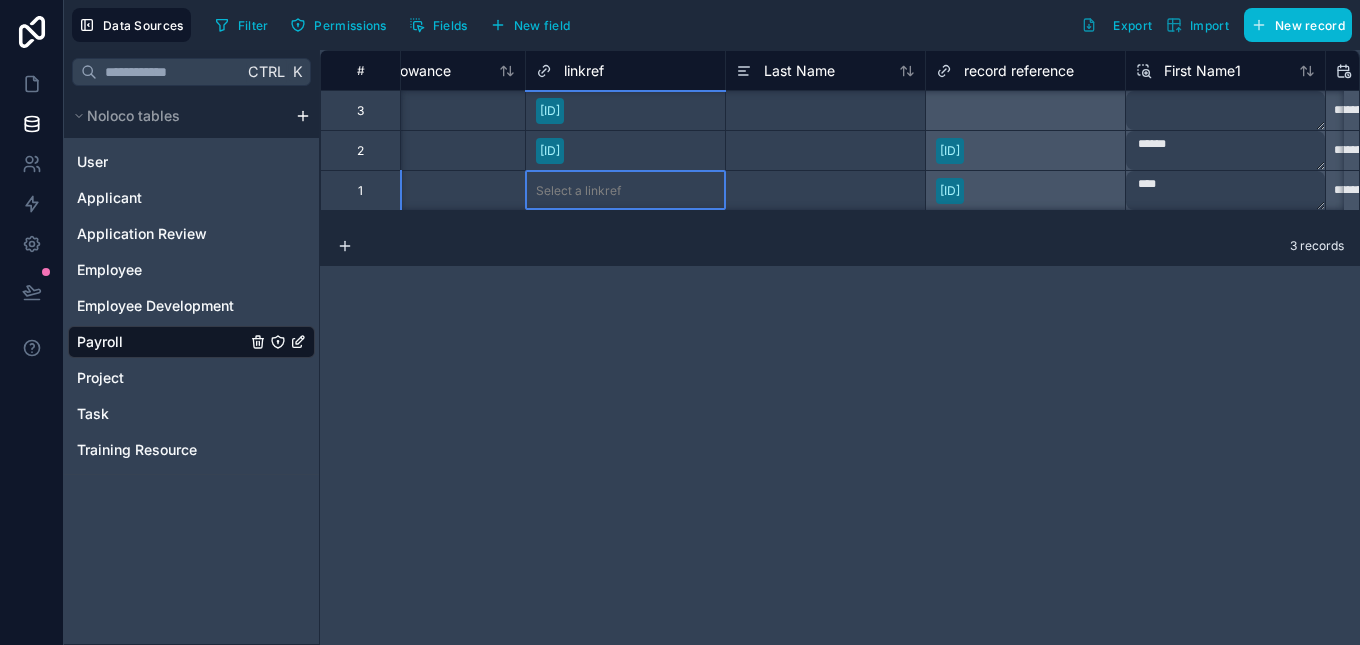click on "Select a linkref" at bounding box center (625, 191) 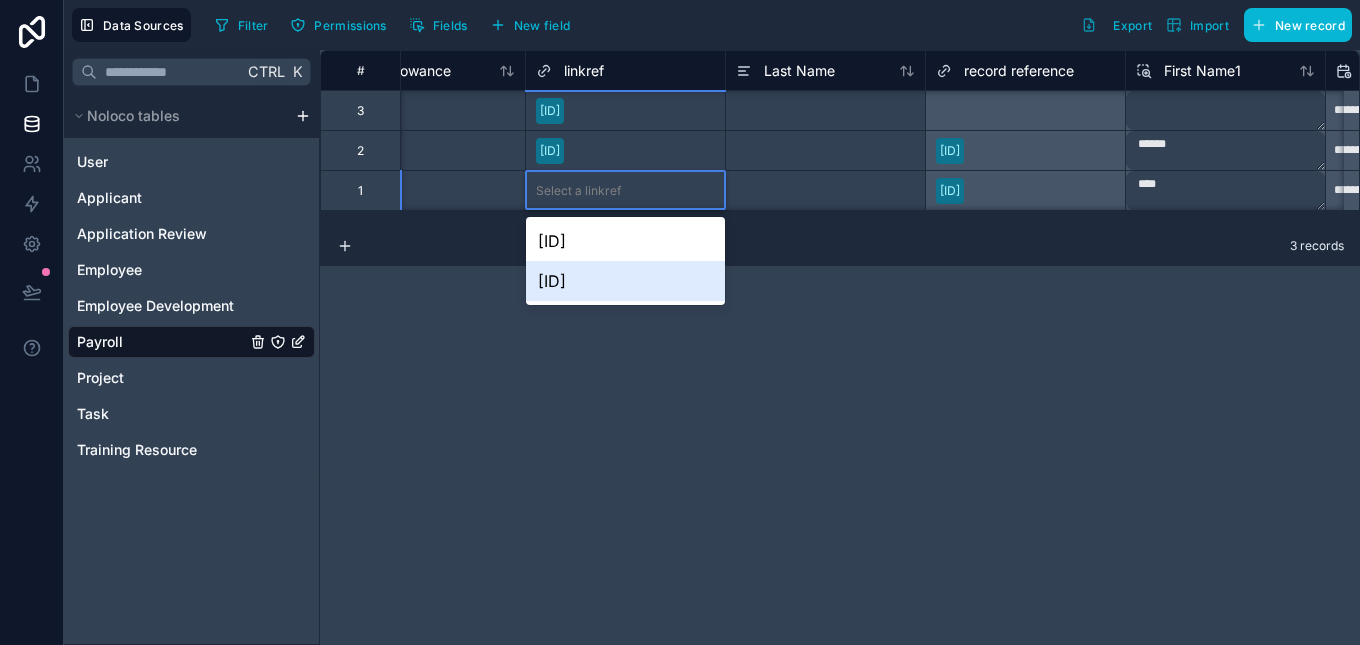 click on "T010777430219F" at bounding box center (625, 281) 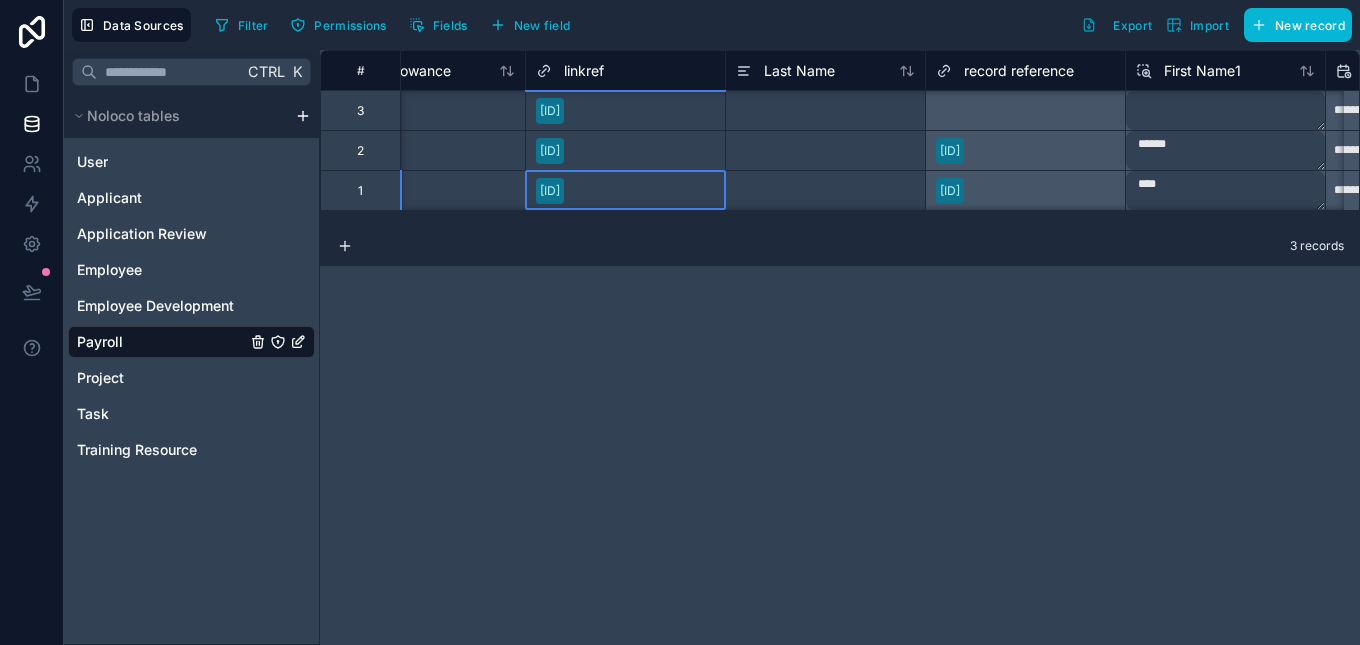 click on "3 records" at bounding box center (840, 246) 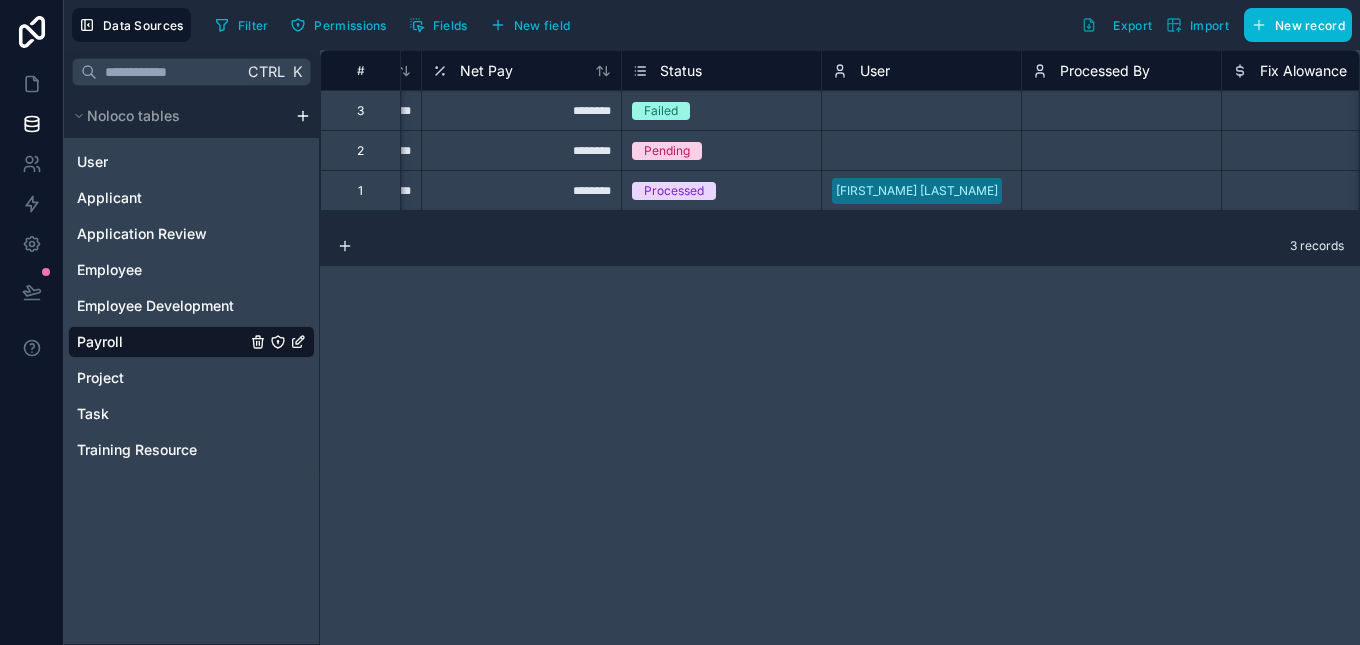 scroll, scrollTop: 0, scrollLeft: 469, axis: horizontal 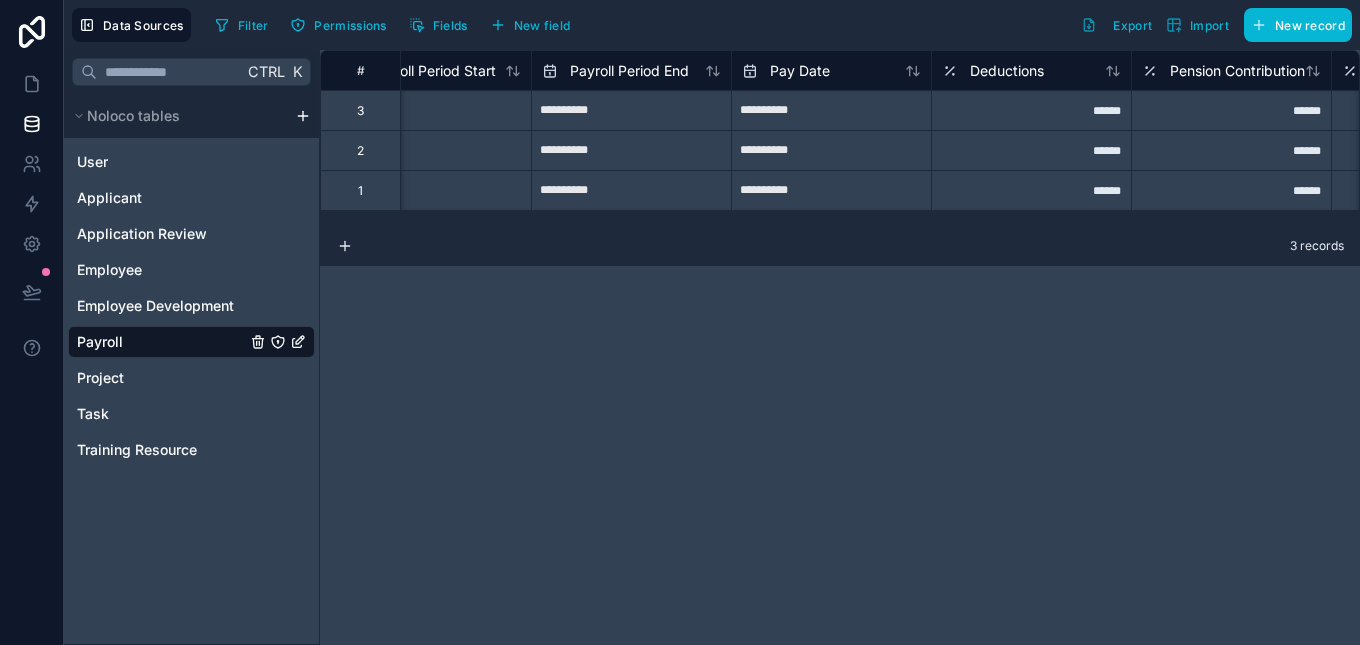 drag, startPoint x: 650, startPoint y: 250, endPoint x: 611, endPoint y: 242, distance: 39.812057 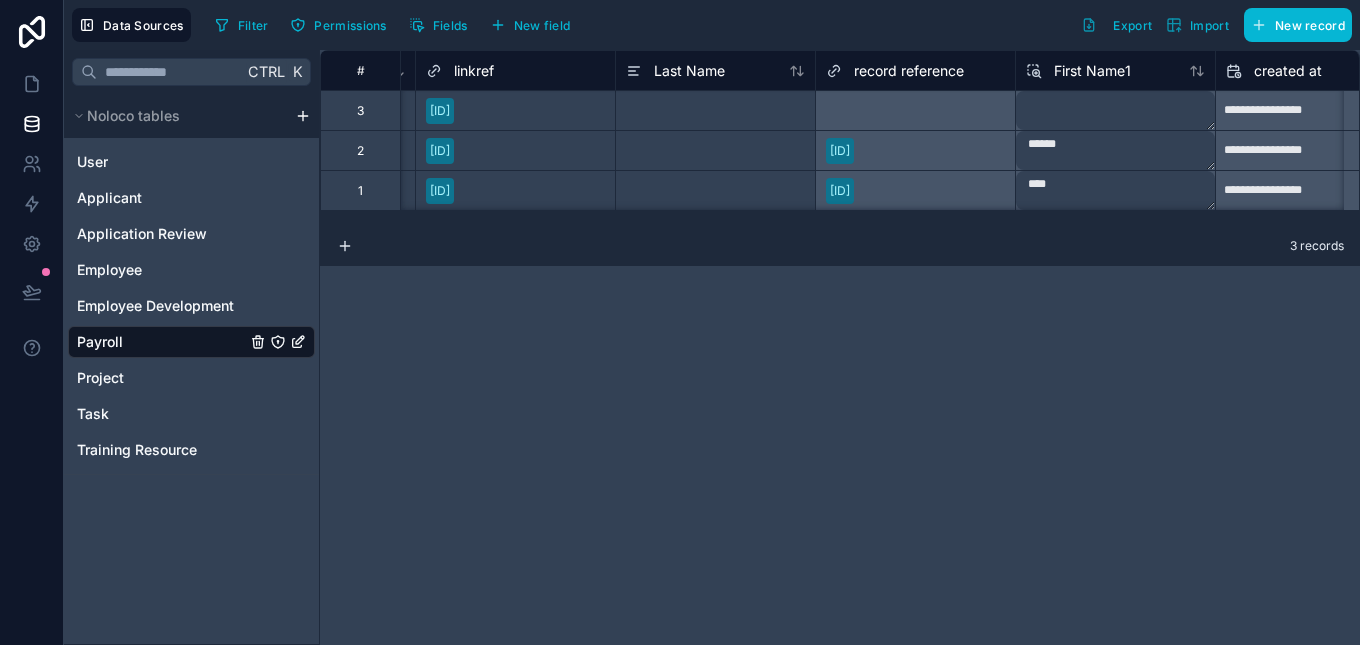 scroll, scrollTop: 0, scrollLeft: 2388, axis: horizontal 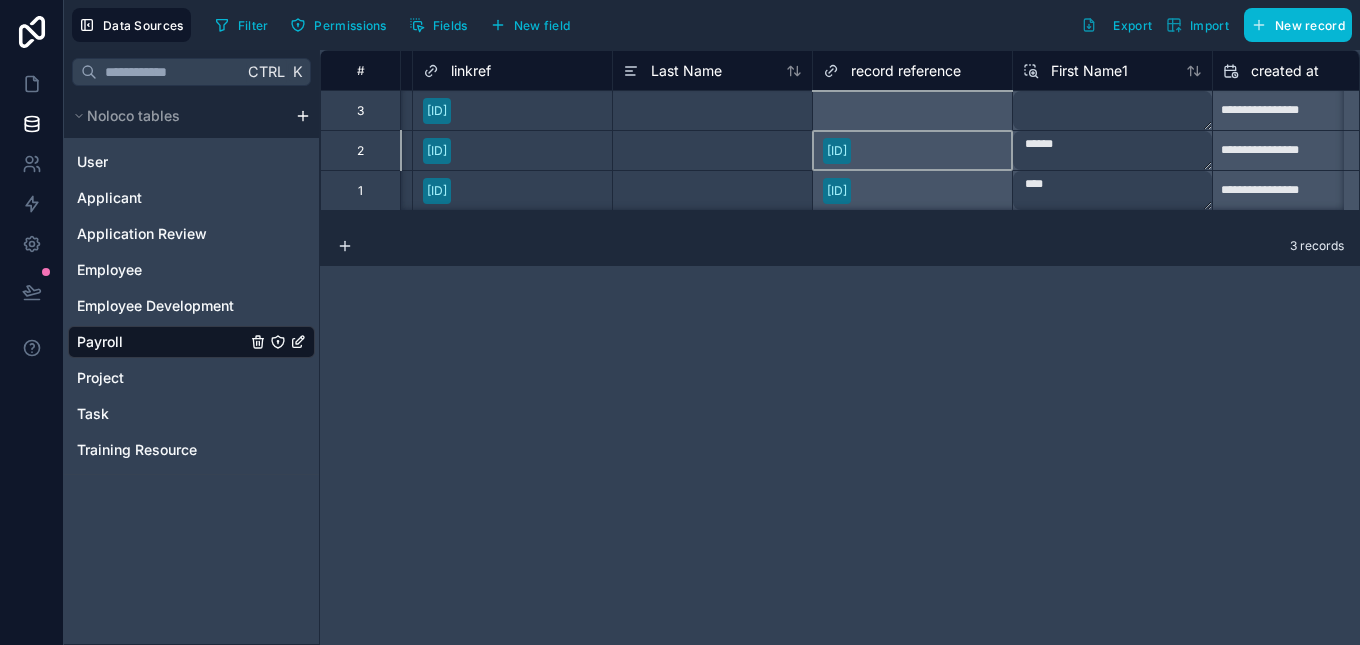 click on "R092029239209F" at bounding box center [912, 150] 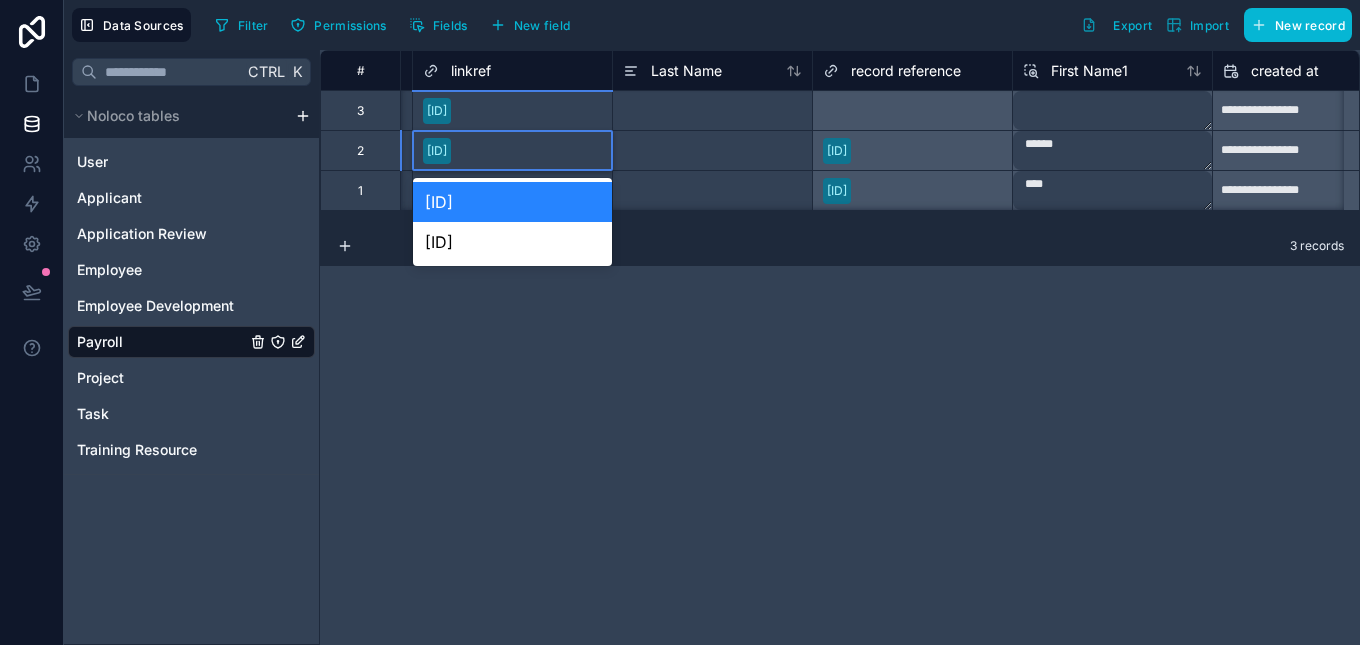 click on "R092029239209F" at bounding box center (512, 151) 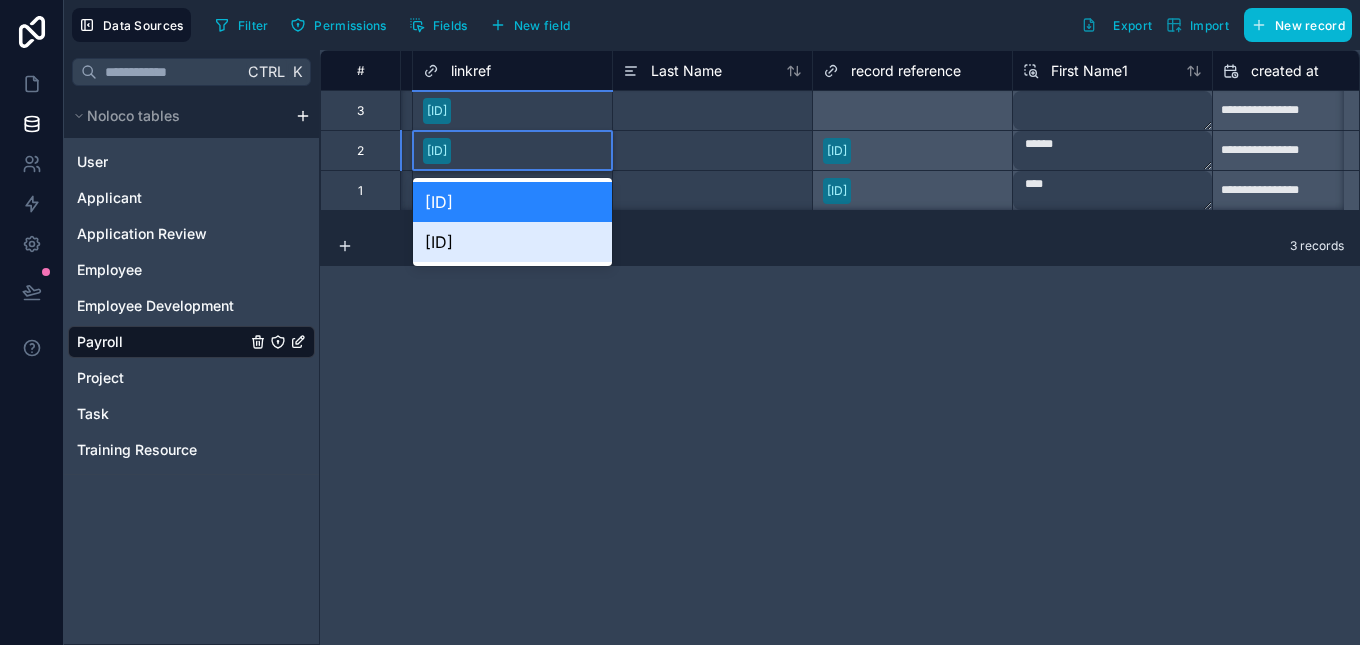 click on "T010777430219F" at bounding box center (512, 242) 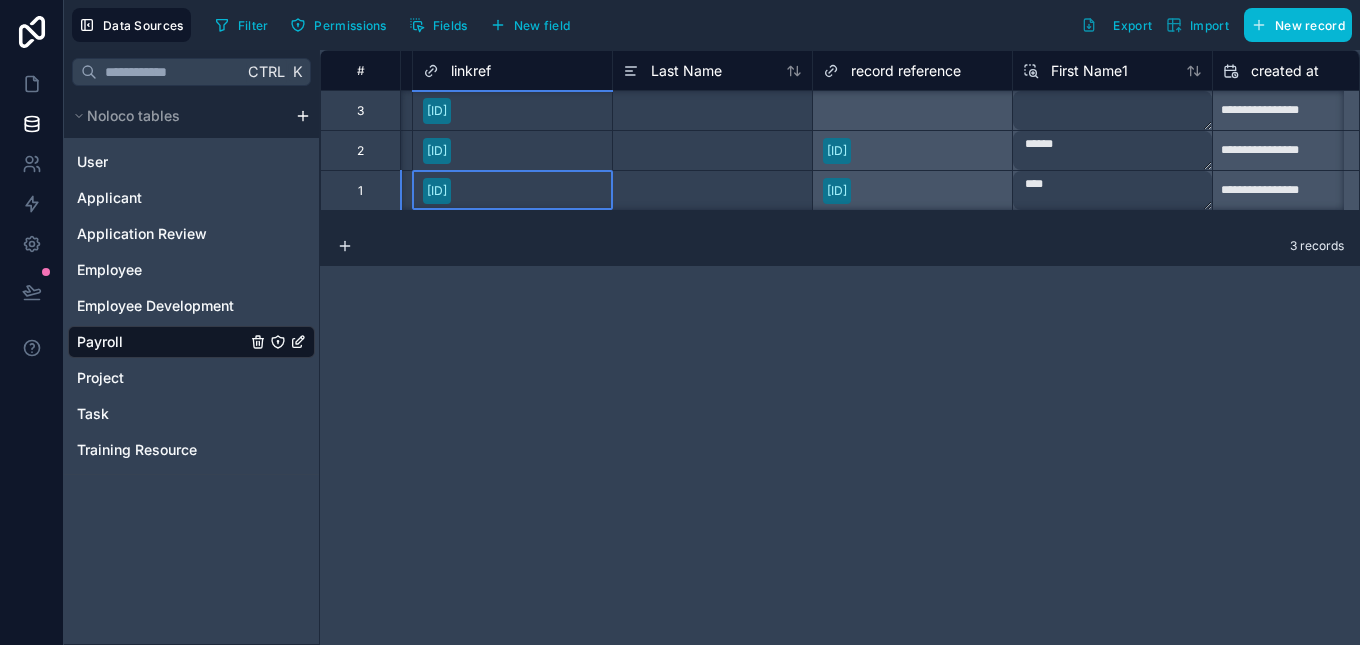scroll, scrollTop: 1, scrollLeft: 2388, axis: both 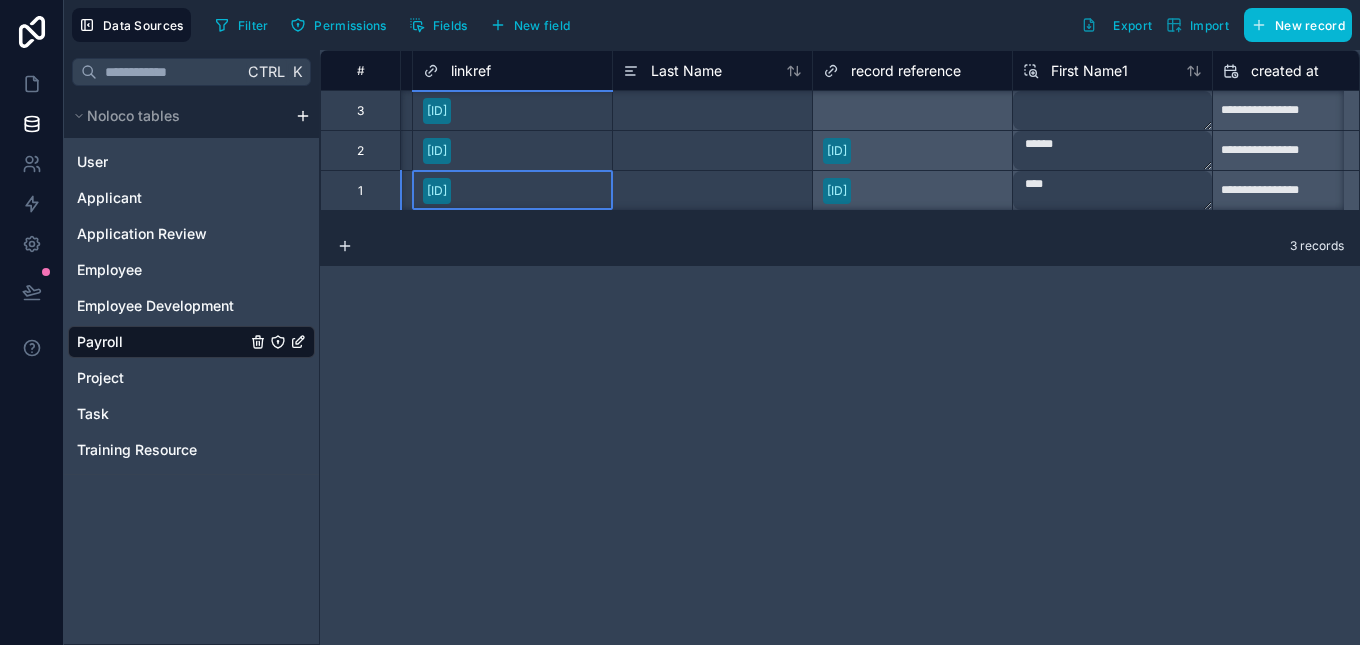 click on "T010777430219F" at bounding box center (512, 191) 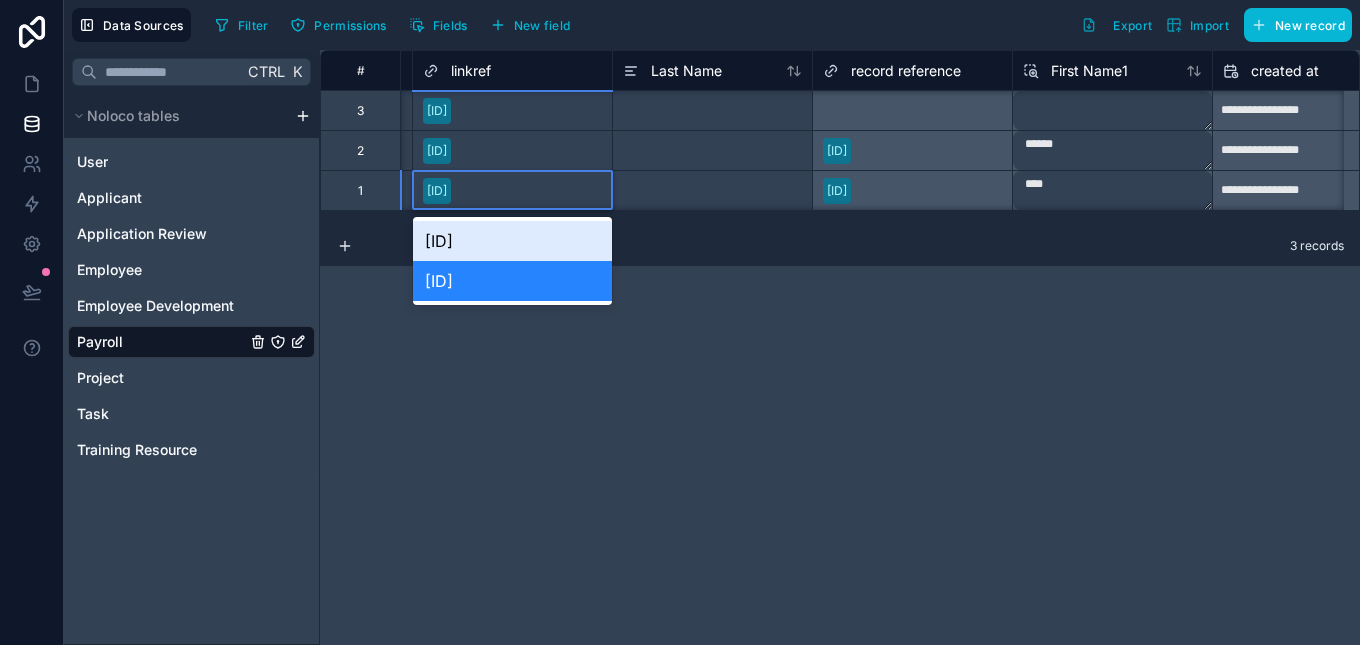 click on "R092029239209F" at bounding box center (512, 241) 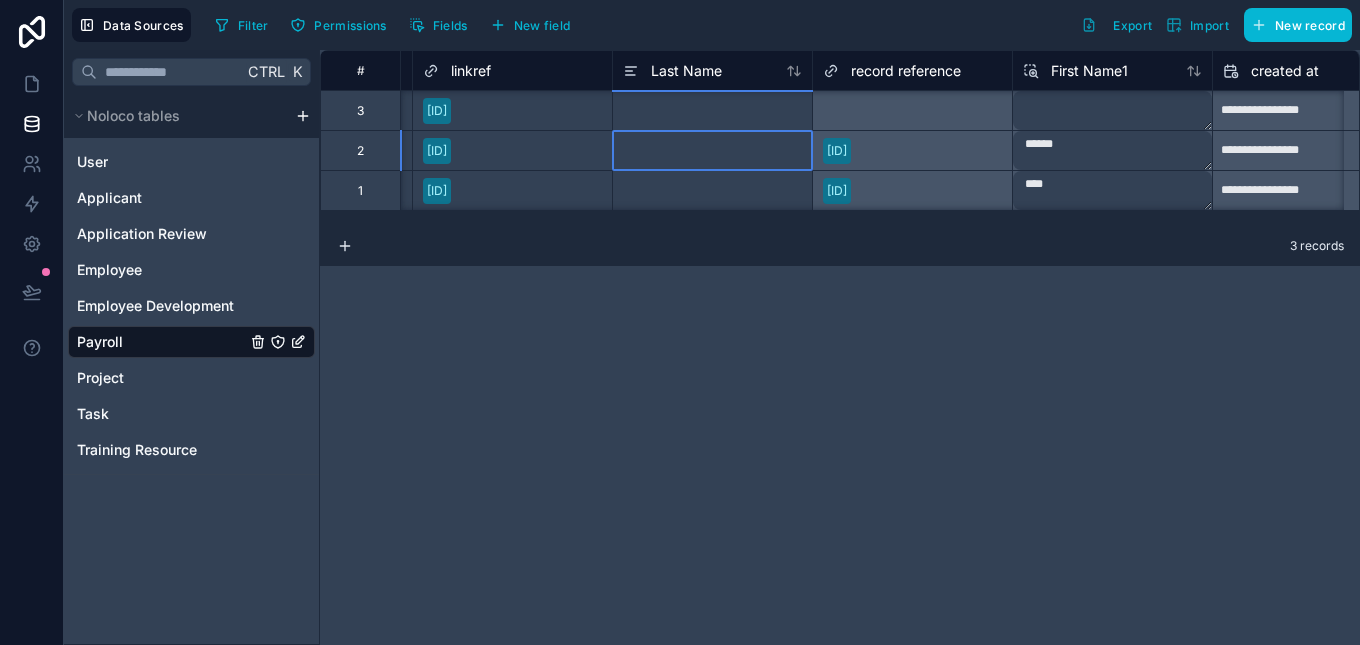 click at bounding box center (712, 150) 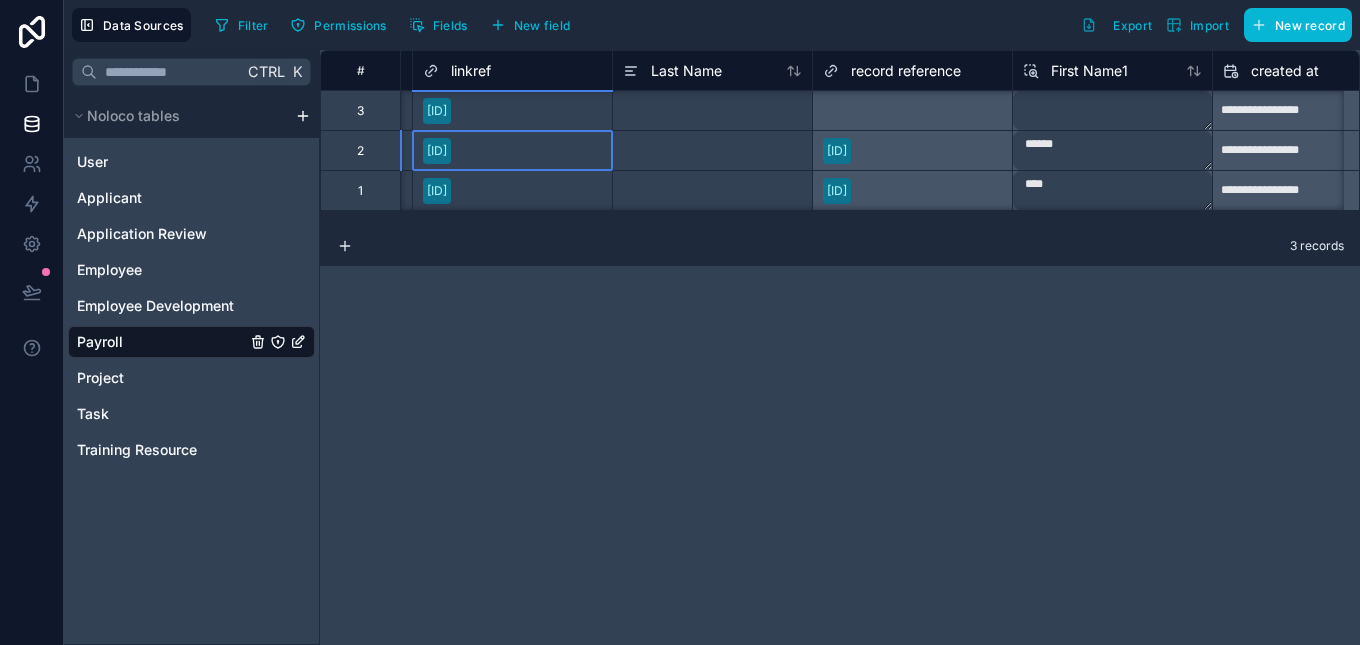click on "T010777430219F" at bounding box center [512, 151] 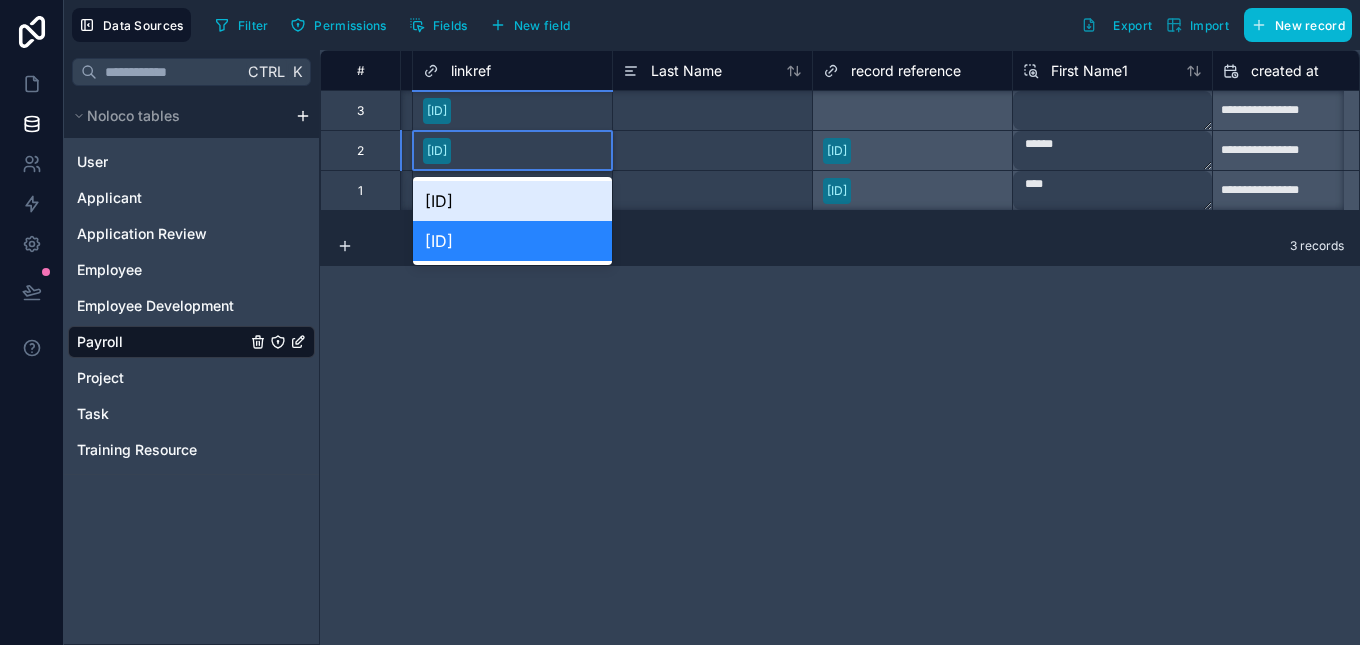 click on "T010777430219F" at bounding box center (512, 151) 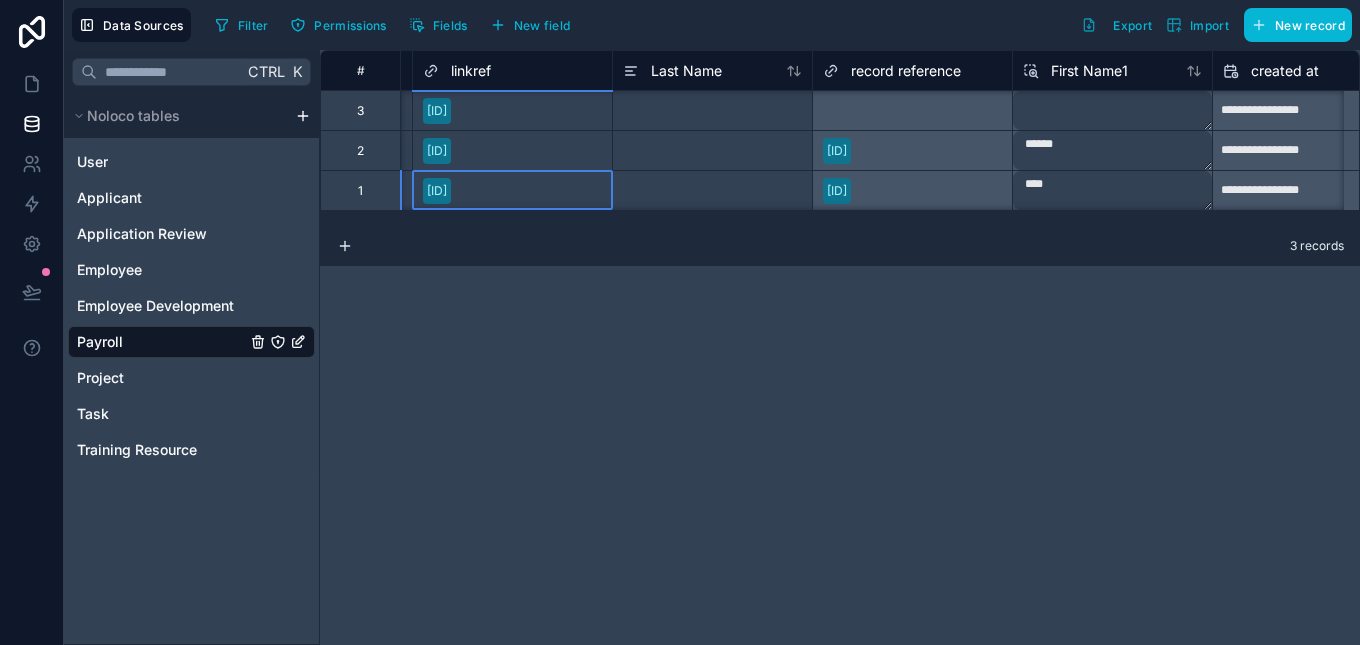 click on "R092029239209F" at bounding box center (512, 191) 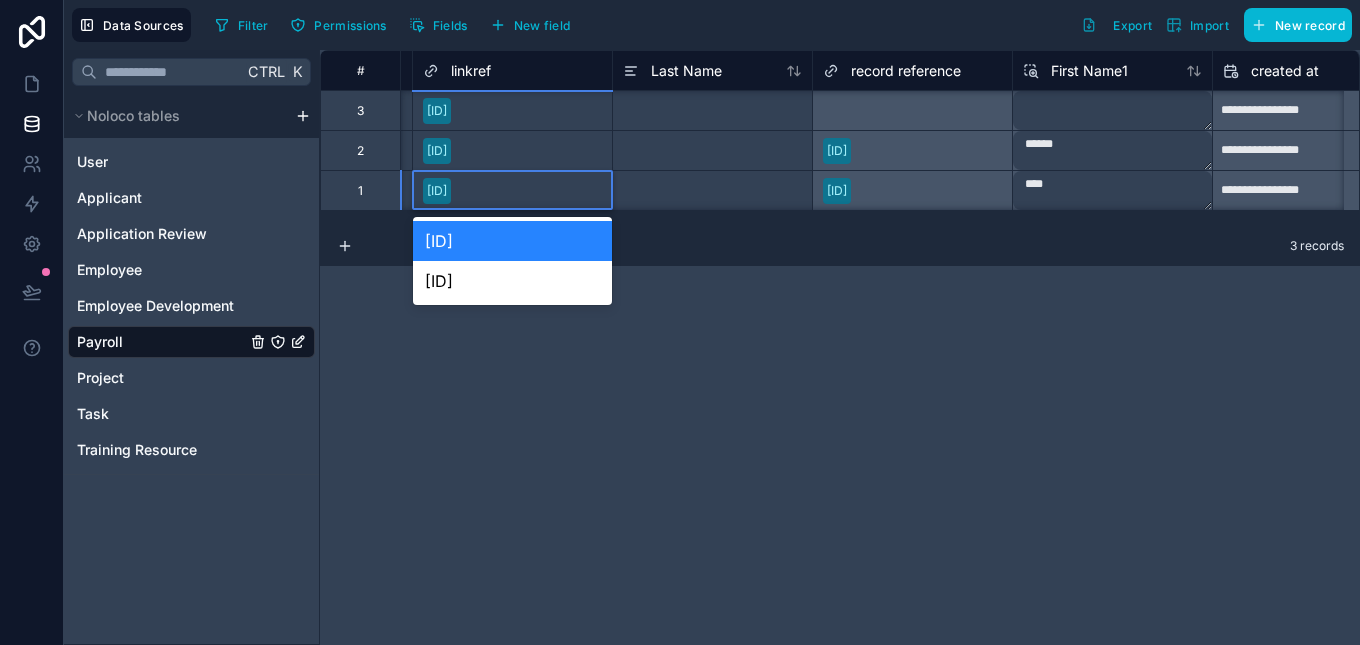 click on "R092029239209F" at bounding box center [512, 191] 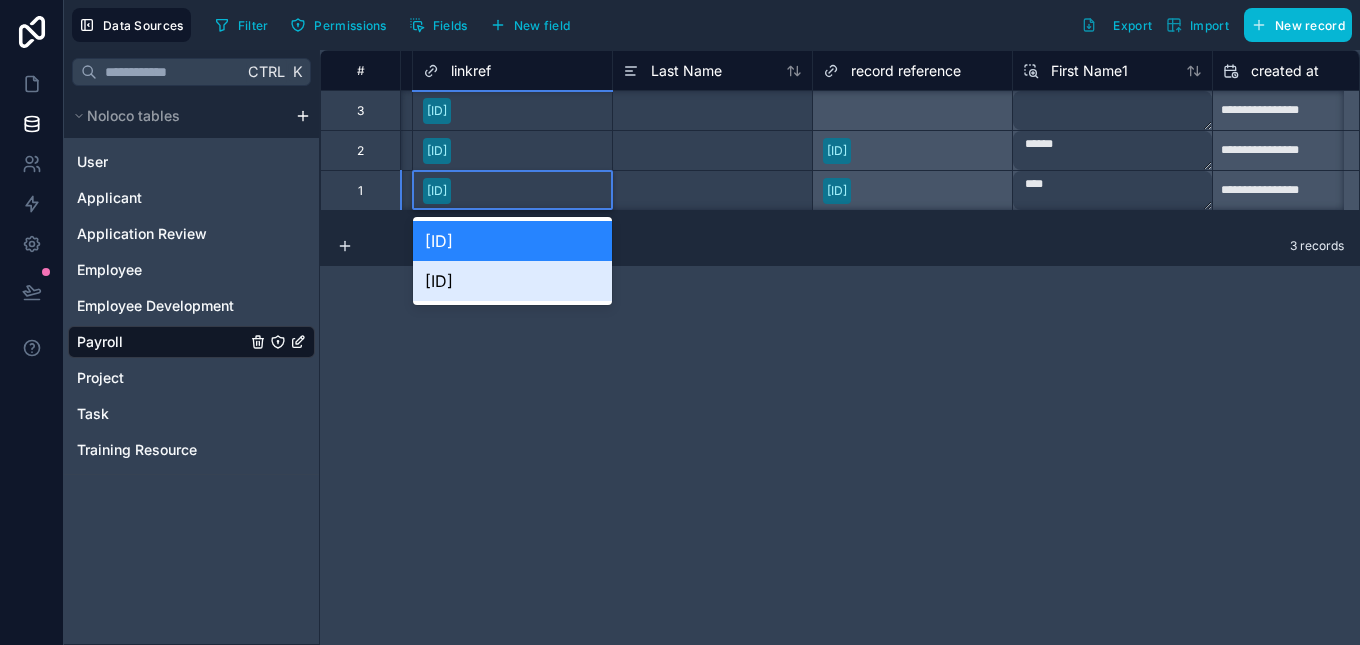 click on "T010777430219F" at bounding box center [512, 281] 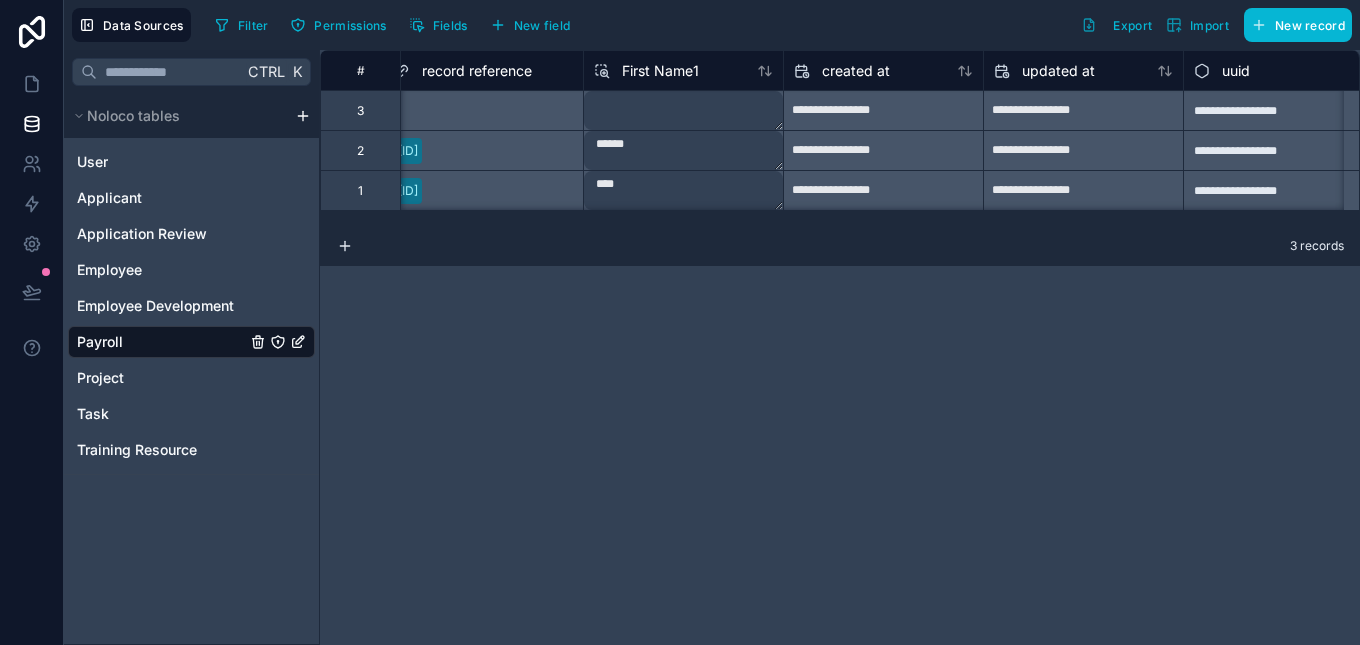 scroll, scrollTop: 0, scrollLeft: 2710, axis: horizontal 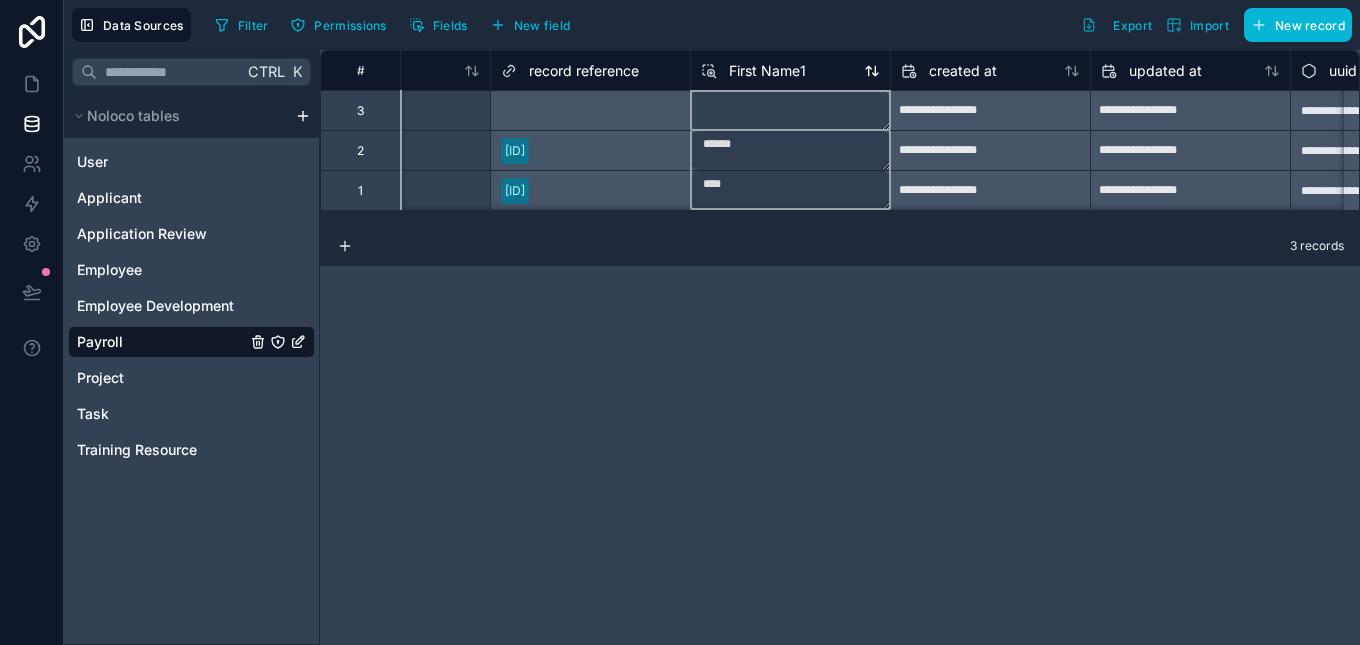 click on "First Name1" at bounding box center [767, 71] 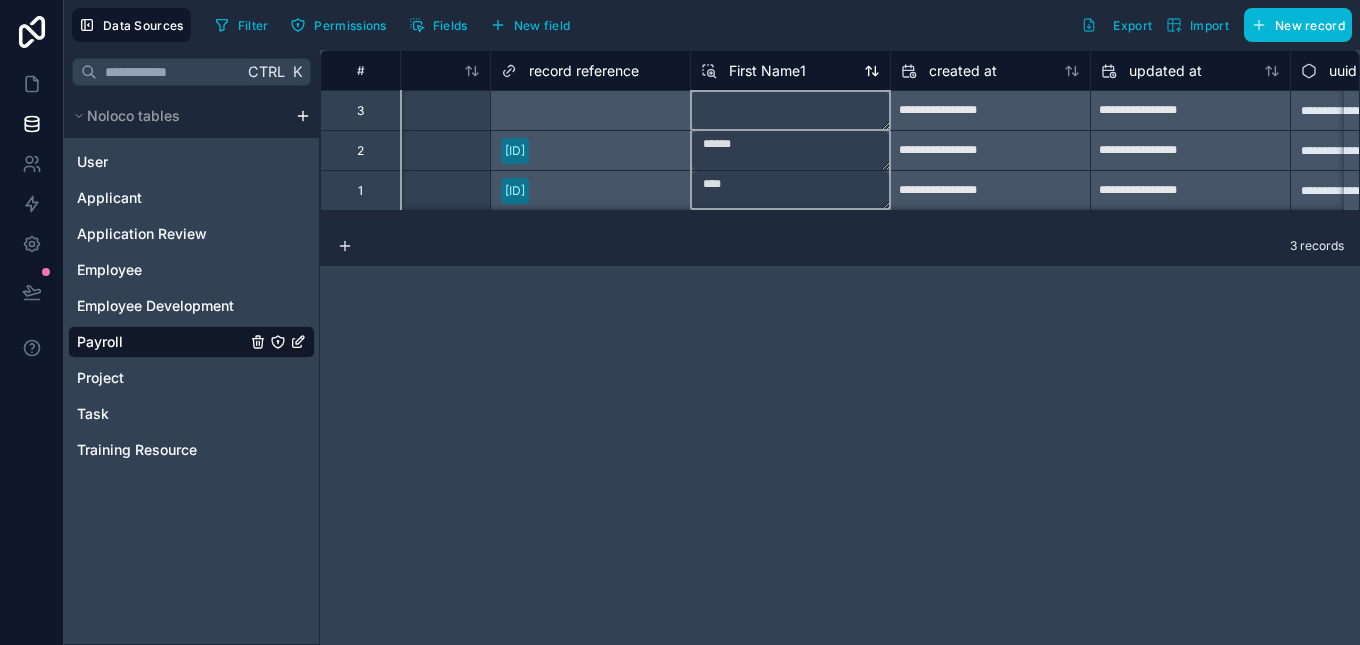 click on "First Name1" at bounding box center [767, 71] 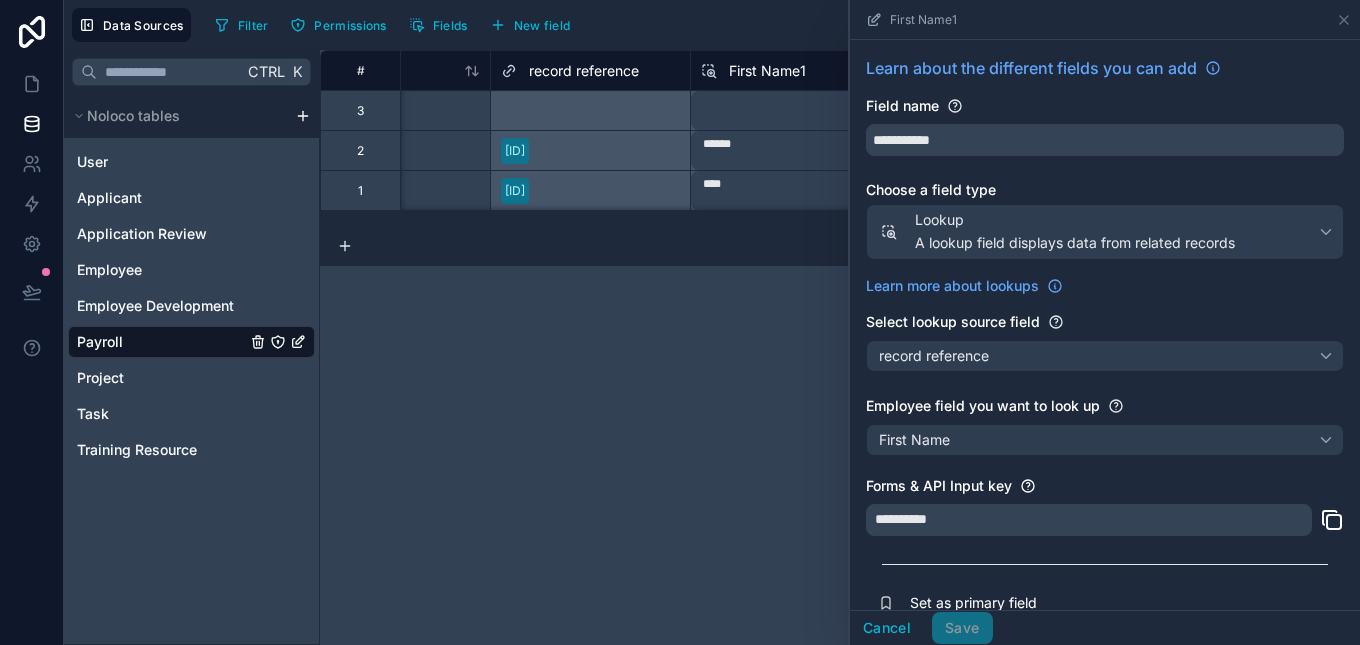 drag, startPoint x: 1355, startPoint y: 210, endPoint x: 1344, endPoint y: 131, distance: 79.762146 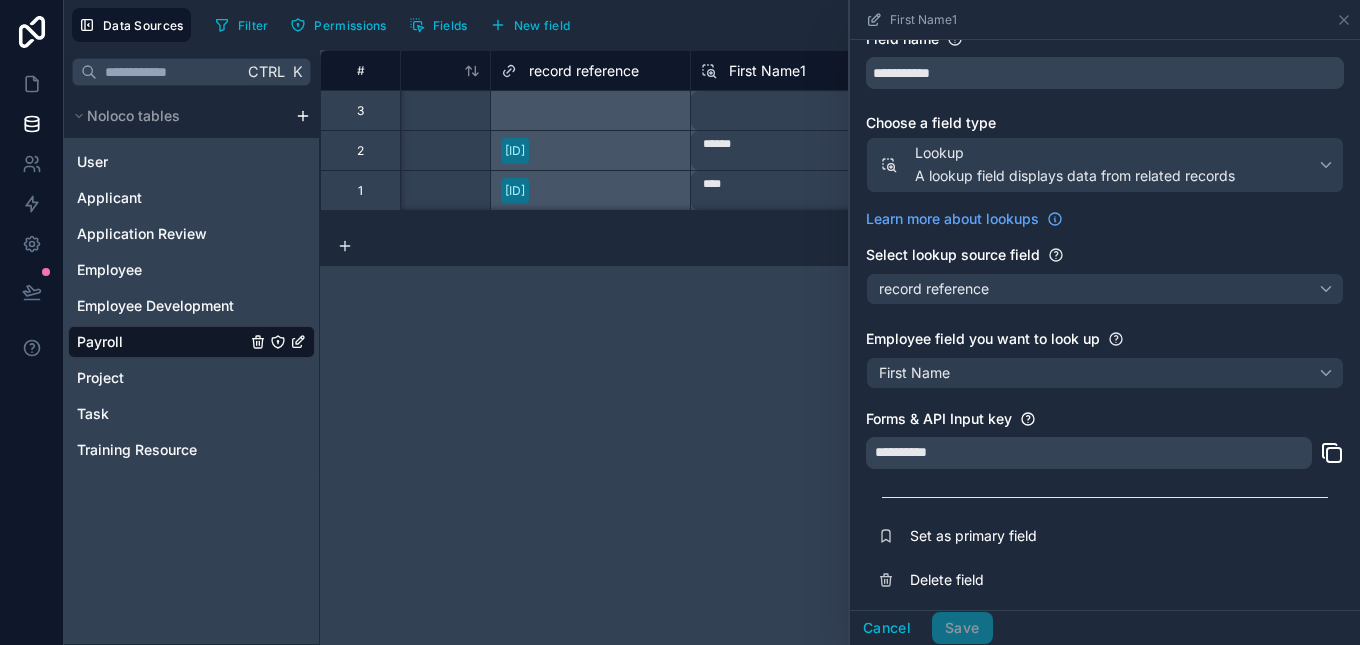 scroll, scrollTop: 75, scrollLeft: 0, axis: vertical 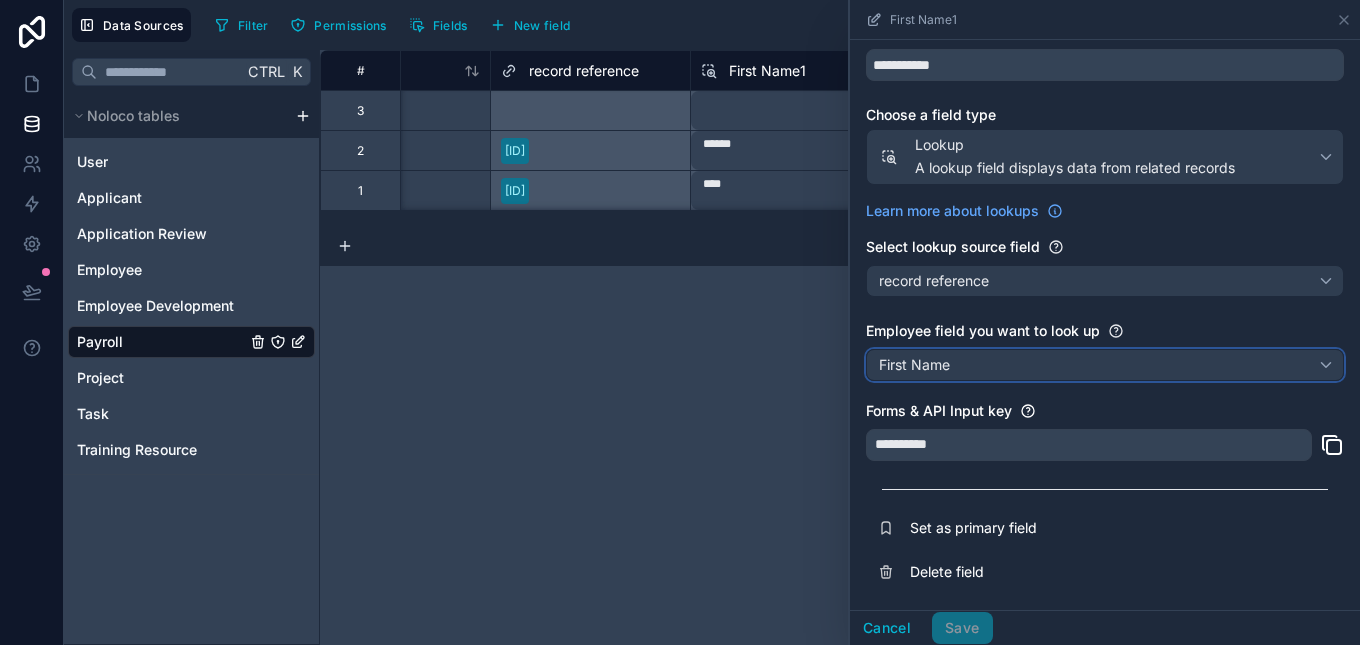 click on "First Name" at bounding box center [1105, 365] 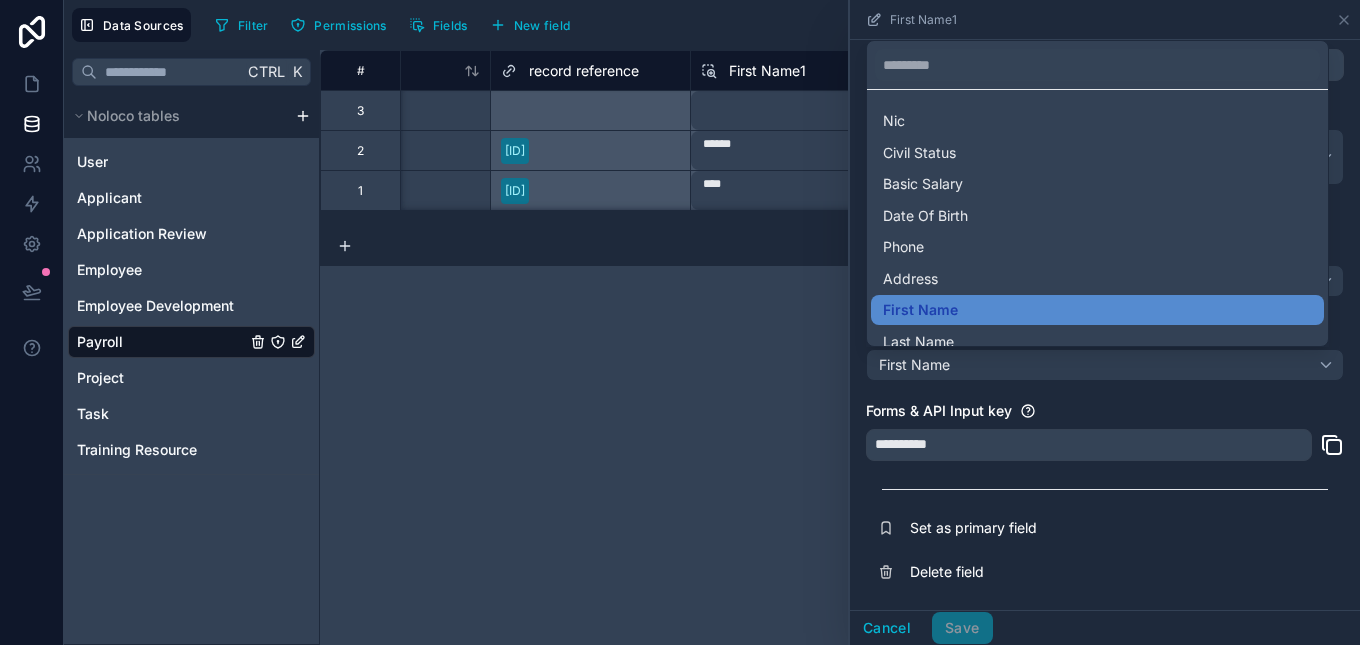 scroll, scrollTop: 46, scrollLeft: 0, axis: vertical 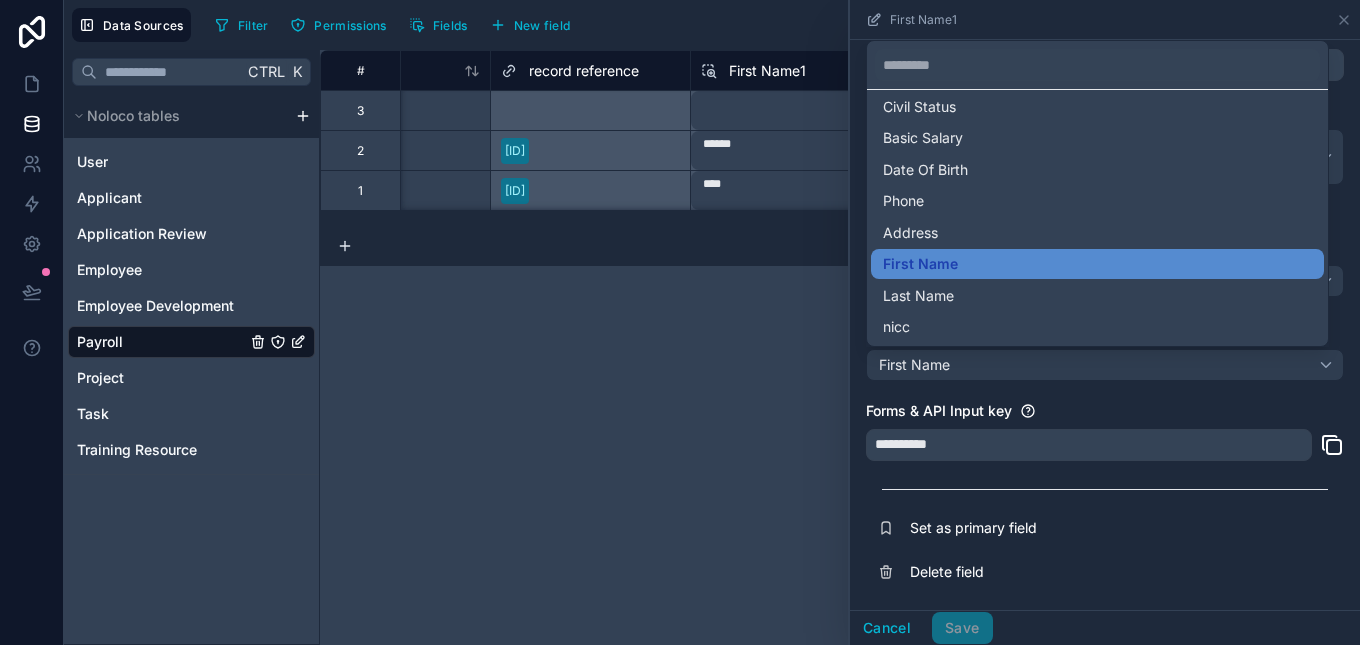 click at bounding box center (1105, 322) 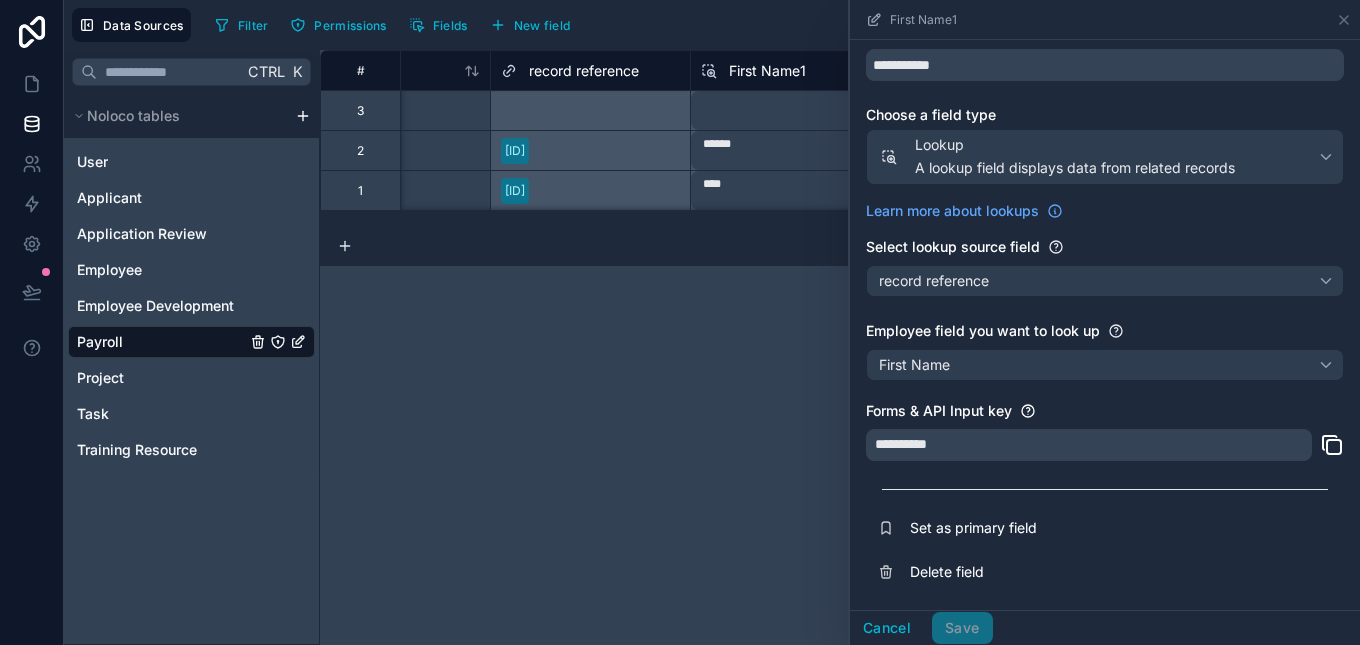 click on "**********" at bounding box center [1089, 445] 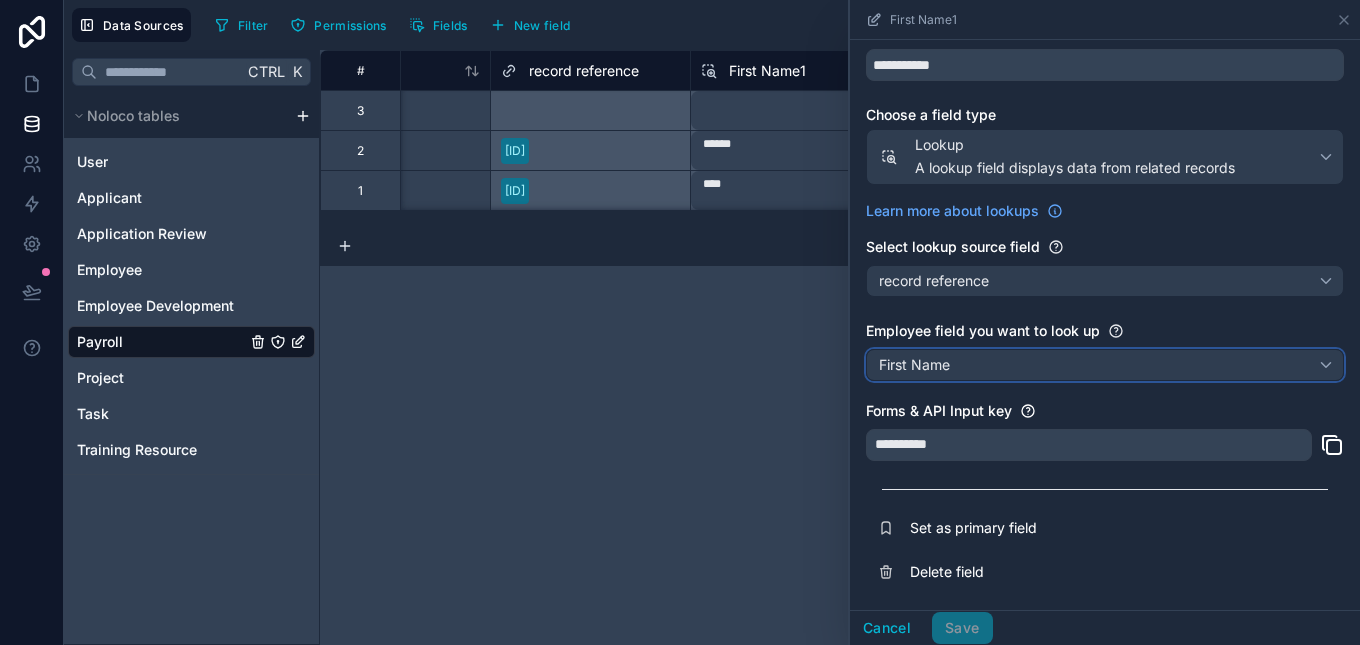 click on "First Name" at bounding box center [1105, 365] 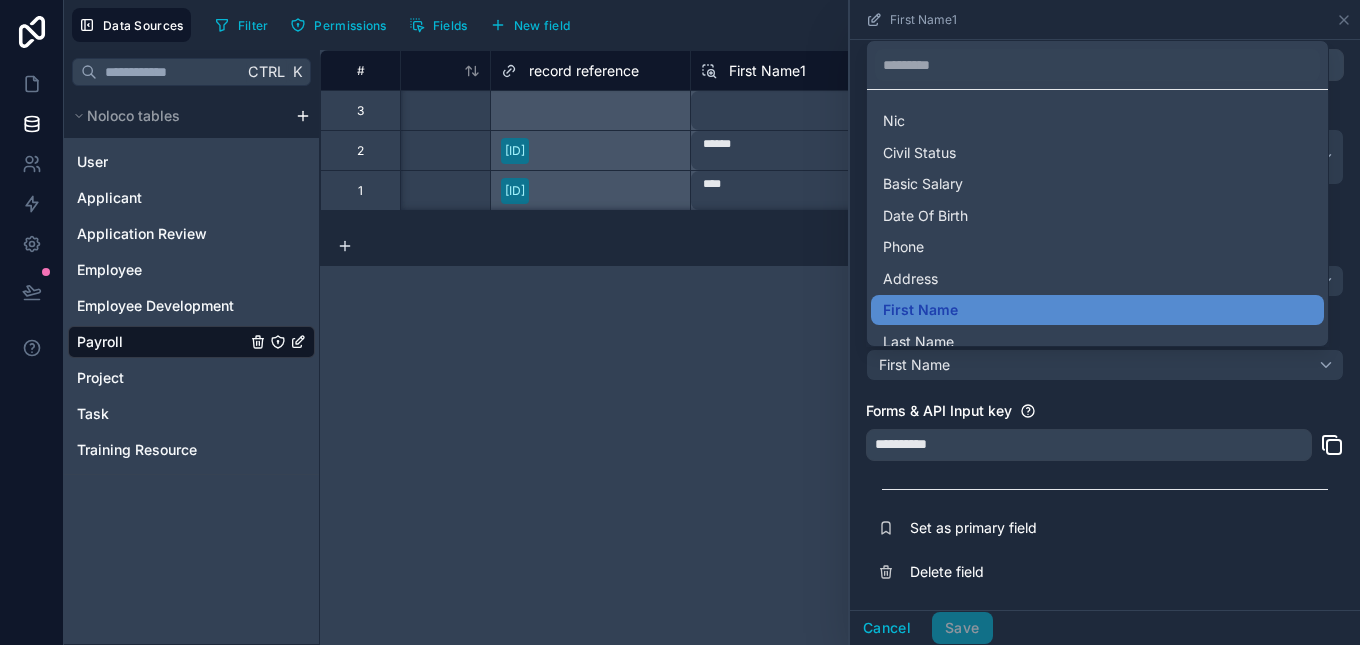click at bounding box center (1105, 322) 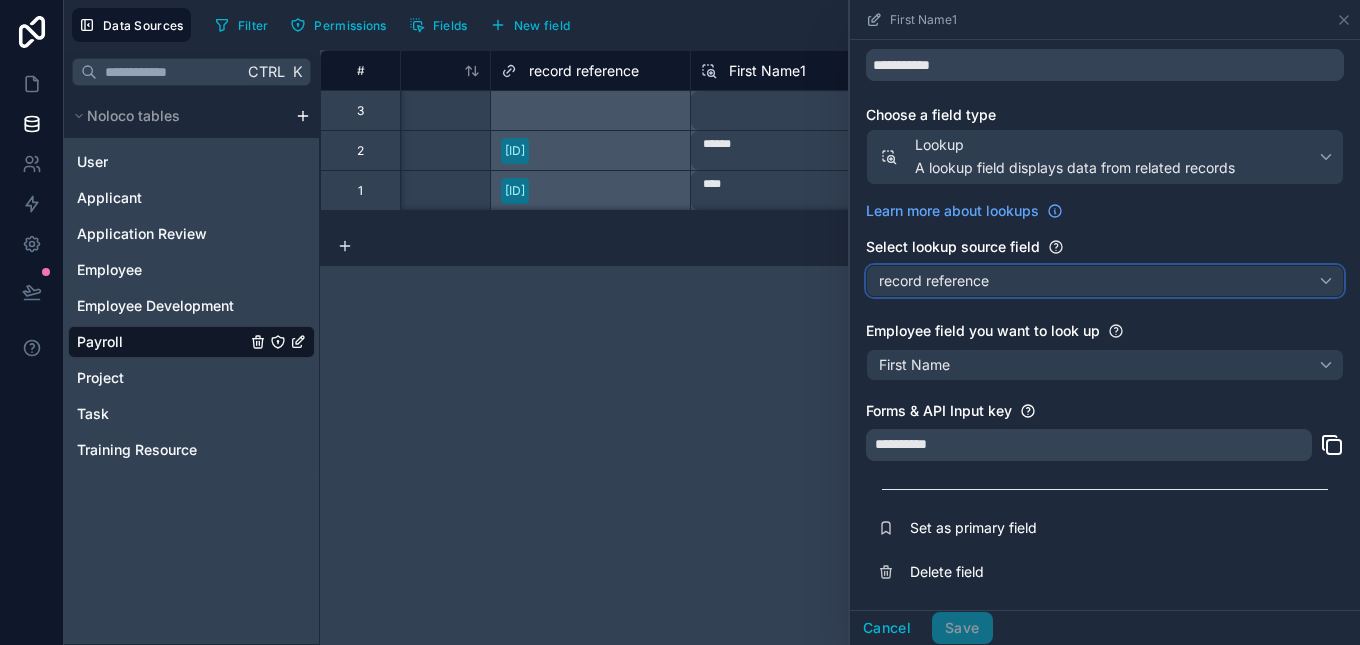 click on "record reference" at bounding box center (1105, 281) 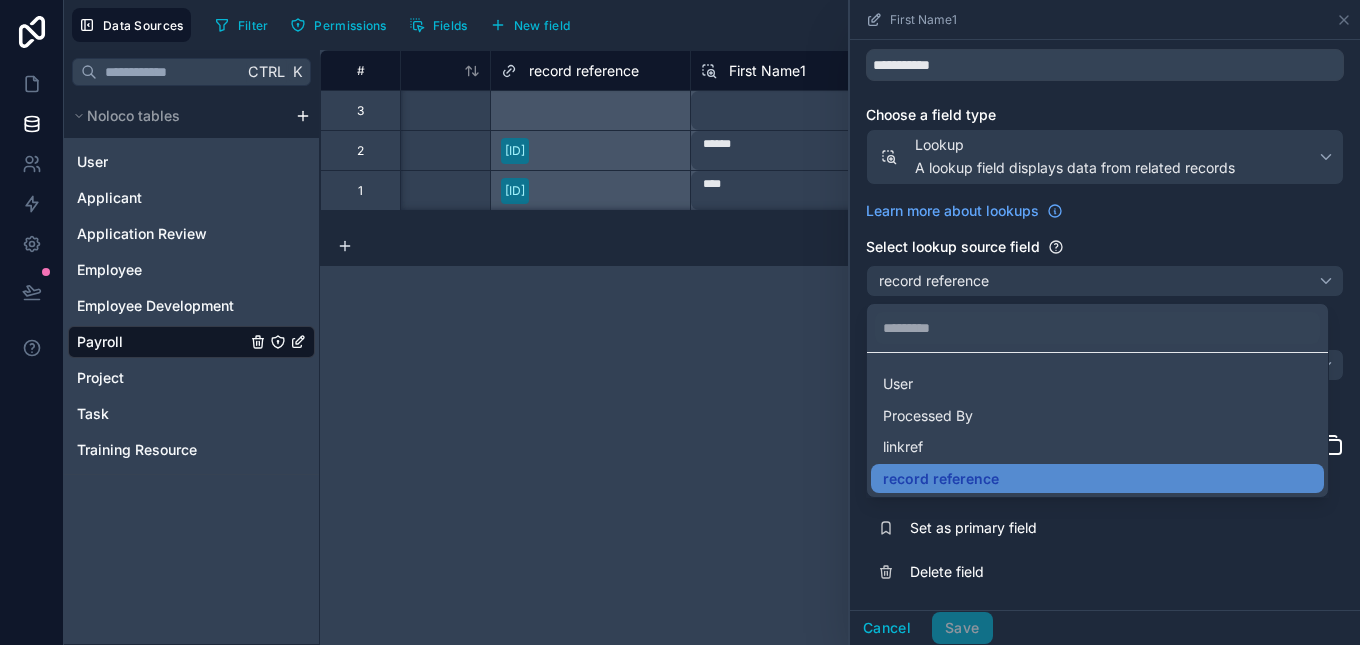 click at bounding box center (1105, 322) 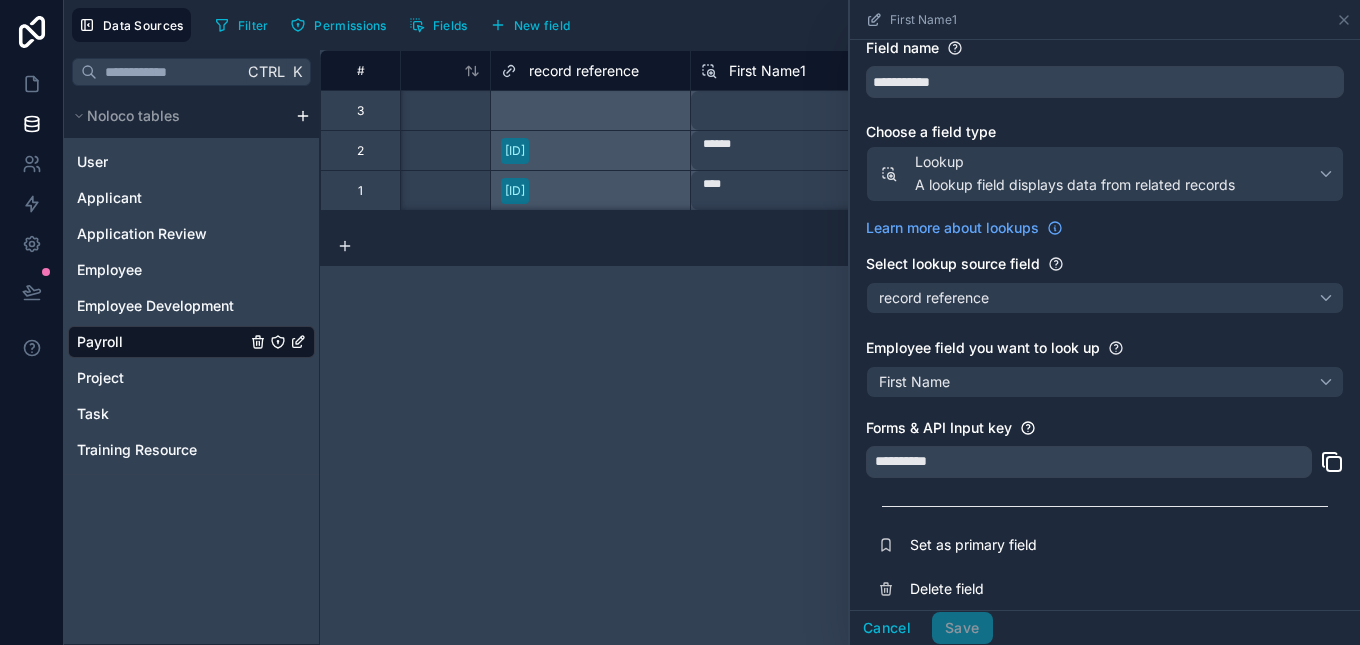 scroll, scrollTop: 75, scrollLeft: 0, axis: vertical 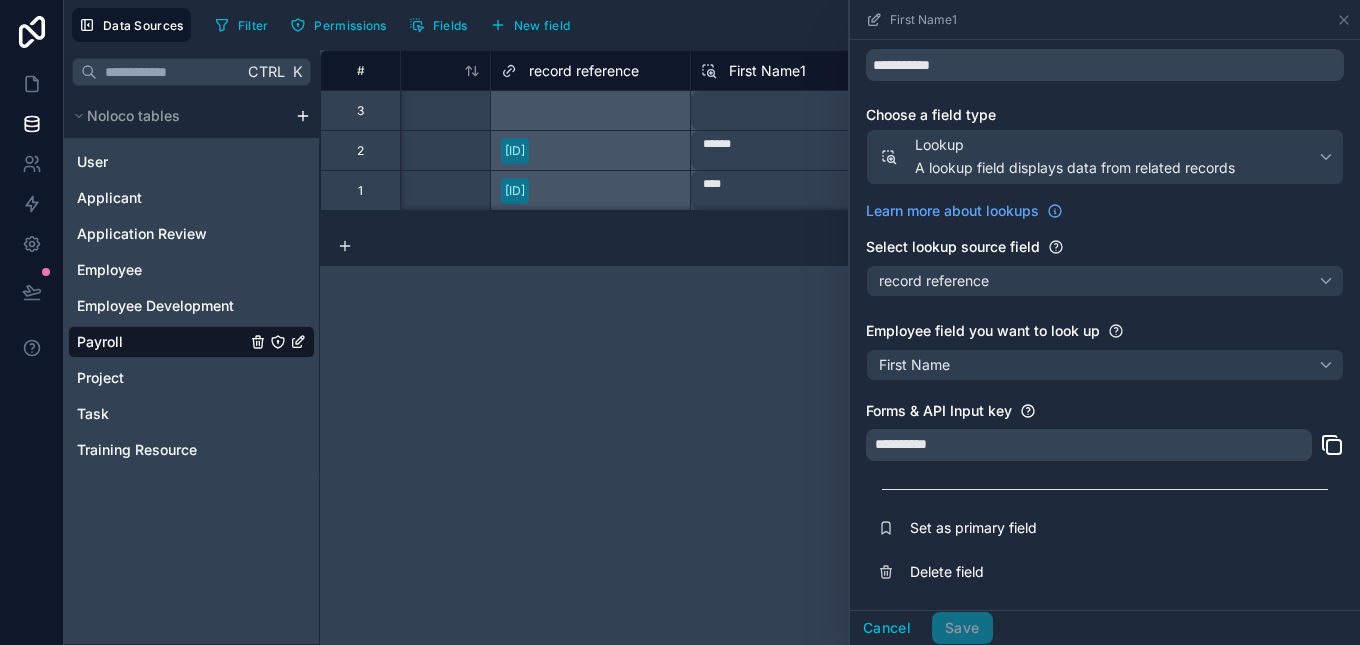 click on "**********" at bounding box center [840, 347] 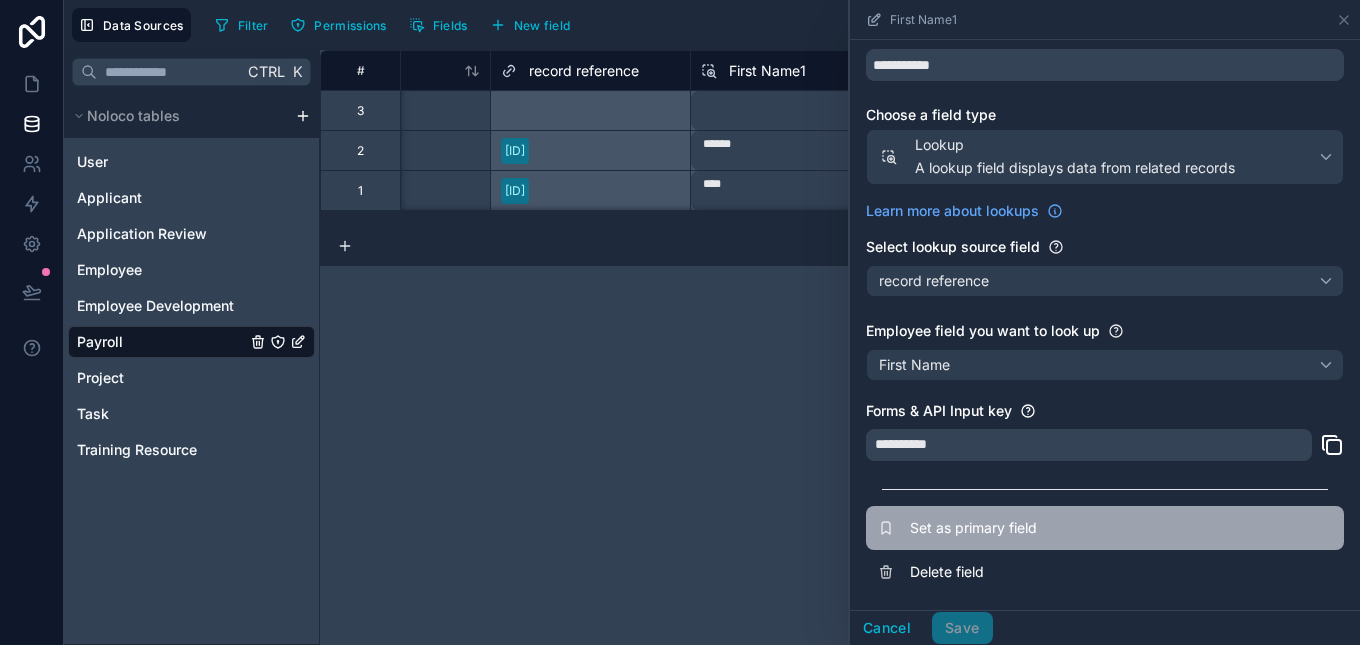 click on "Set as primary field" at bounding box center (1054, 528) 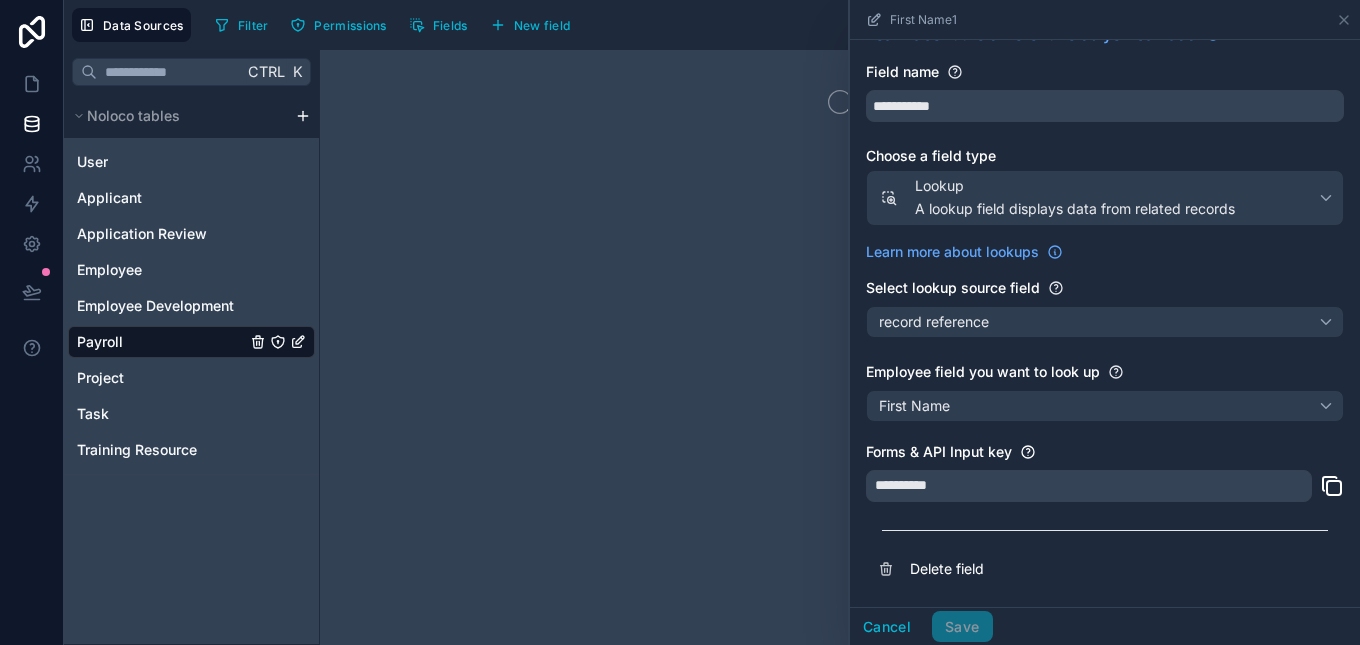 scroll, scrollTop: 34, scrollLeft: 0, axis: vertical 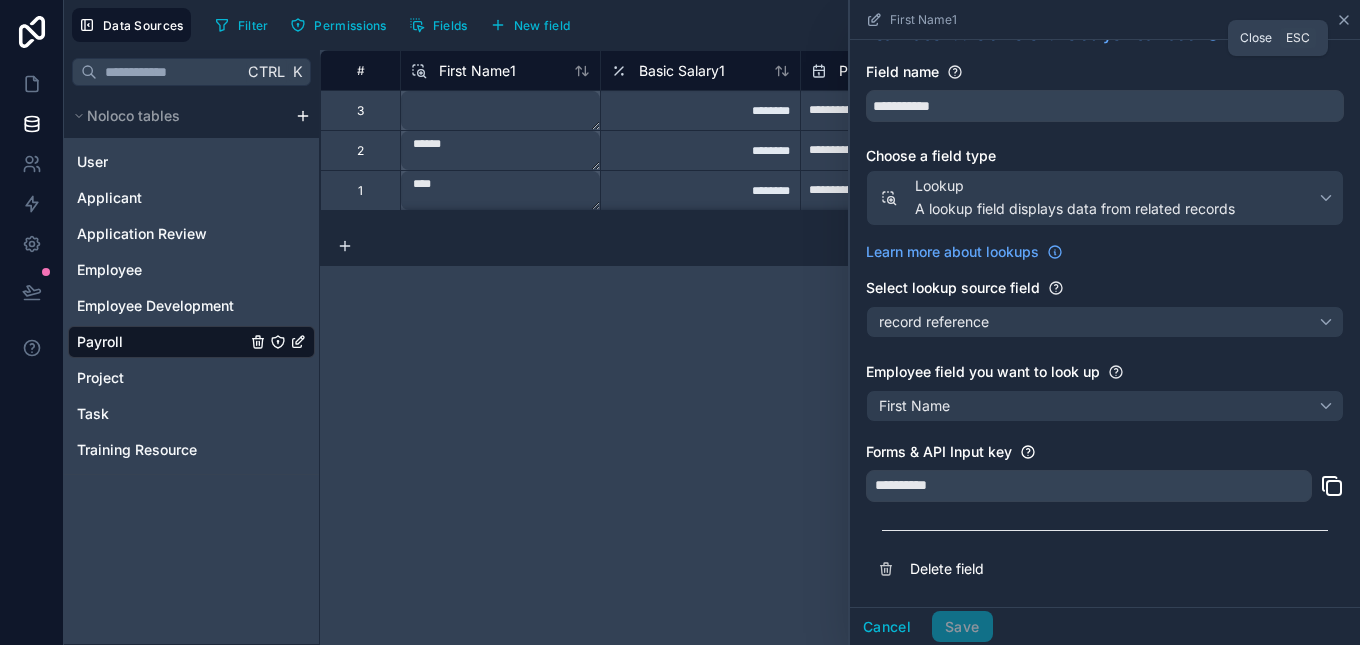 click 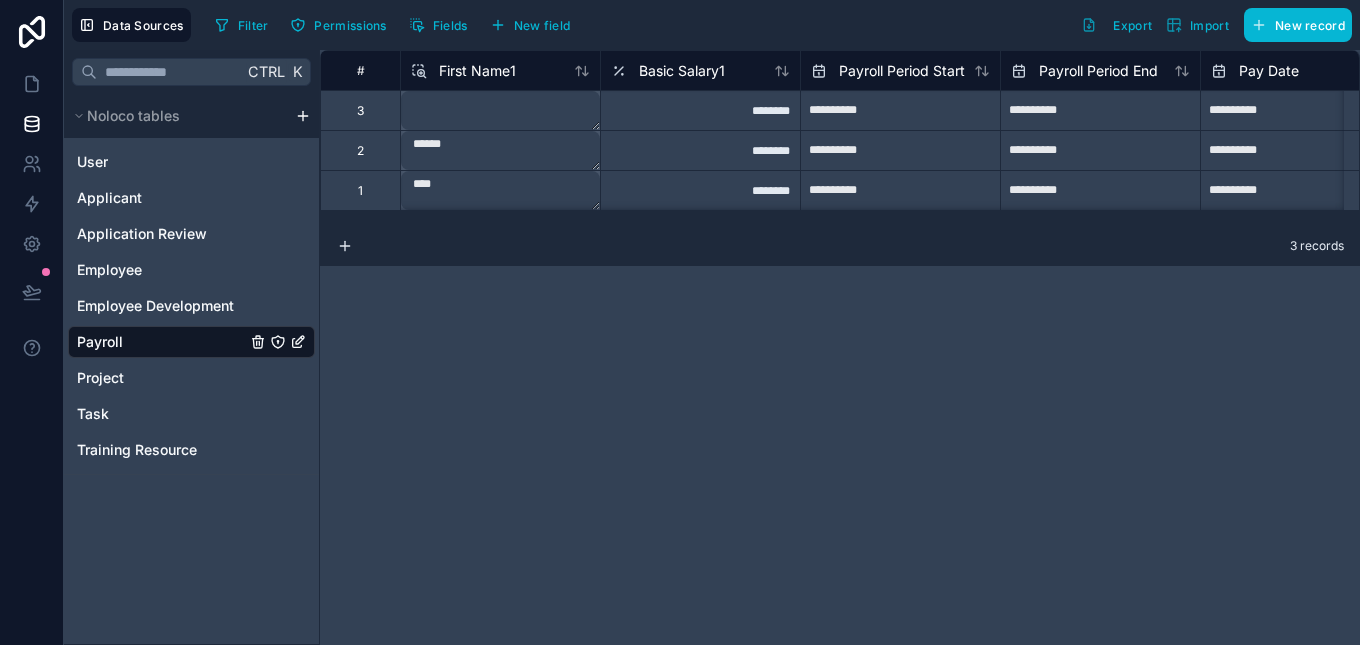 click on "3 records" at bounding box center [840, 246] 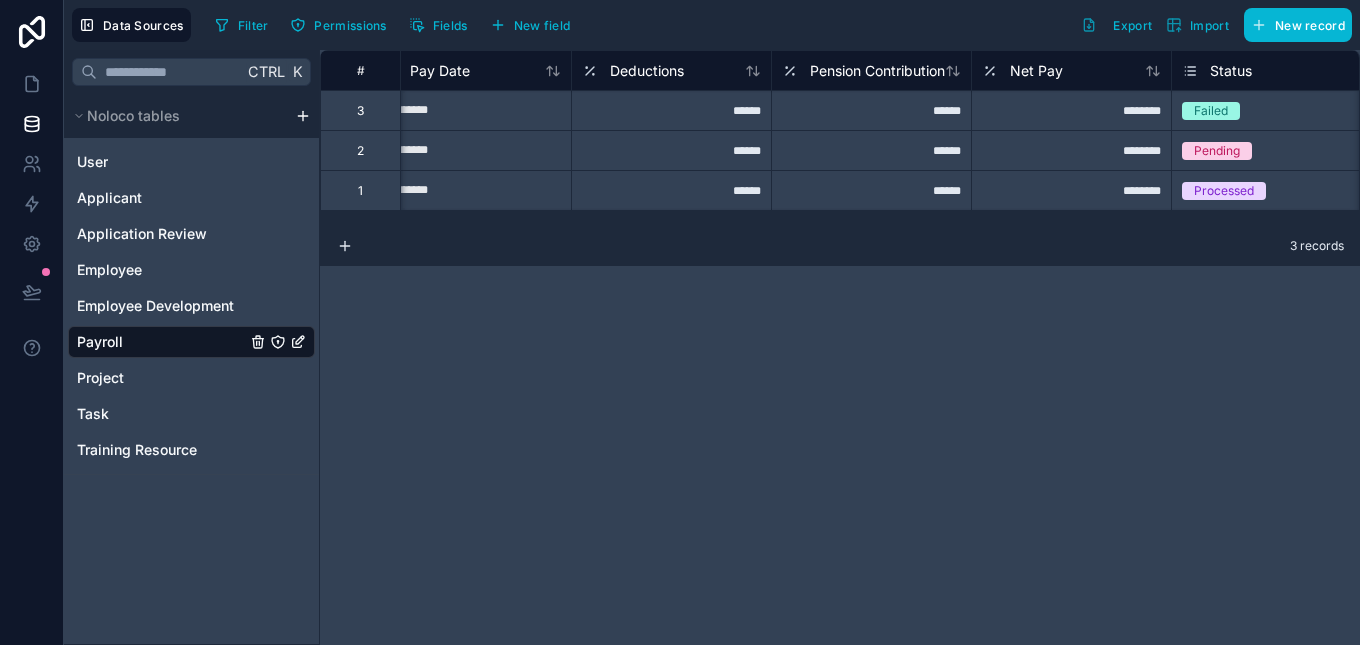scroll, scrollTop: 0, scrollLeft: 689, axis: horizontal 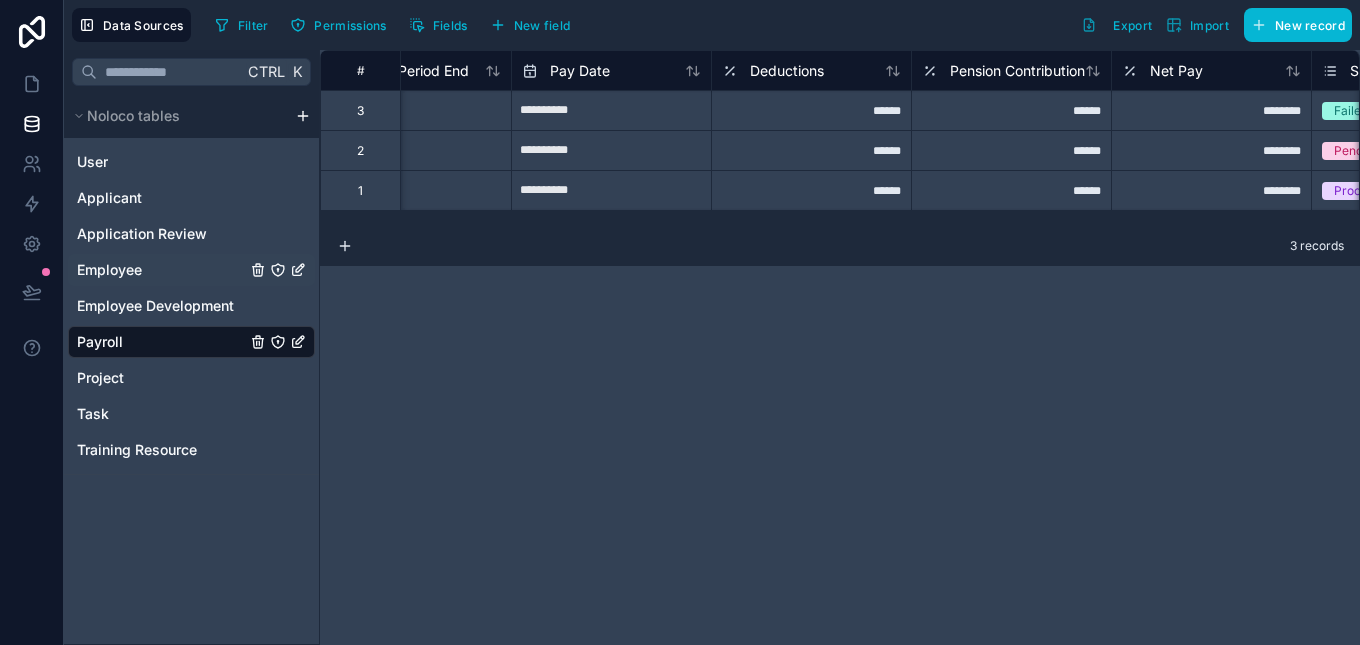 click on "Employee" at bounding box center (191, 270) 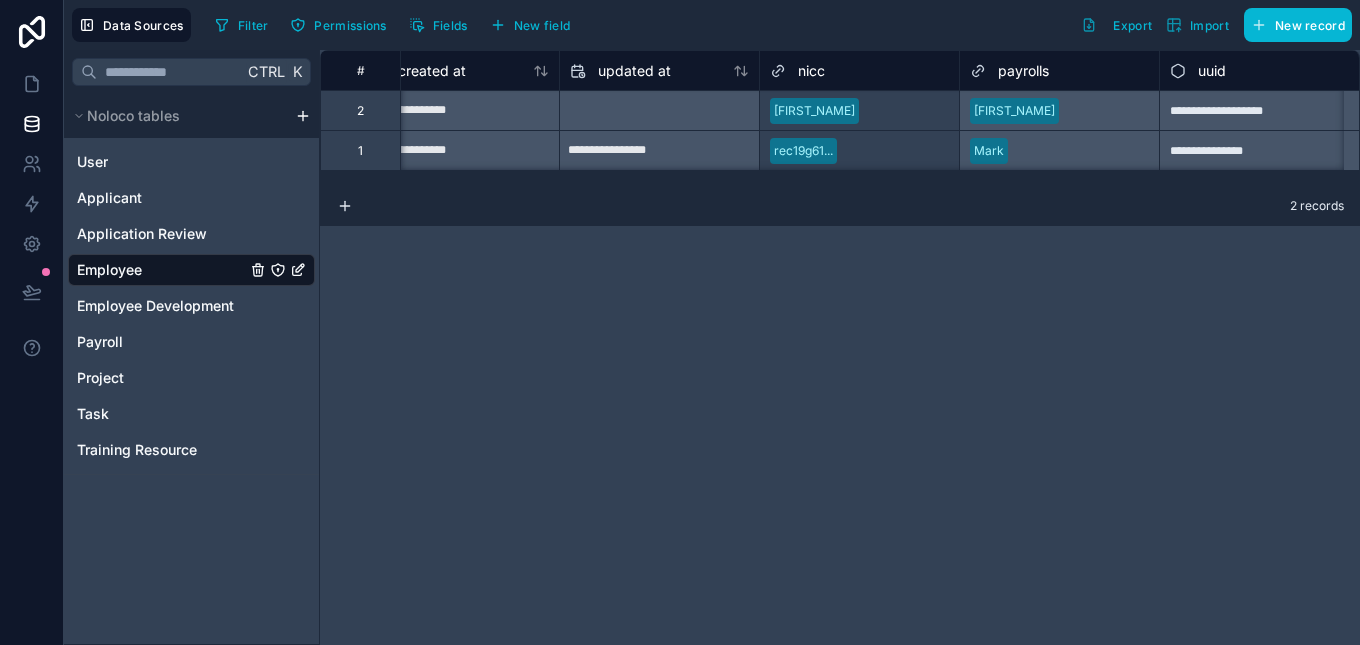 scroll, scrollTop: 0, scrollLeft: 1656, axis: horizontal 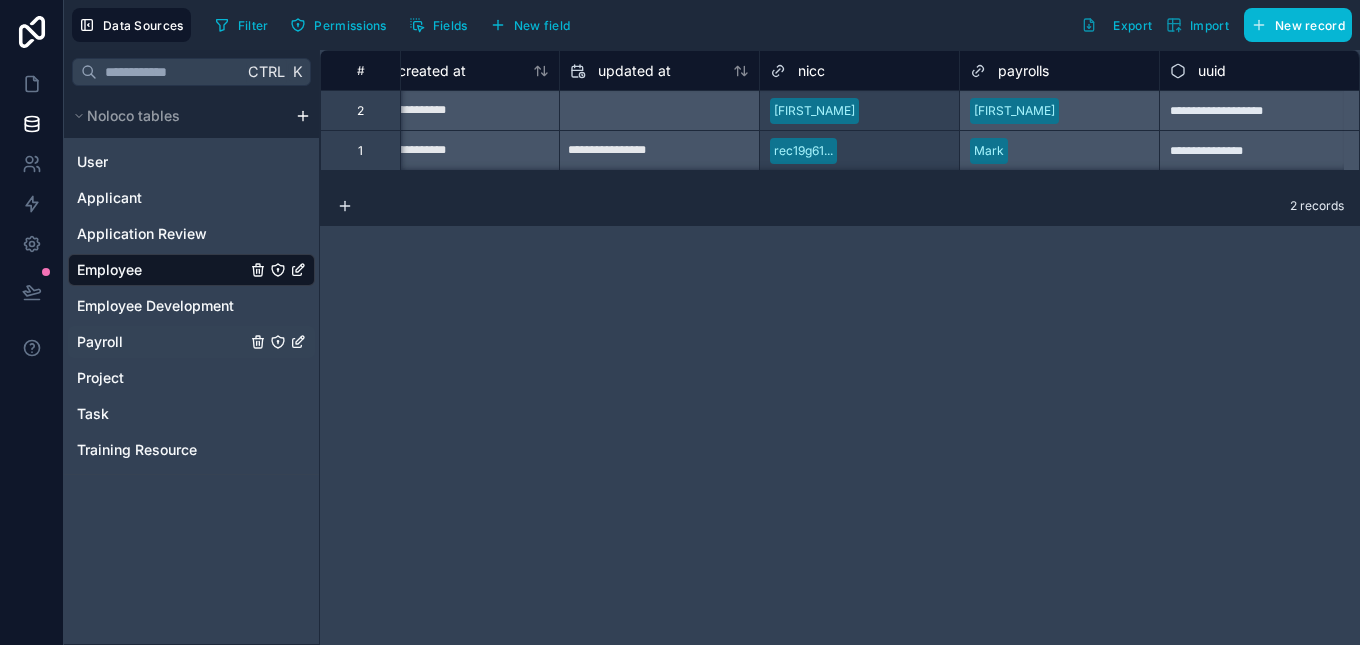 click on "Payroll" at bounding box center [191, 342] 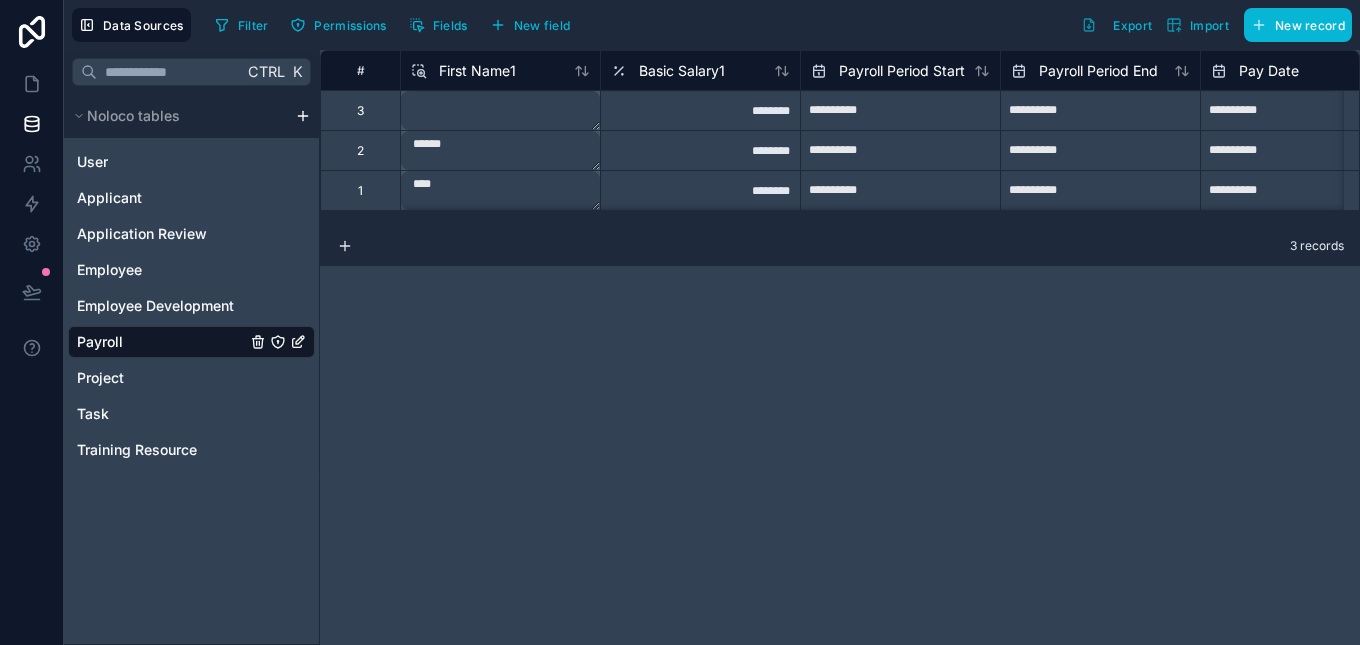 scroll, scrollTop: 1, scrollLeft: 0, axis: vertical 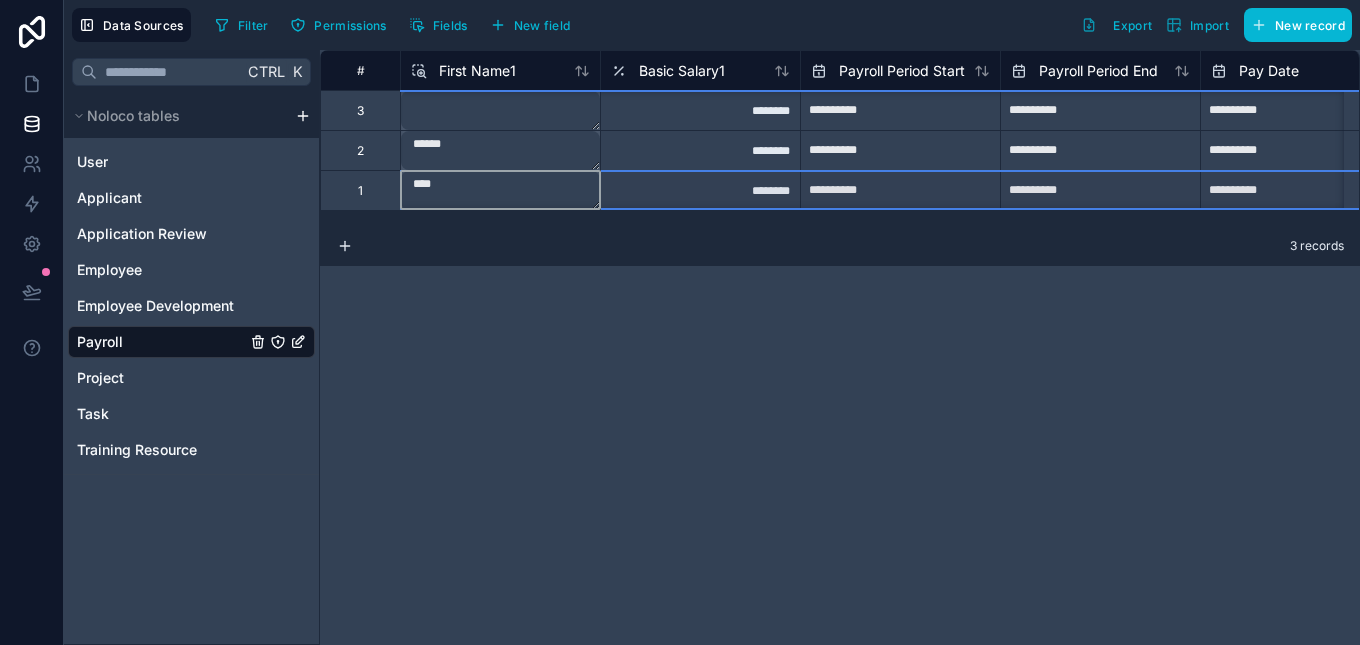 click on "1" at bounding box center (360, 190) 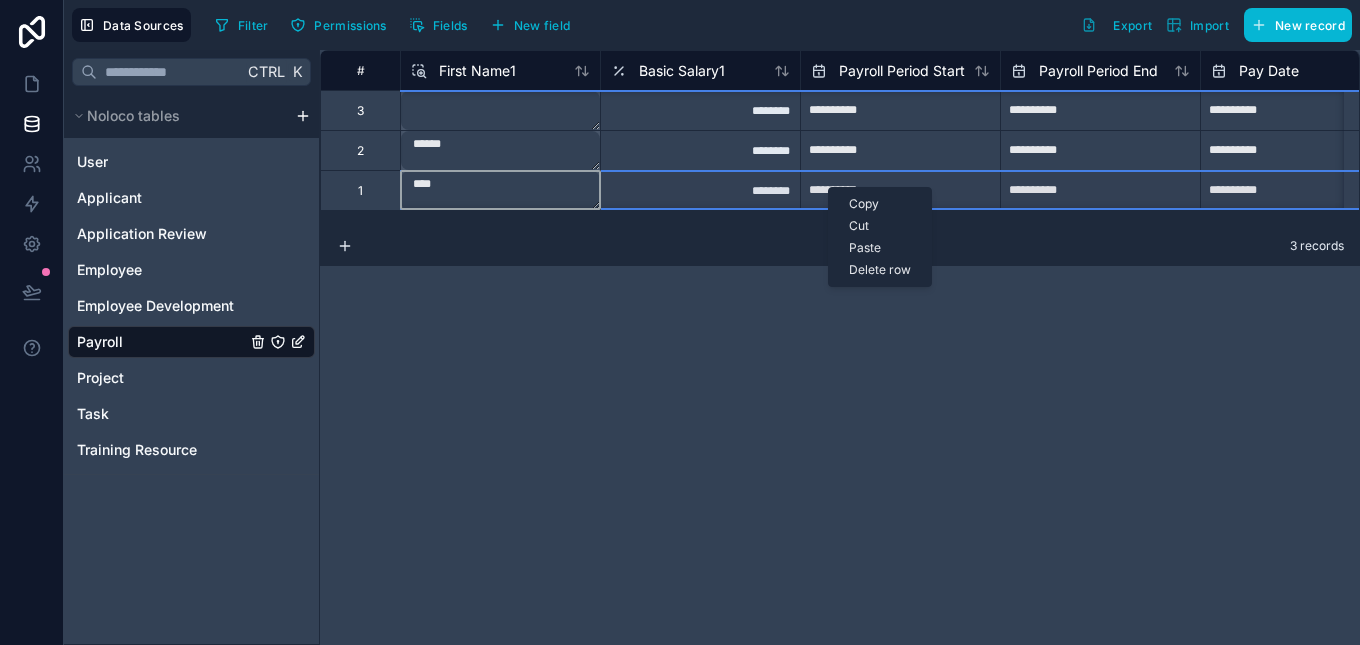 click on "Delete row" at bounding box center (880, 270) 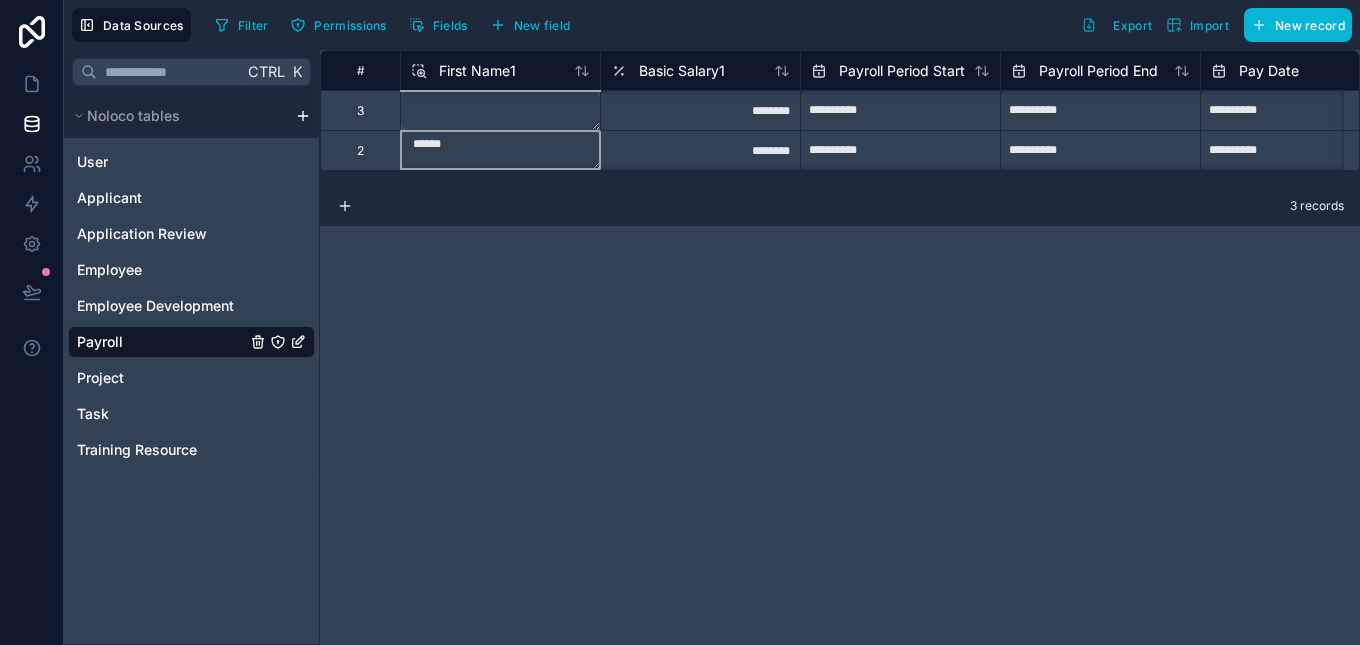 click on "**********" at bounding box center [900, 111] 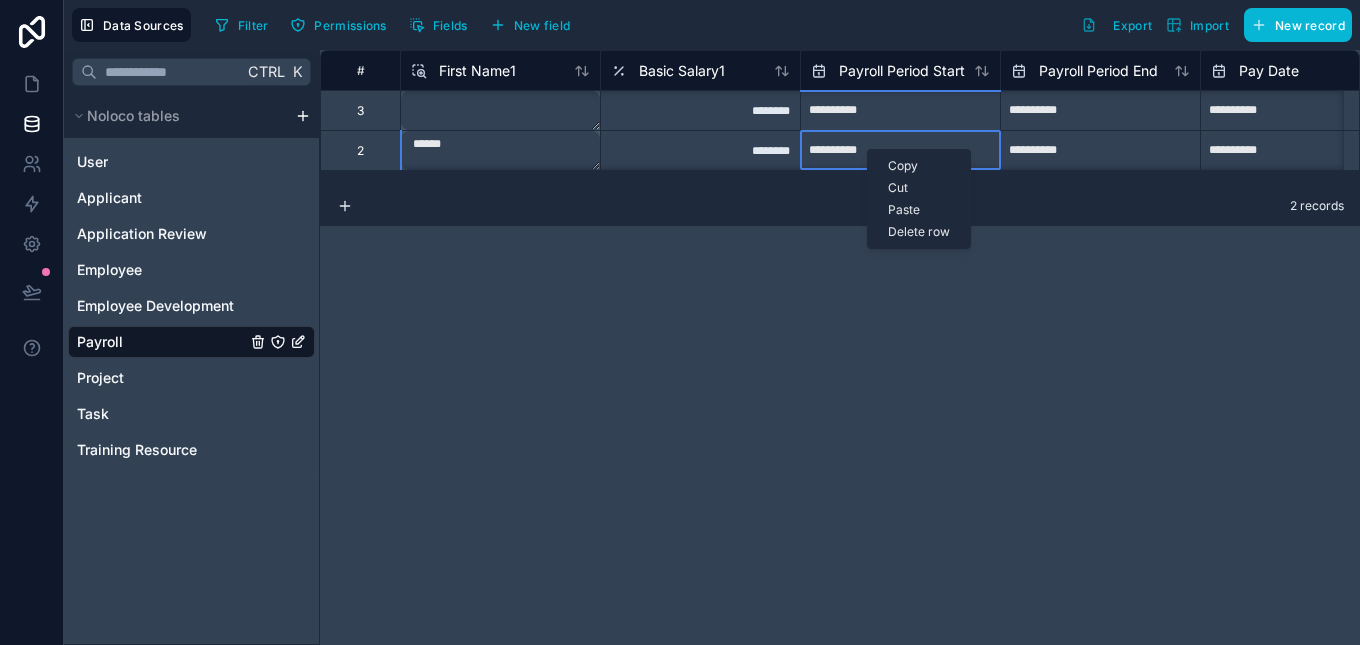 click on "Delete row" at bounding box center (919, 232) 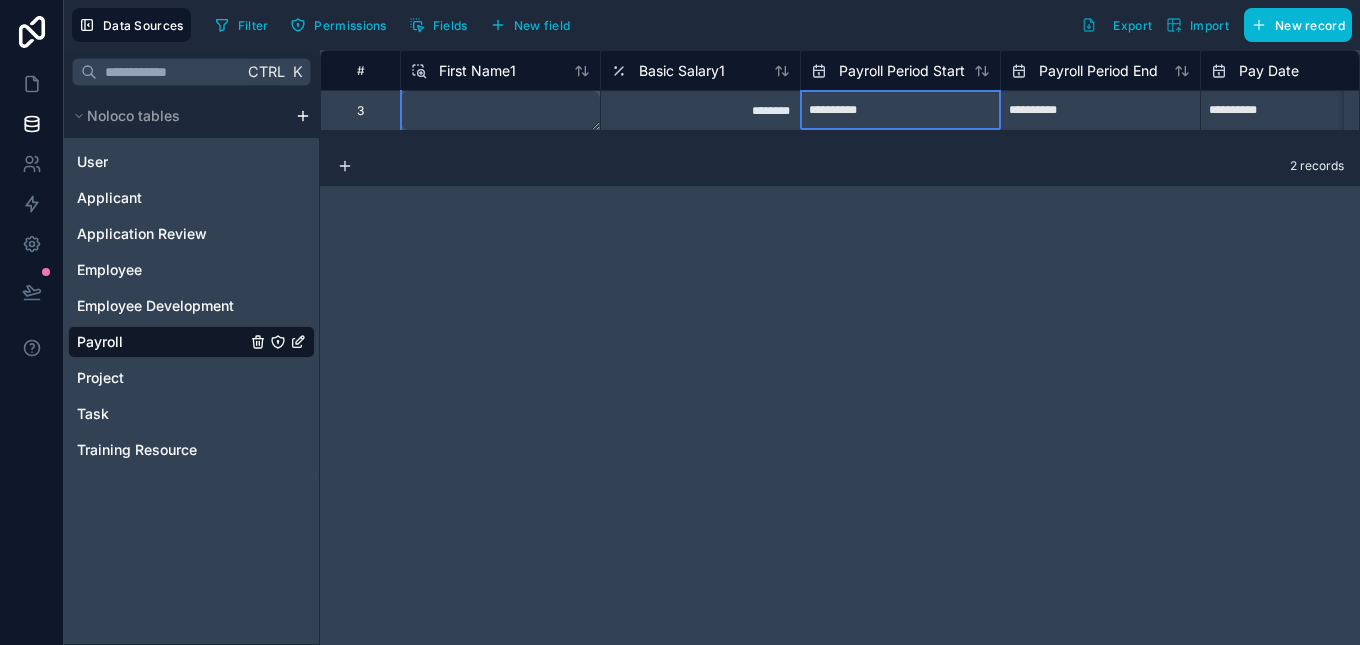 scroll, scrollTop: 1, scrollLeft: 0, axis: vertical 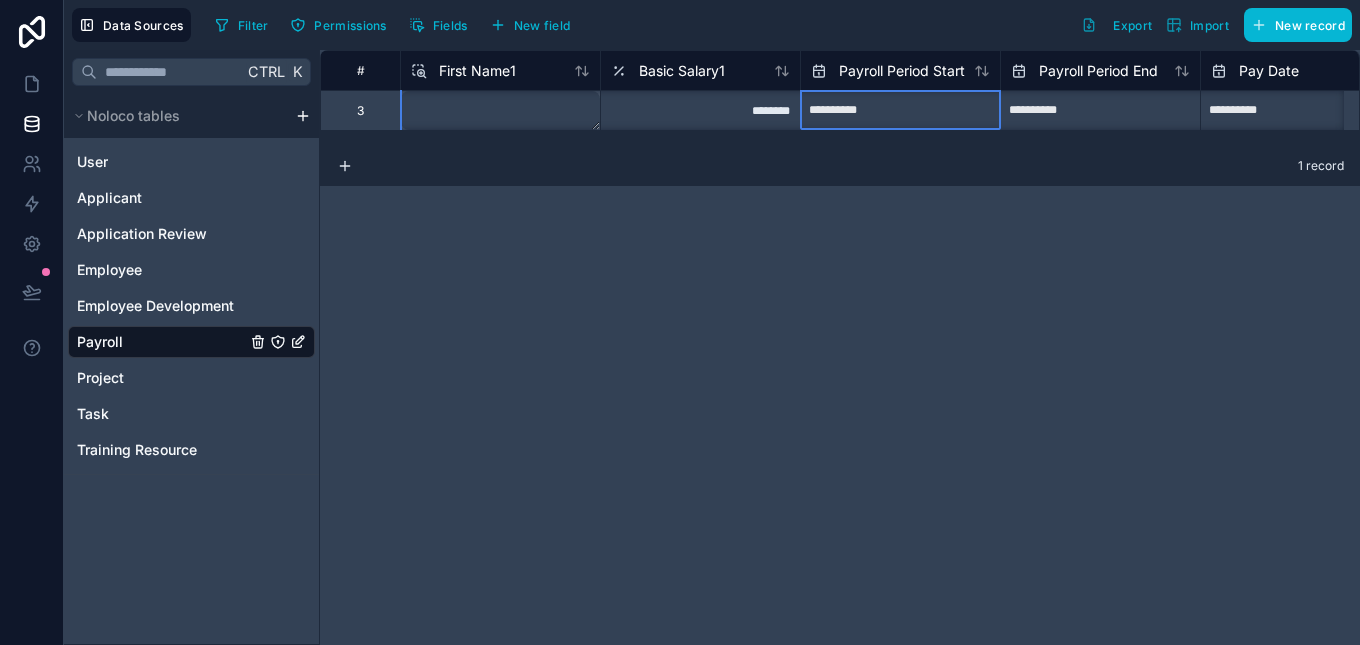 click on "**********" at bounding box center [900, 111] 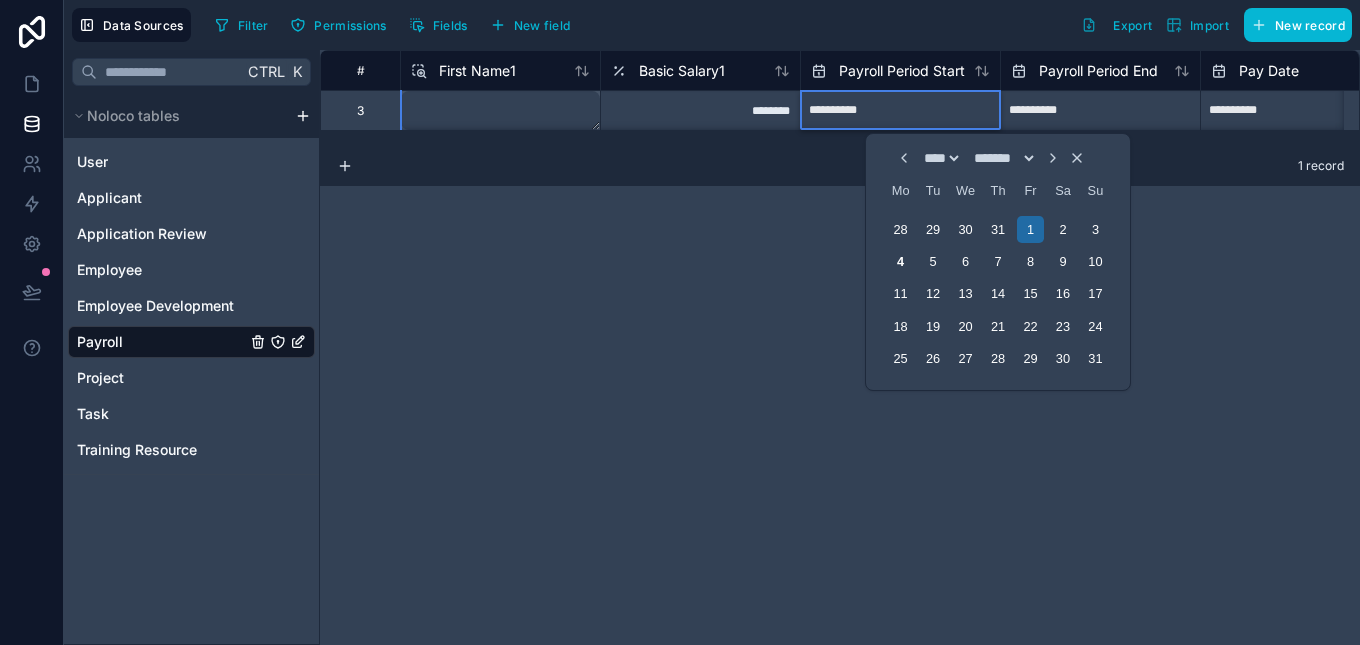 scroll, scrollTop: 0, scrollLeft: 0, axis: both 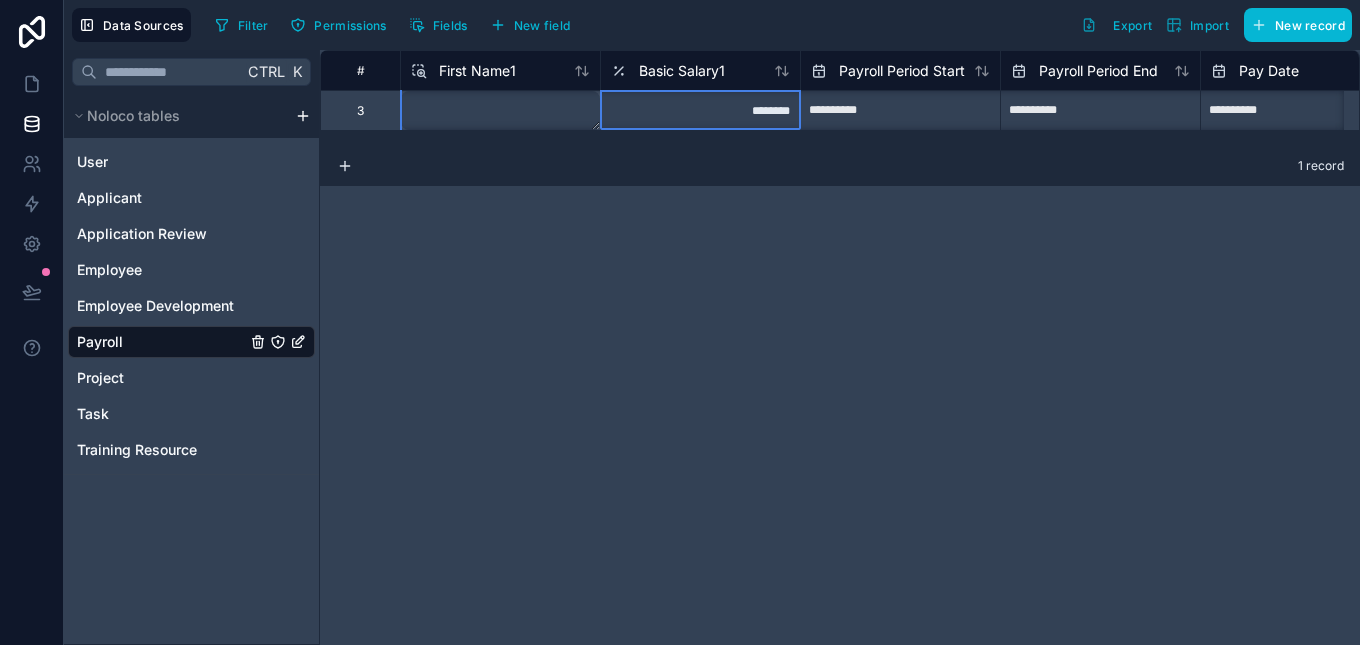 click on "********" at bounding box center [700, 110] 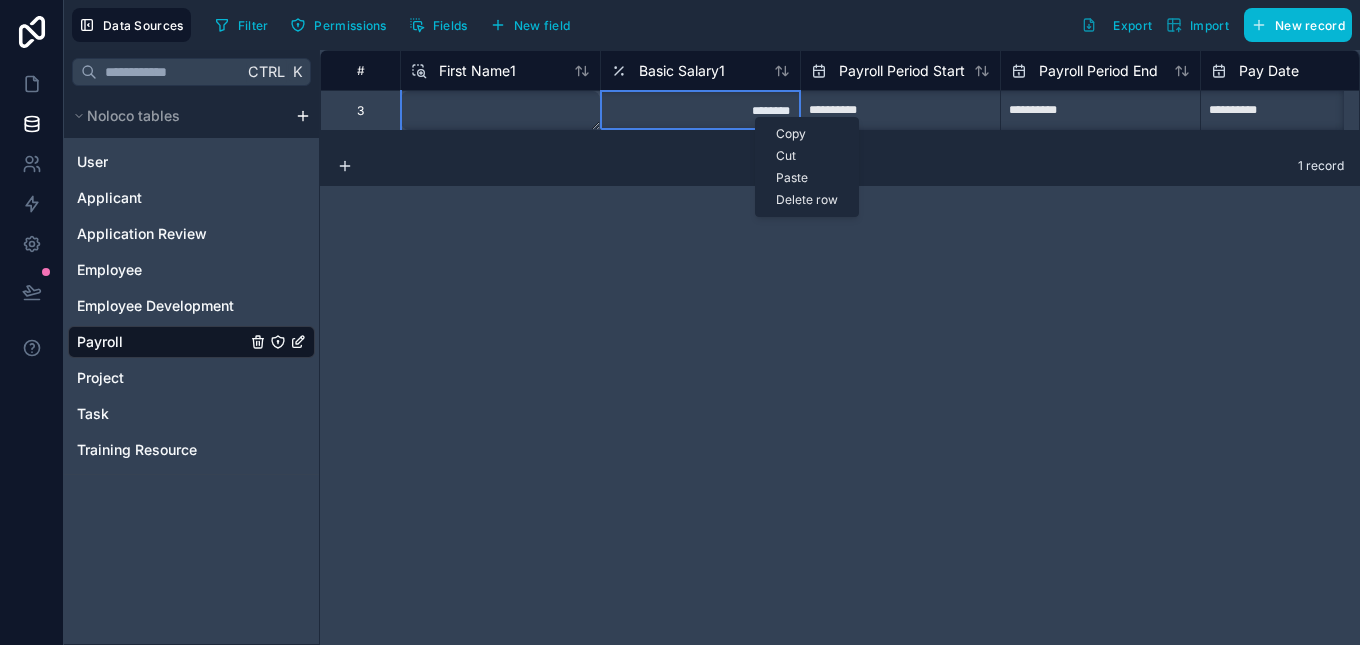 click on "Delete row" at bounding box center [807, 200] 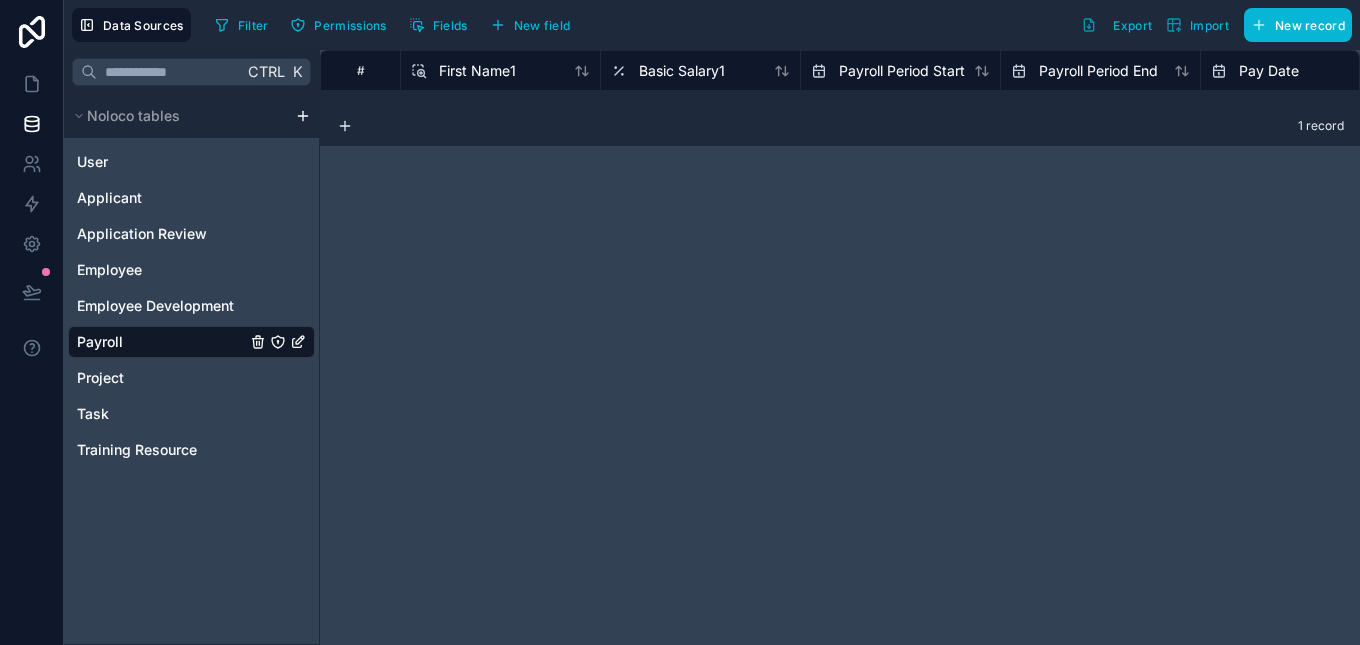scroll, scrollTop: 0, scrollLeft: 0, axis: both 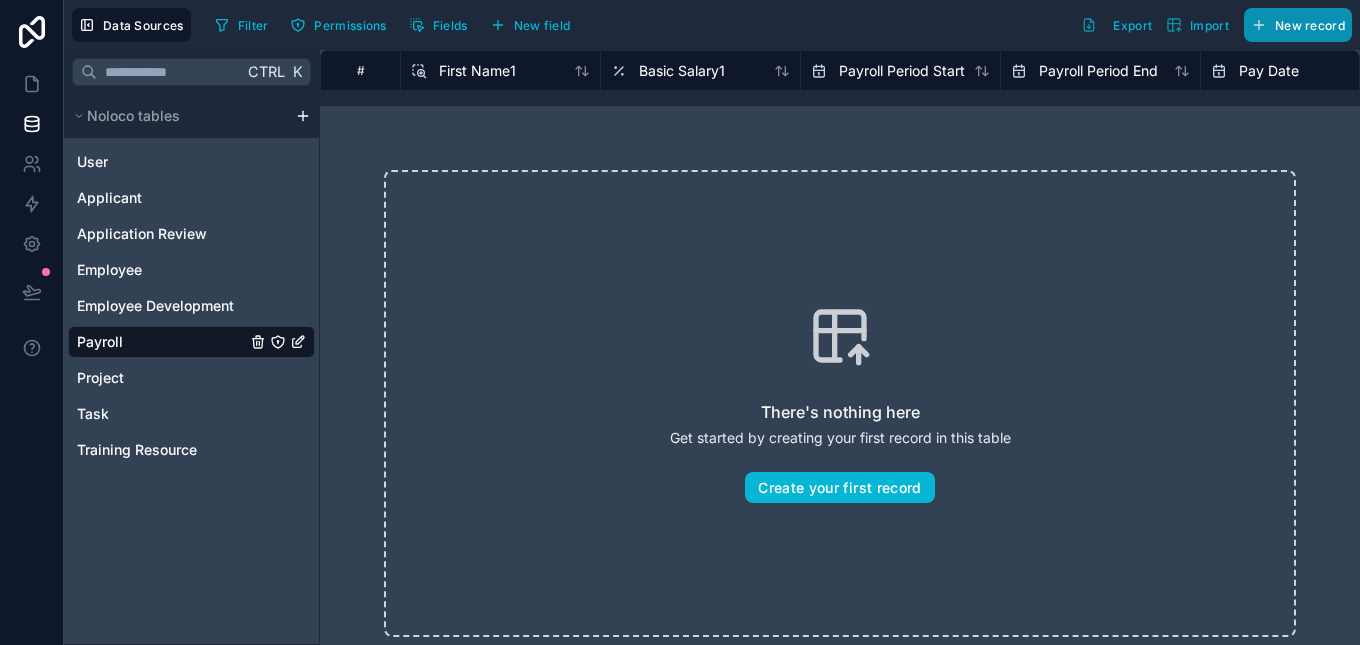 click on "New record" at bounding box center [1298, 25] 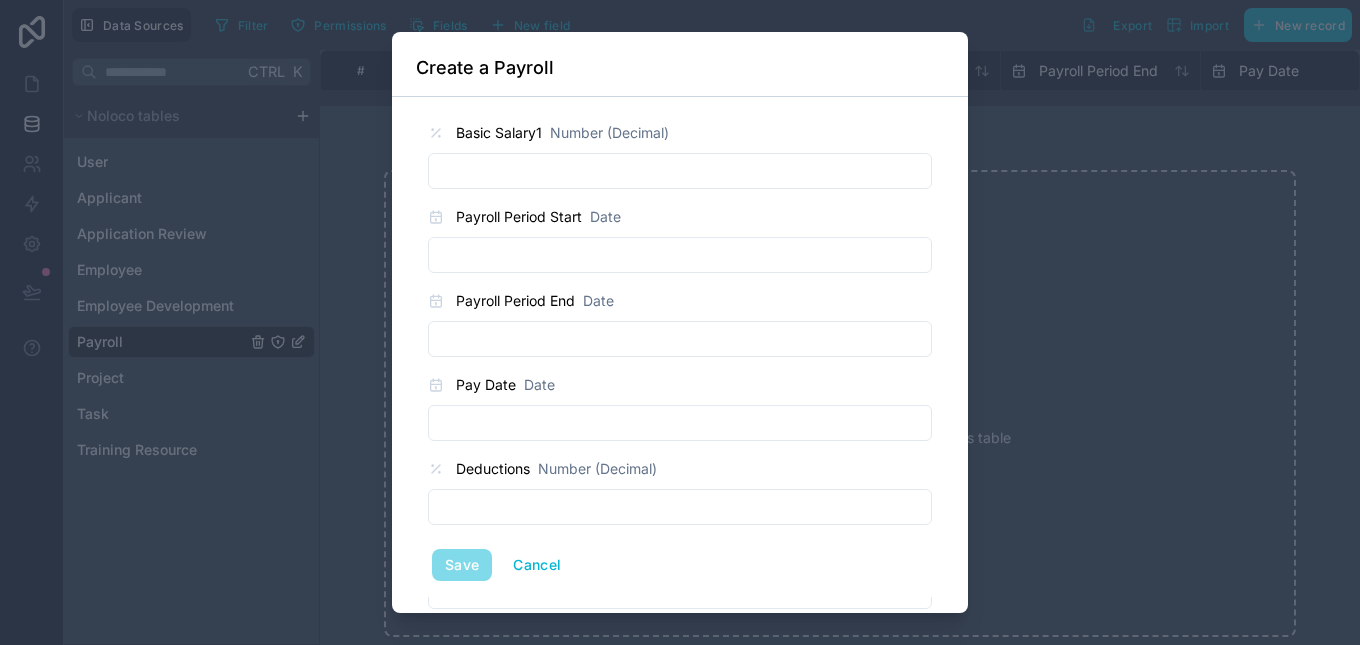 click at bounding box center [680, 171] 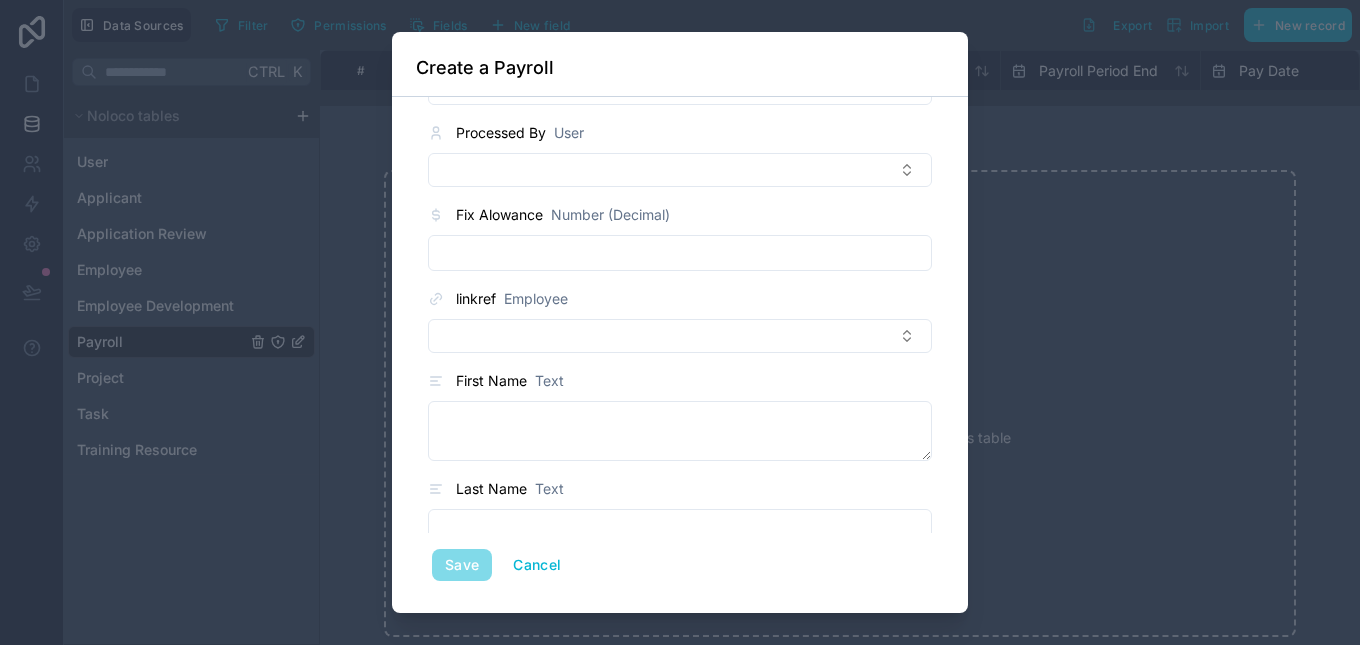 scroll, scrollTop: 808, scrollLeft: 0, axis: vertical 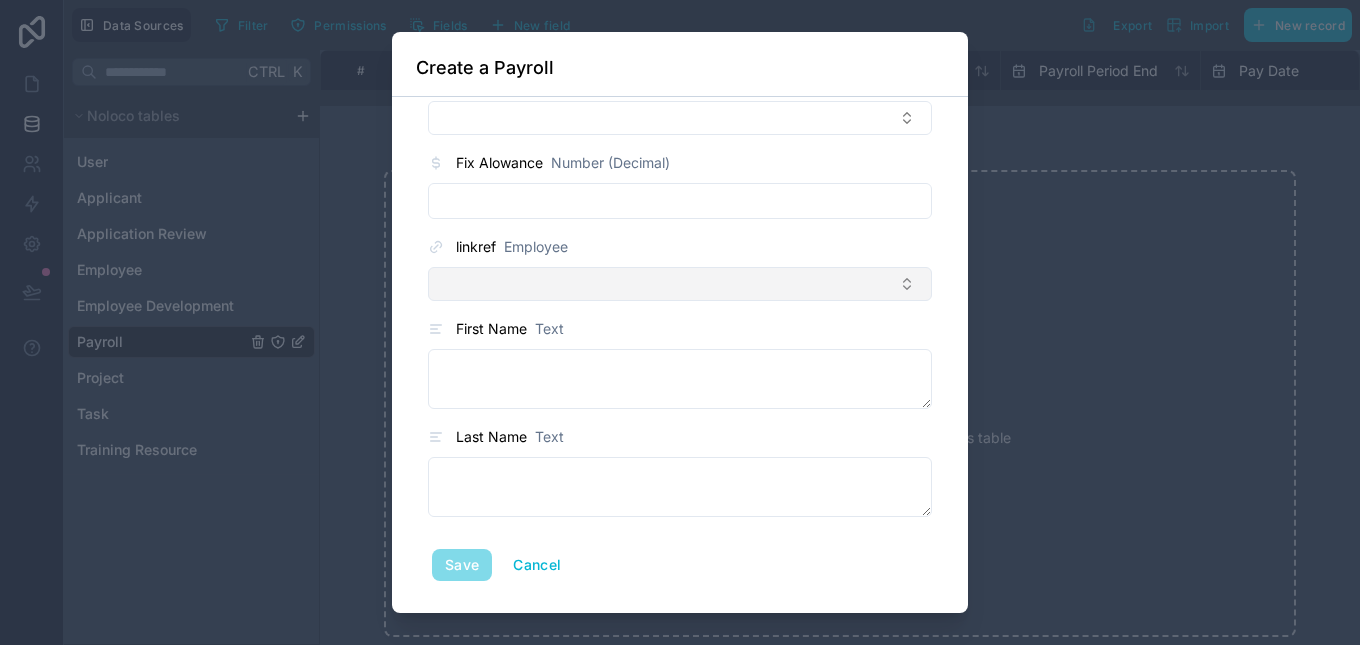 click at bounding box center [680, 284] 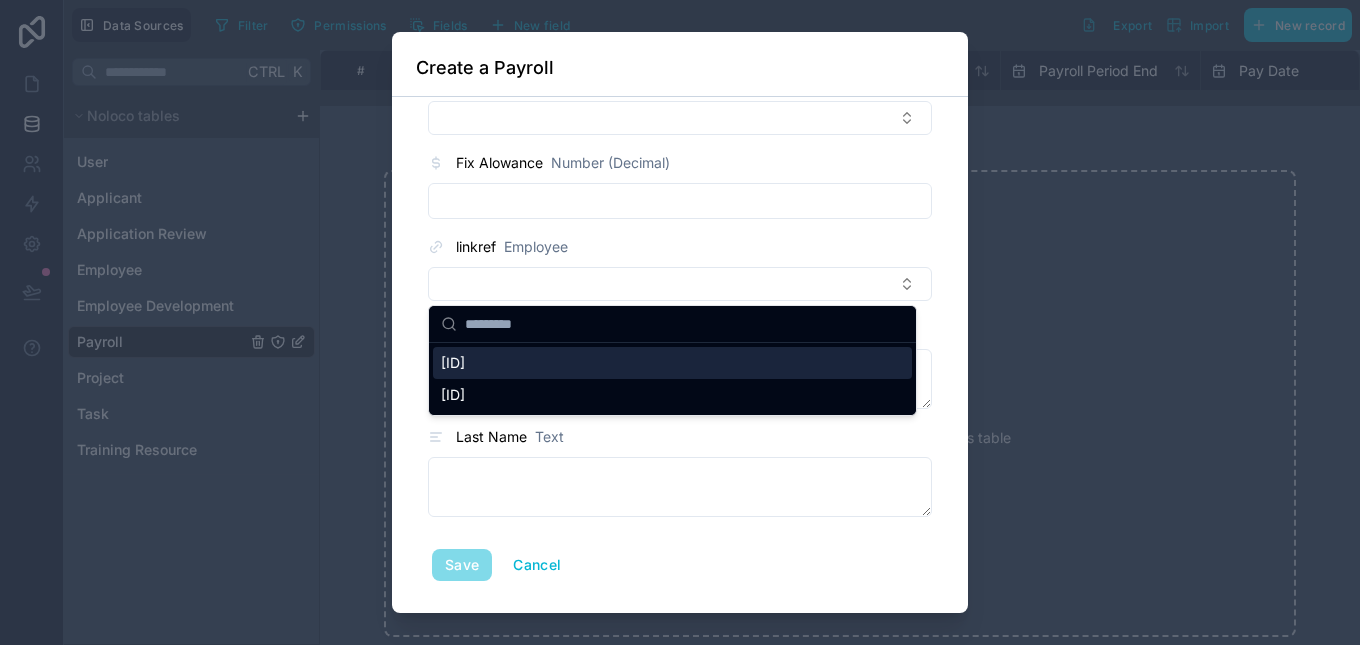 click on "R092029239209F" at bounding box center [672, 363] 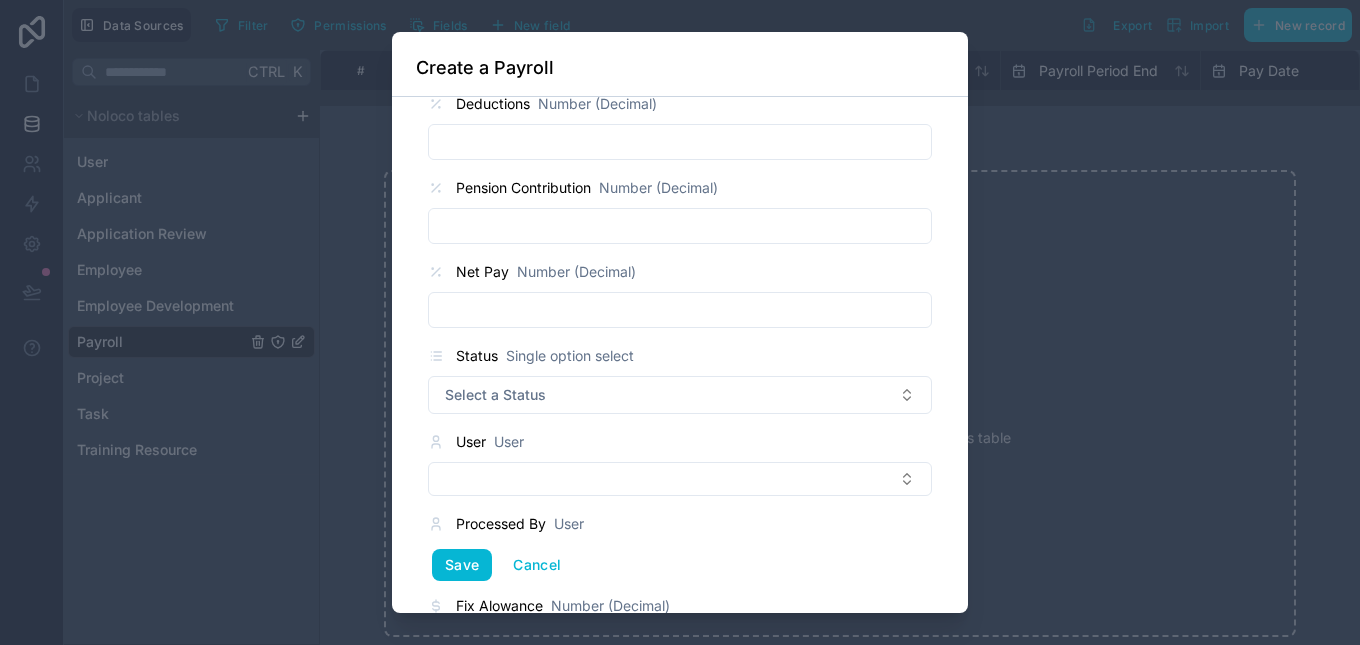 scroll, scrollTop: 812, scrollLeft: 0, axis: vertical 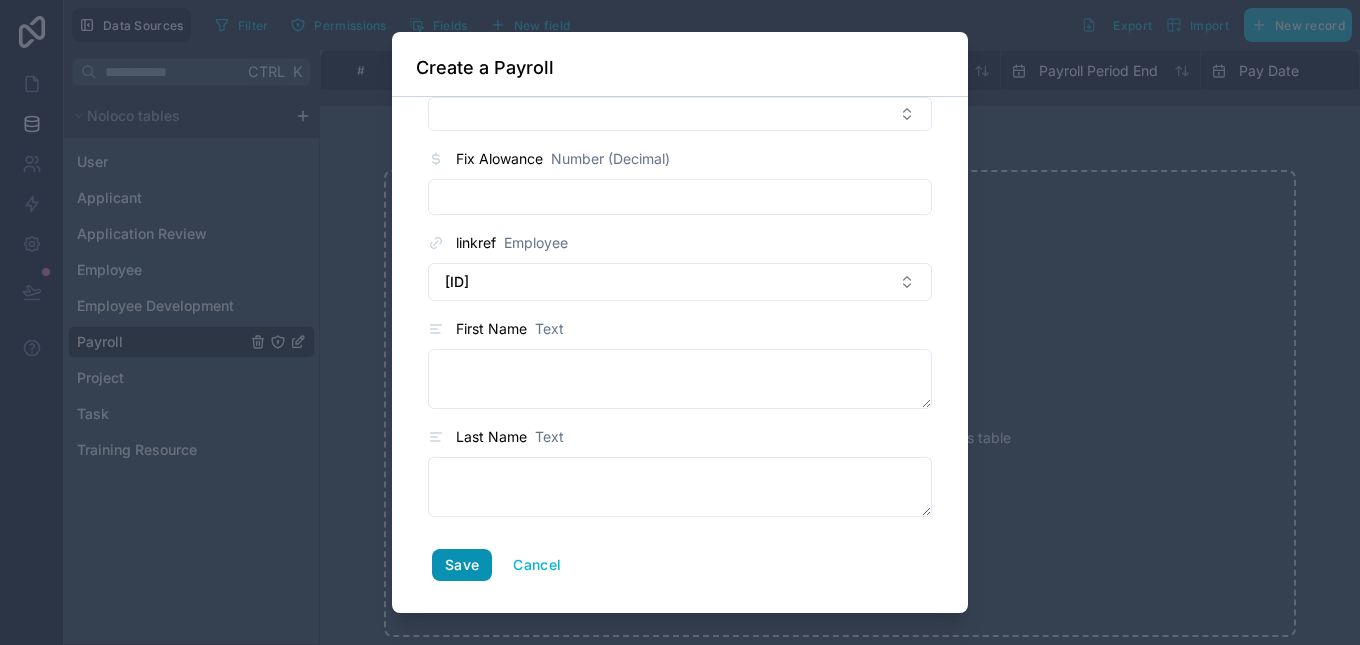 click on "Save" at bounding box center [462, 565] 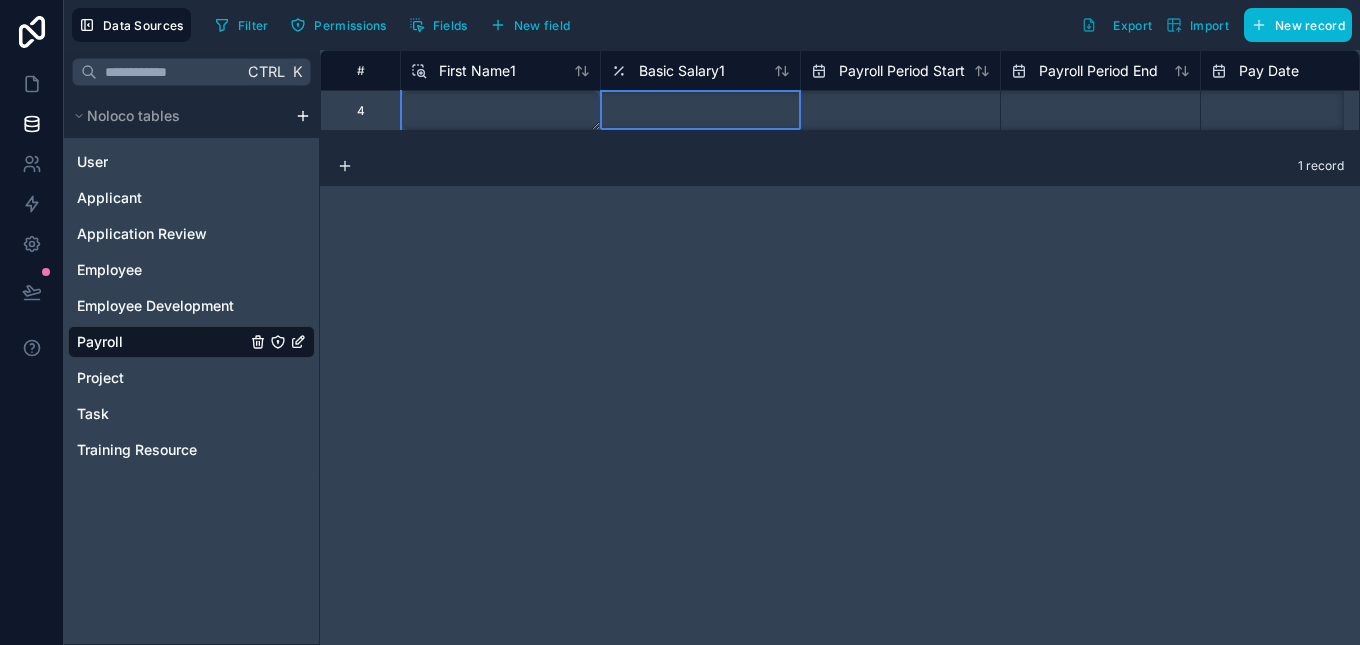 scroll, scrollTop: 1, scrollLeft: 0, axis: vertical 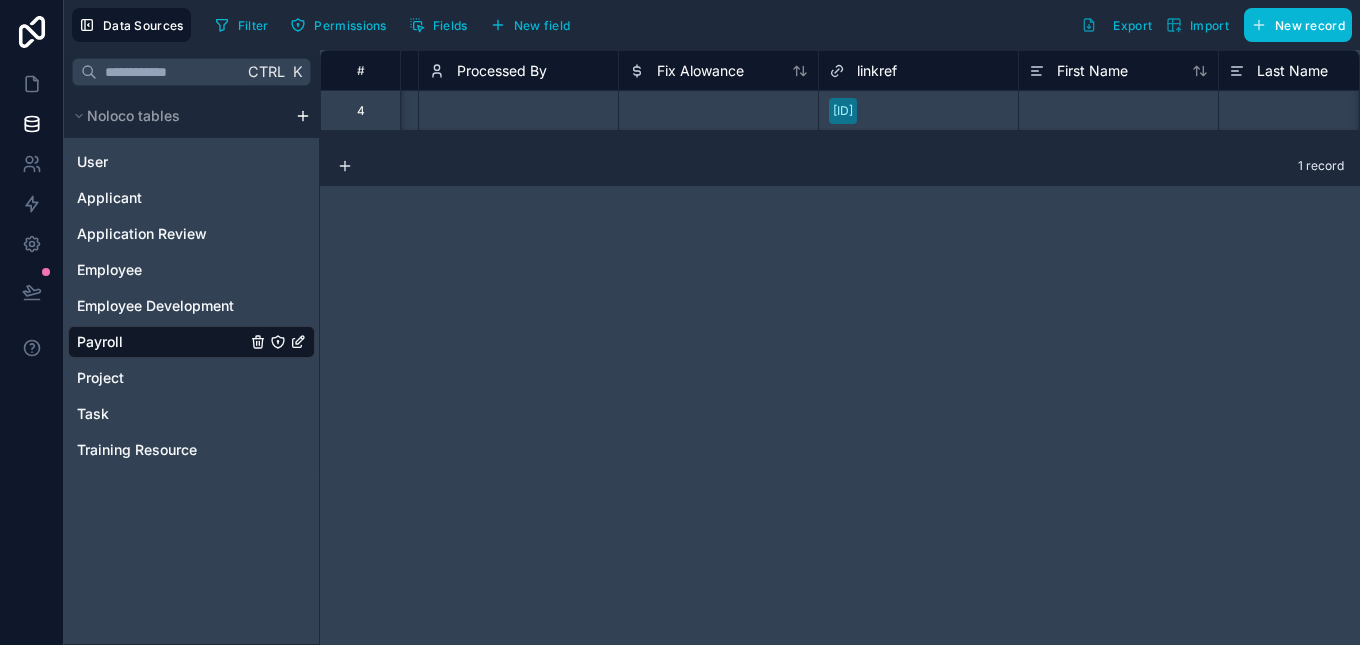 click at bounding box center [1118, 110] 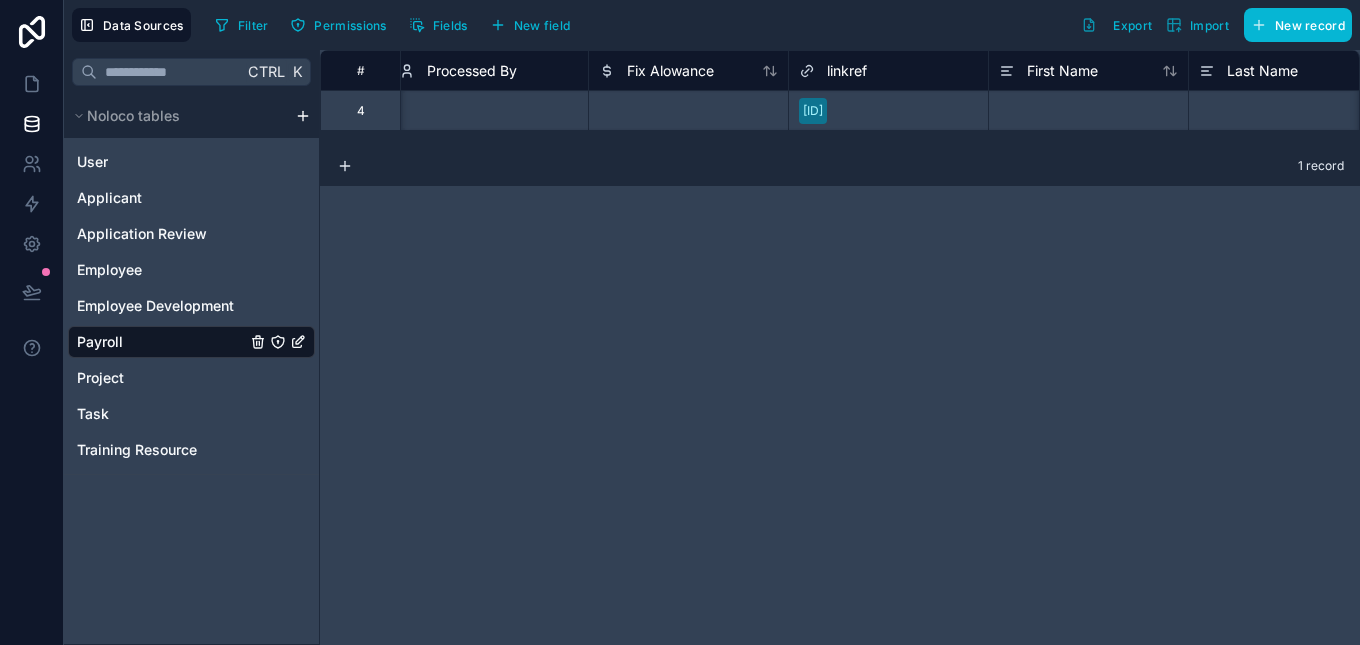 scroll, scrollTop: 0, scrollLeft: 2036, axis: horizontal 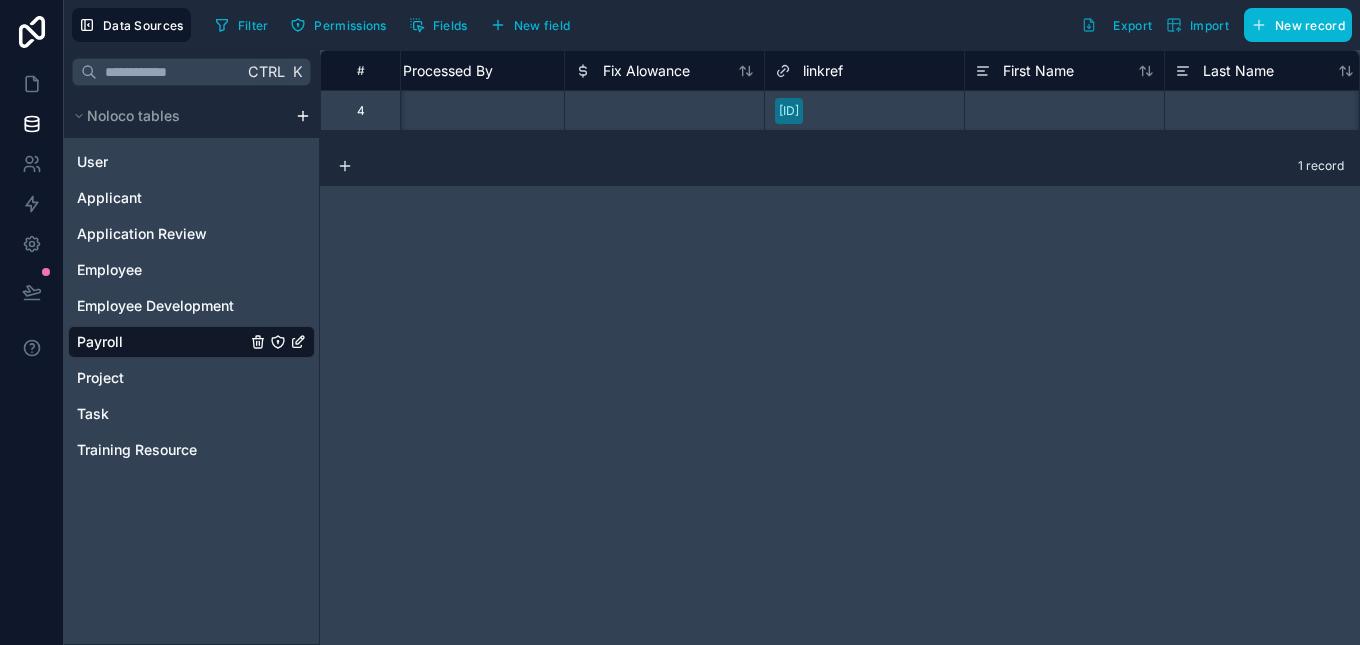 click on "linkref" at bounding box center [823, 71] 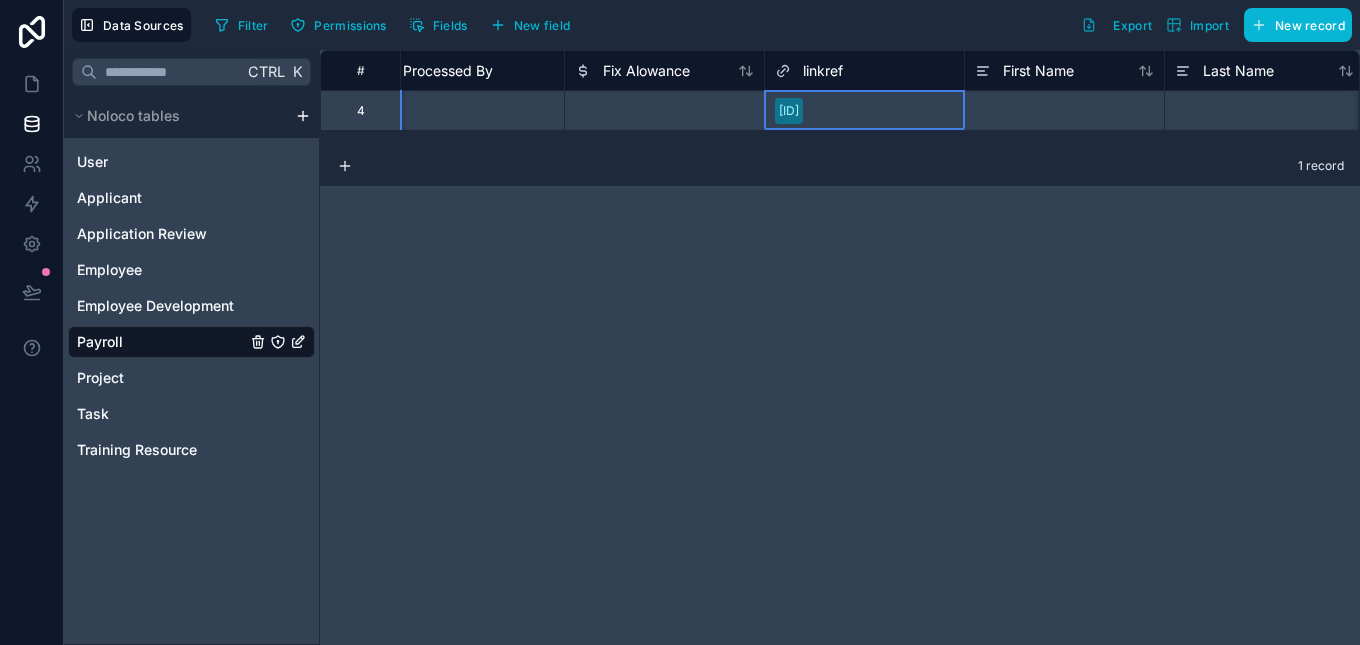 click on "linkref" at bounding box center [823, 71] 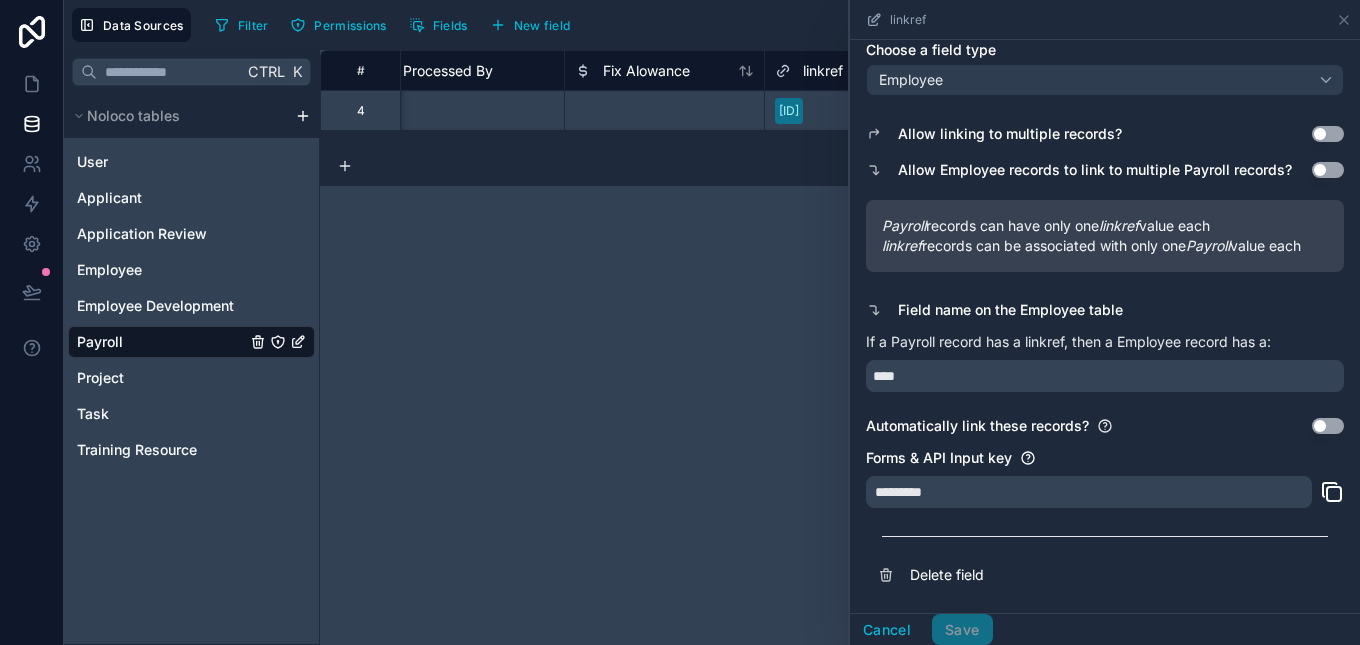 scroll, scrollTop: 160, scrollLeft: 0, axis: vertical 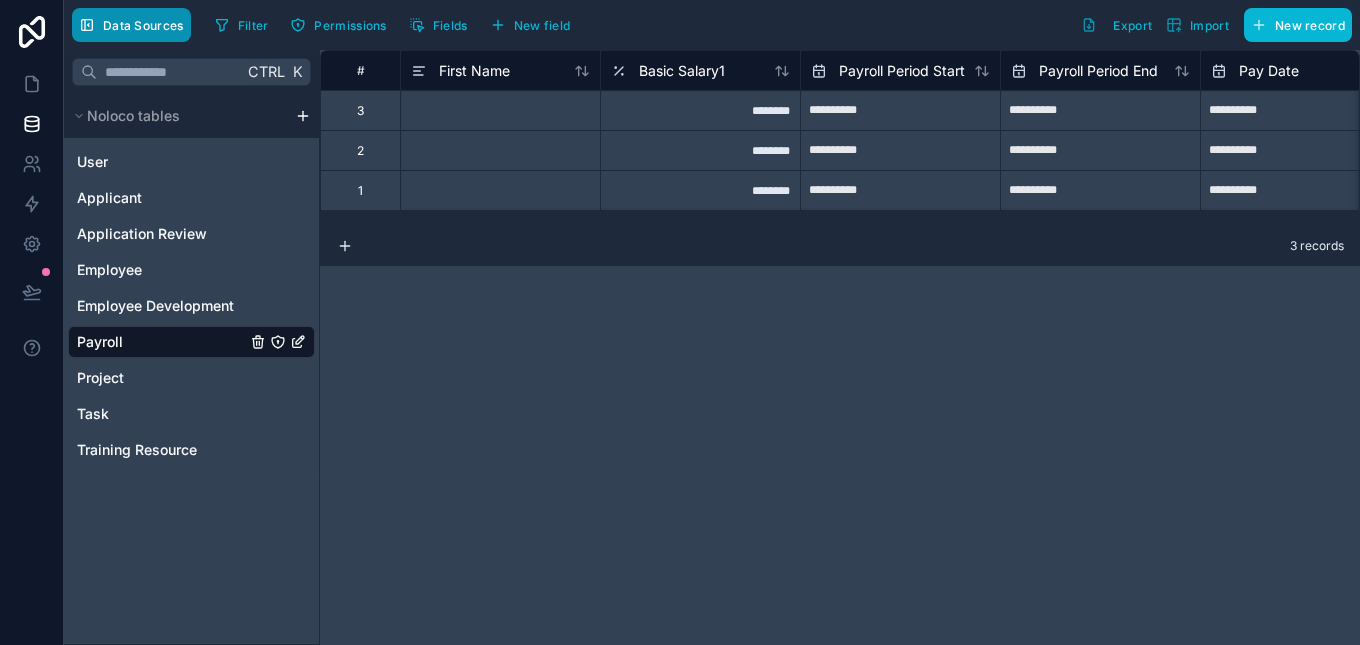 click on "Data Sources" at bounding box center (143, 25) 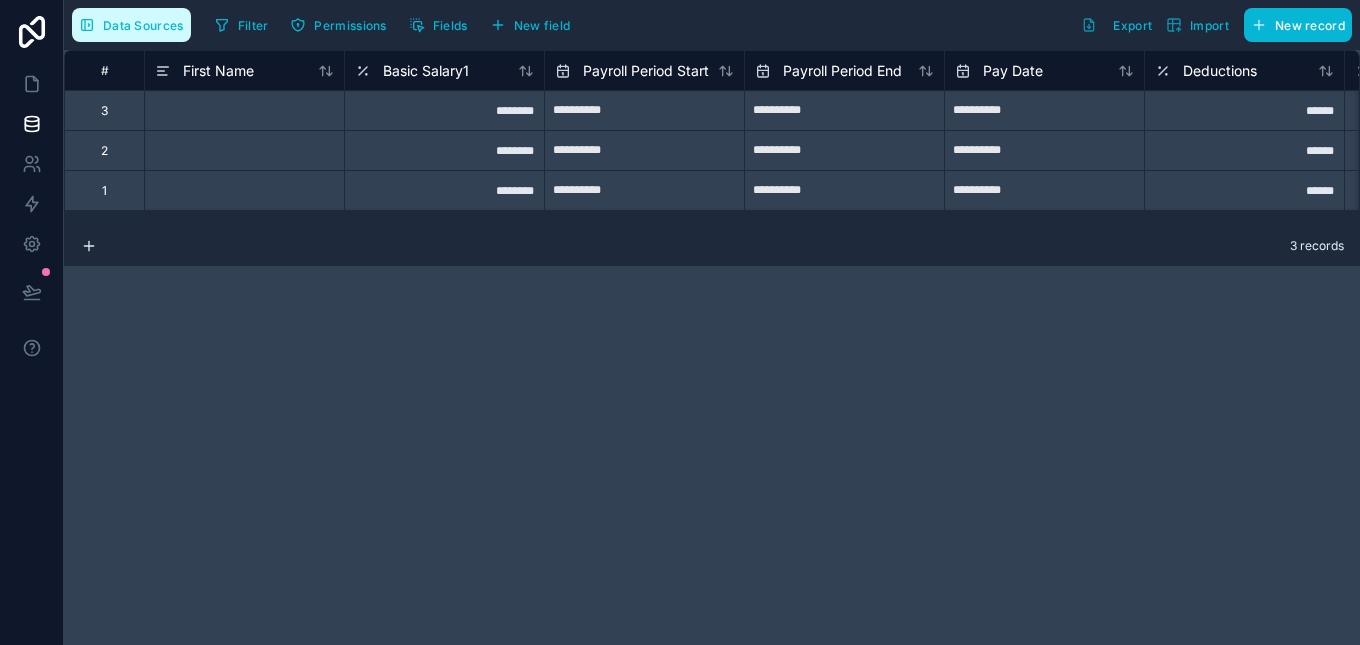 click on "Data Sources" at bounding box center [143, 25] 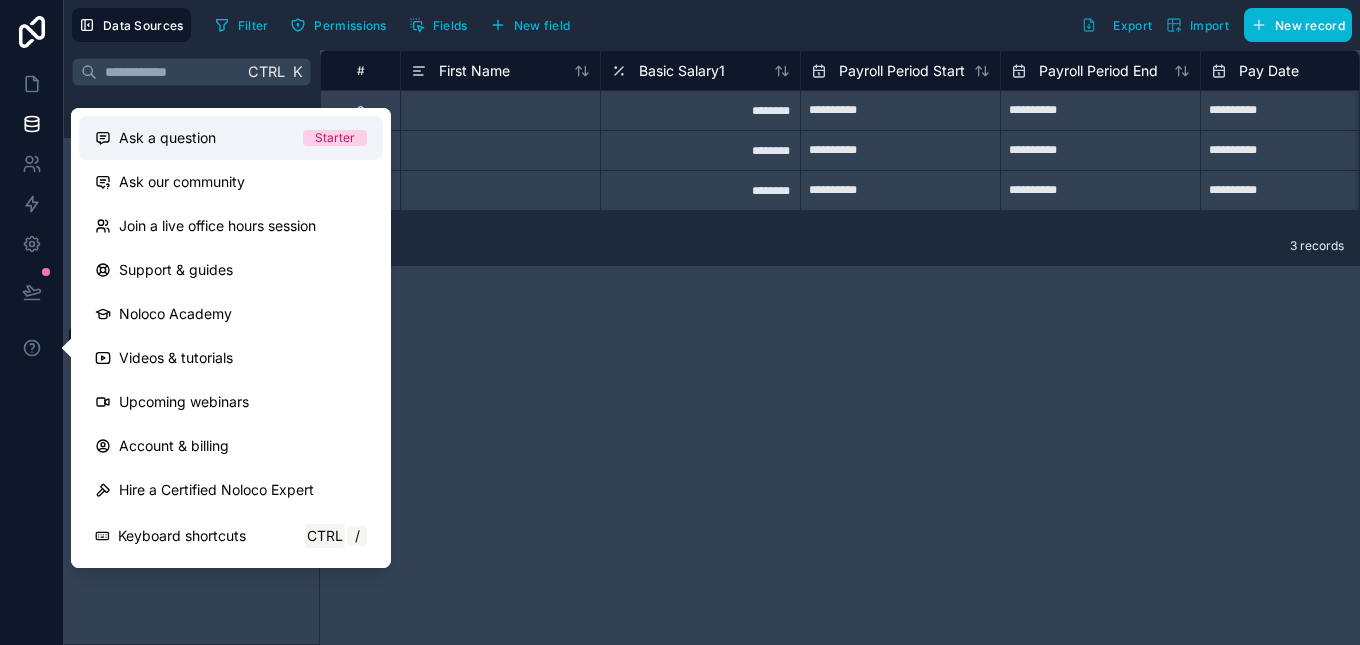 click on "Ask a question" at bounding box center (167, 138) 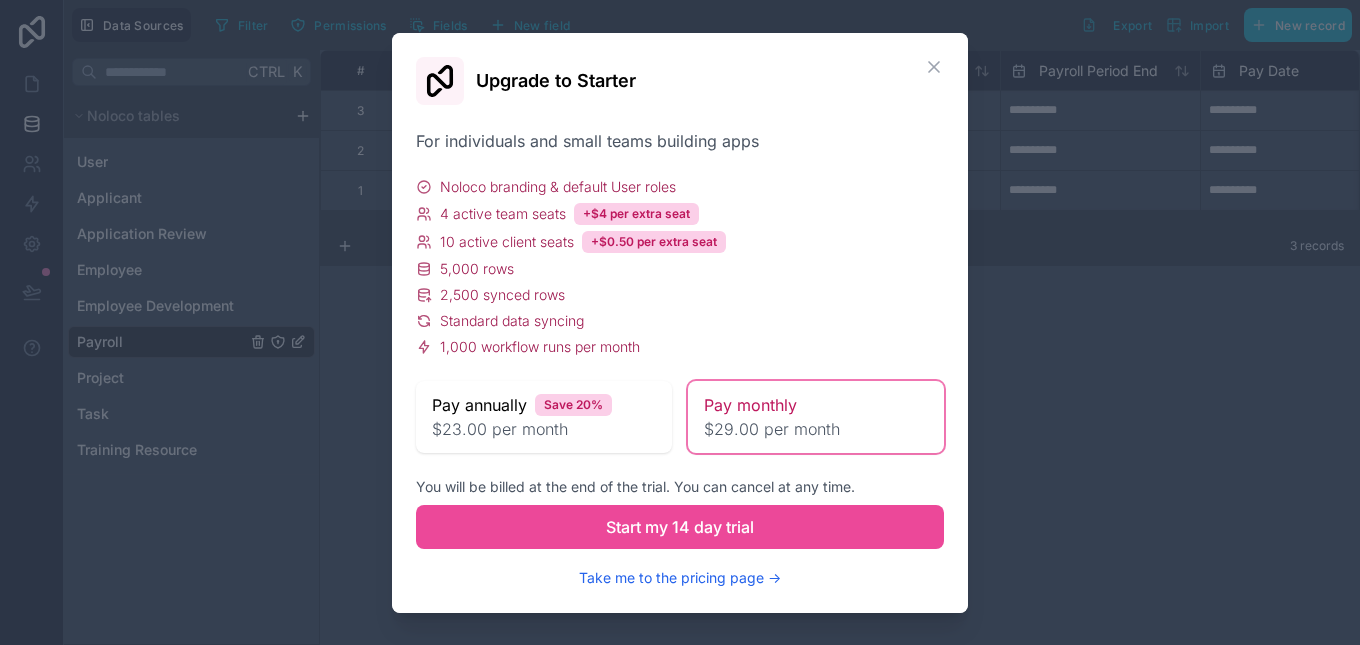 click at bounding box center (680, 322) 